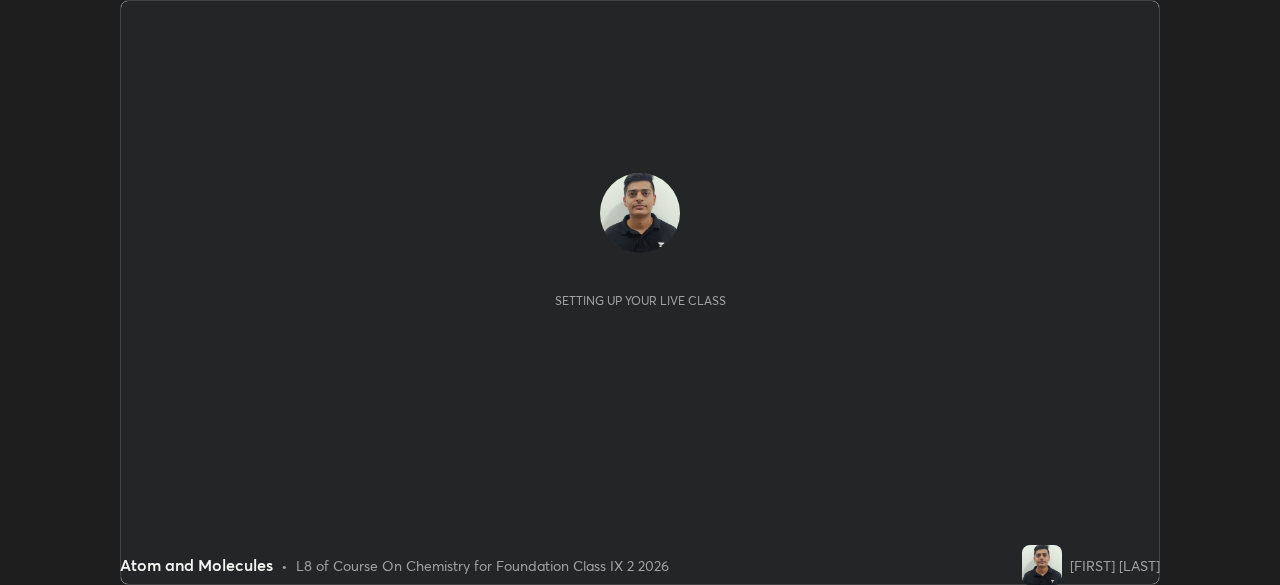 scroll, scrollTop: 0, scrollLeft: 0, axis: both 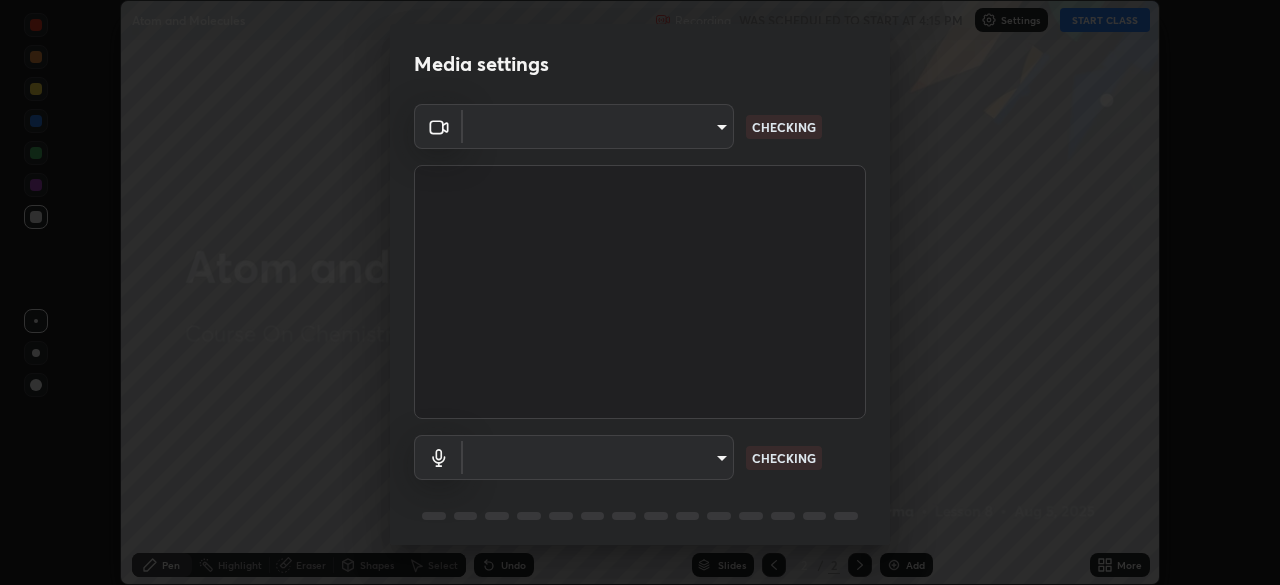 type on "99035bc5cb8b347fb12f47690f80fe5c97615b4048617af418793a5db6a8c703" 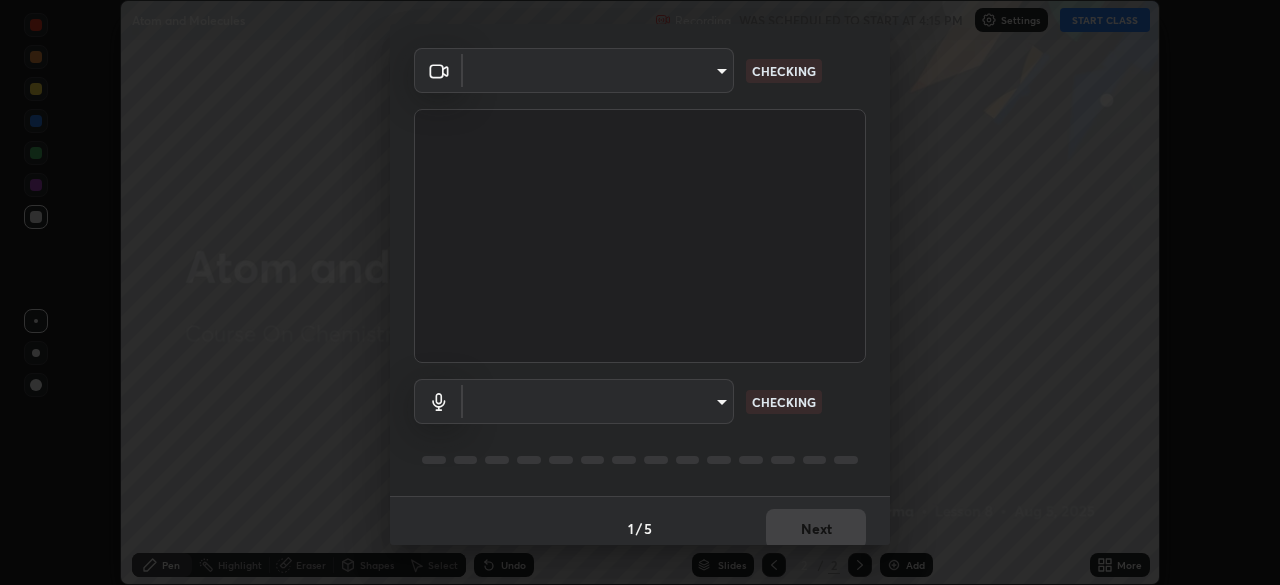 scroll, scrollTop: 71, scrollLeft: 0, axis: vertical 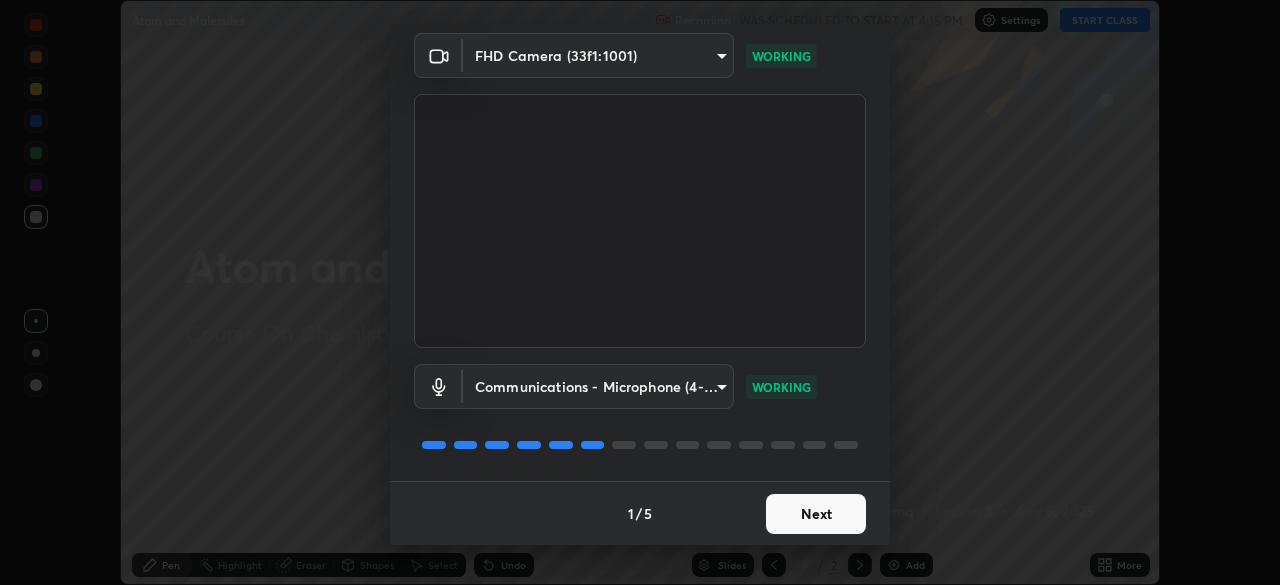 click on "Next" at bounding box center (816, 514) 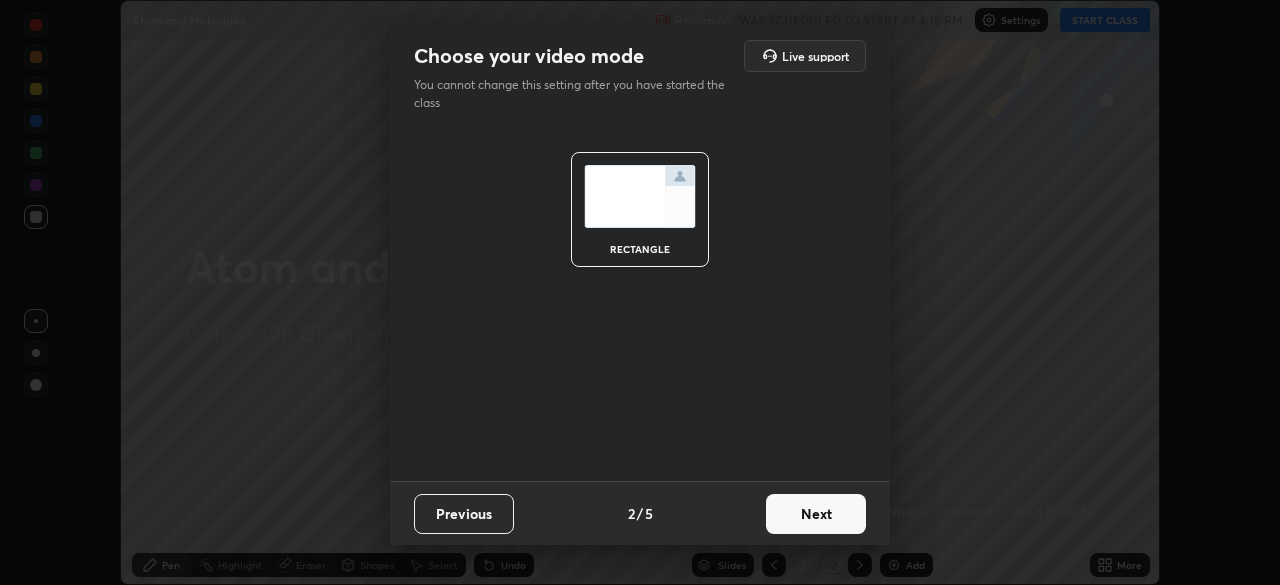 scroll, scrollTop: 0, scrollLeft: 0, axis: both 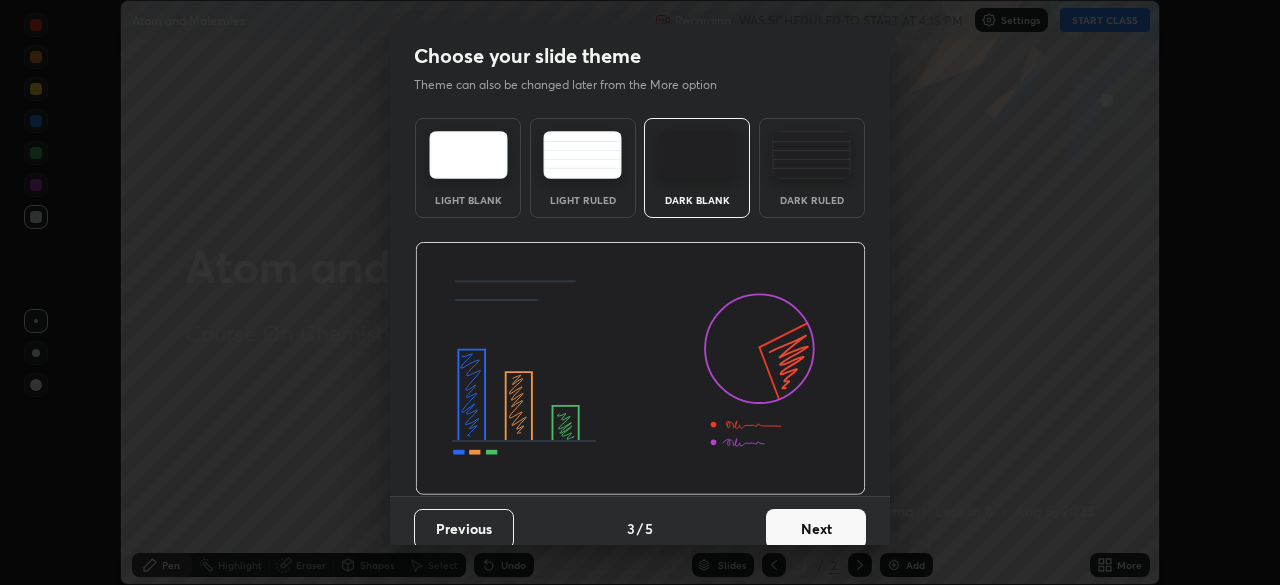 click on "Next" at bounding box center (816, 529) 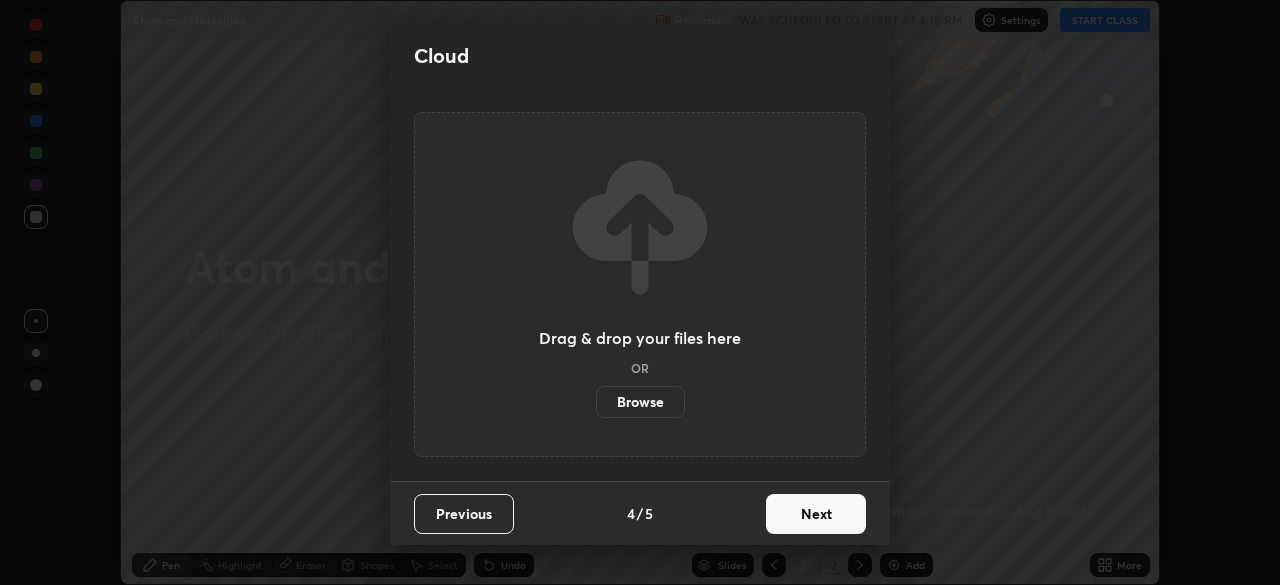 click on "Next" at bounding box center (816, 514) 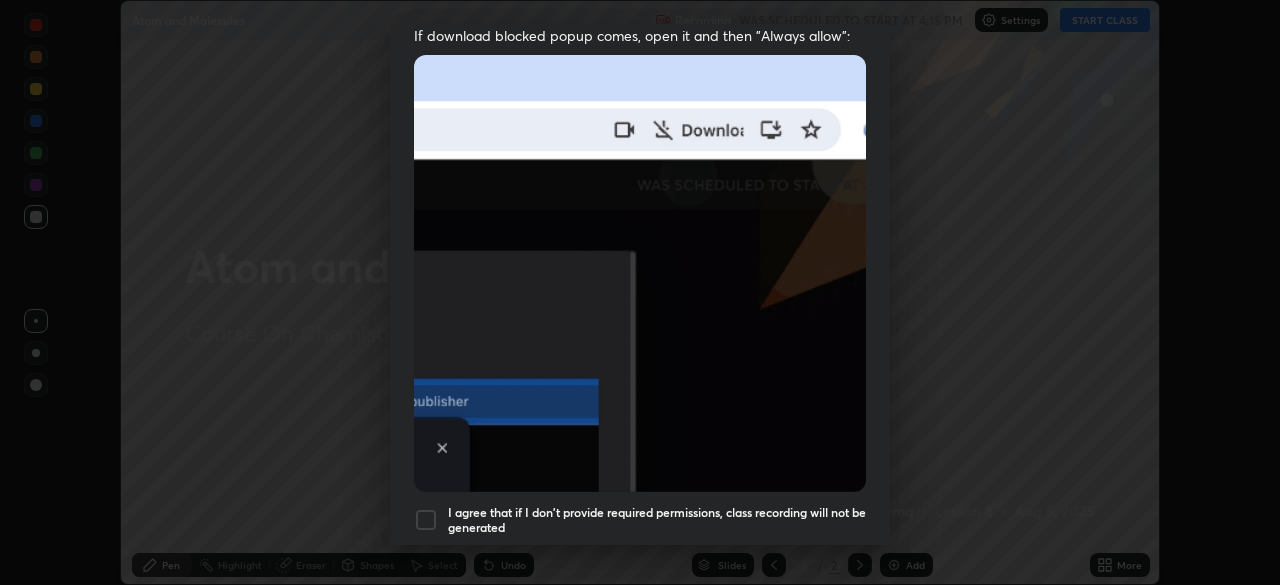 scroll, scrollTop: 479, scrollLeft: 0, axis: vertical 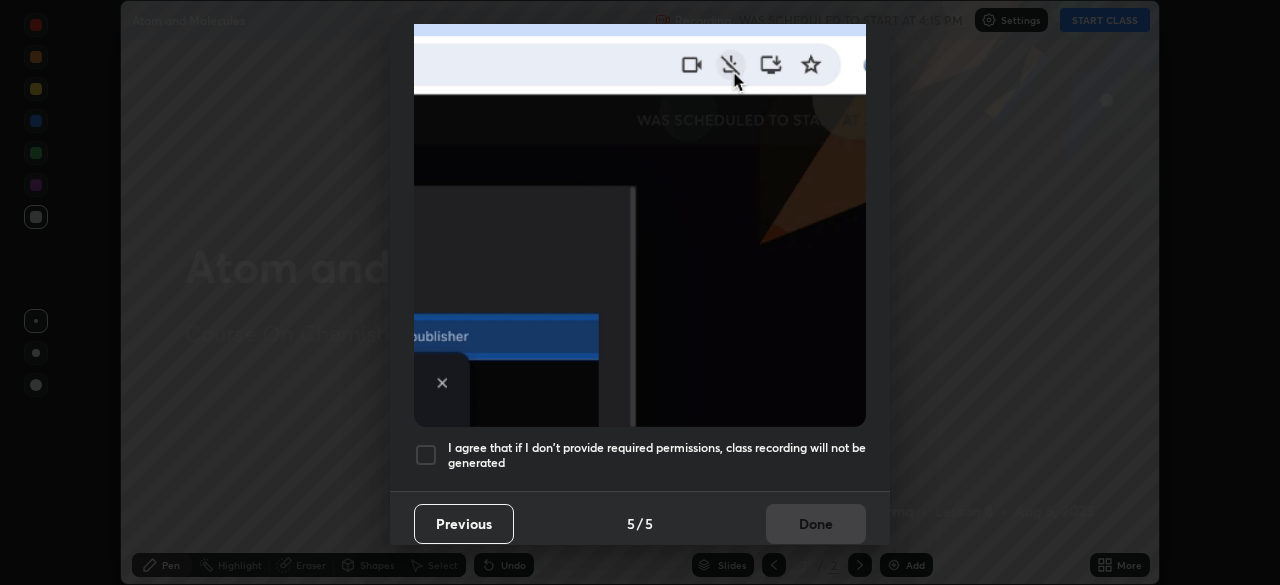 click at bounding box center (426, 455) 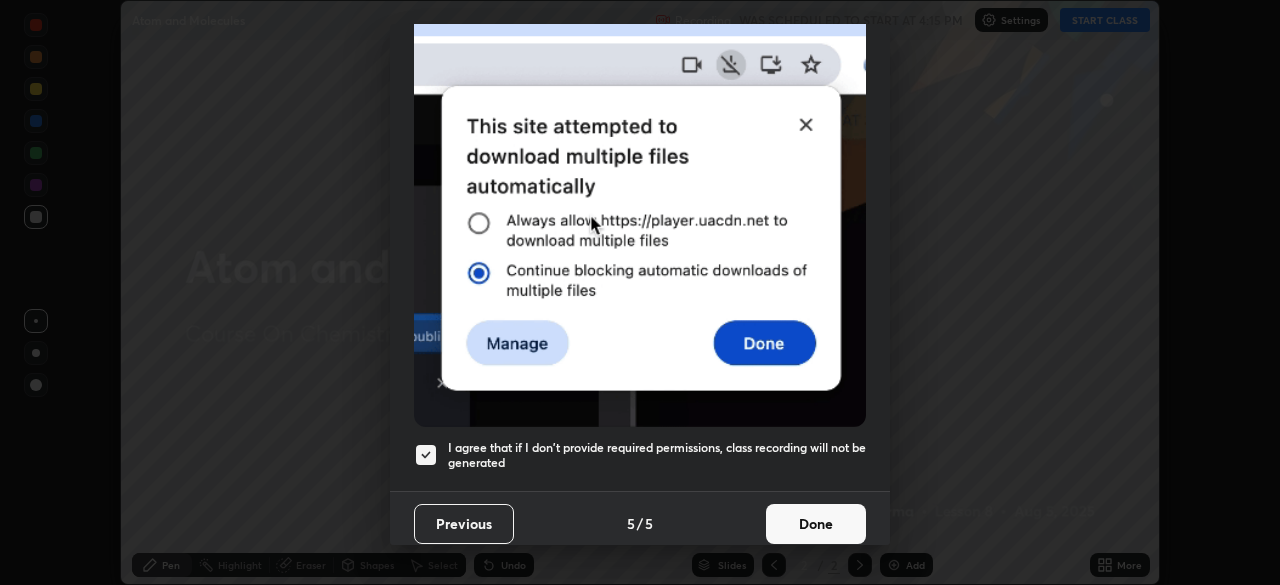 click on "Previous" at bounding box center [464, 524] 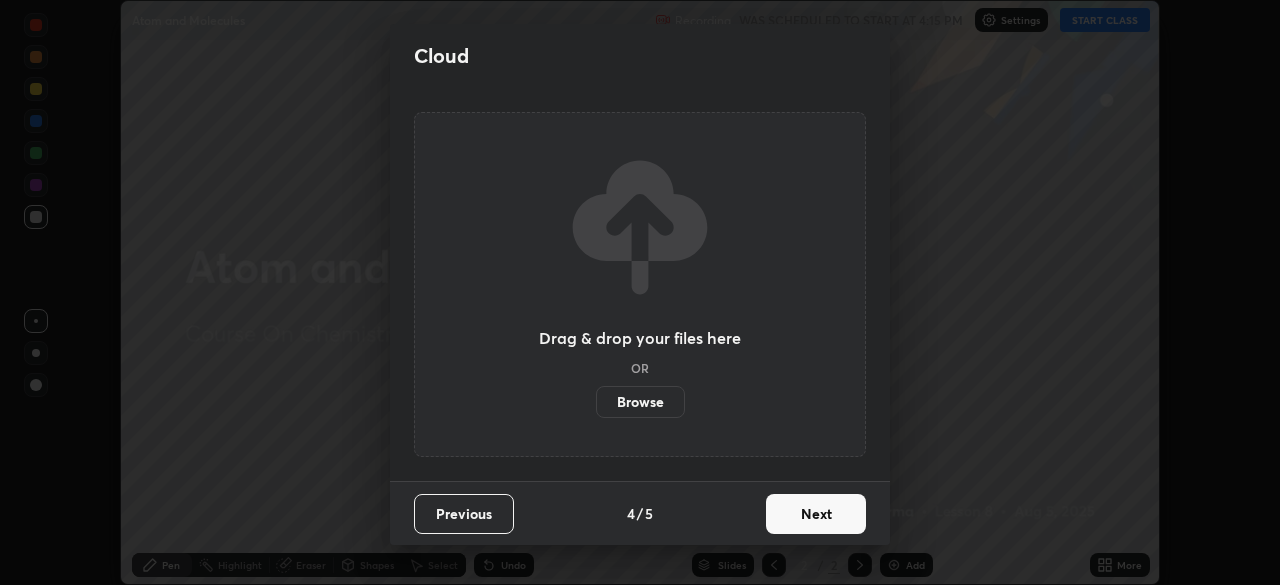 scroll, scrollTop: 0, scrollLeft: 0, axis: both 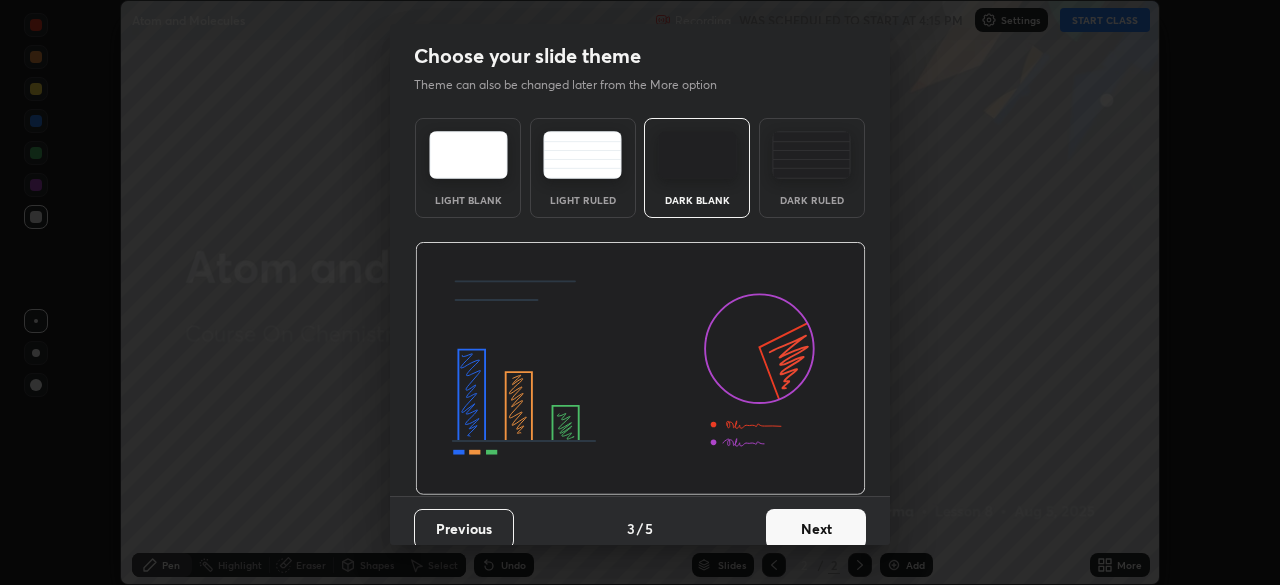 click on "Dark Ruled" at bounding box center (812, 168) 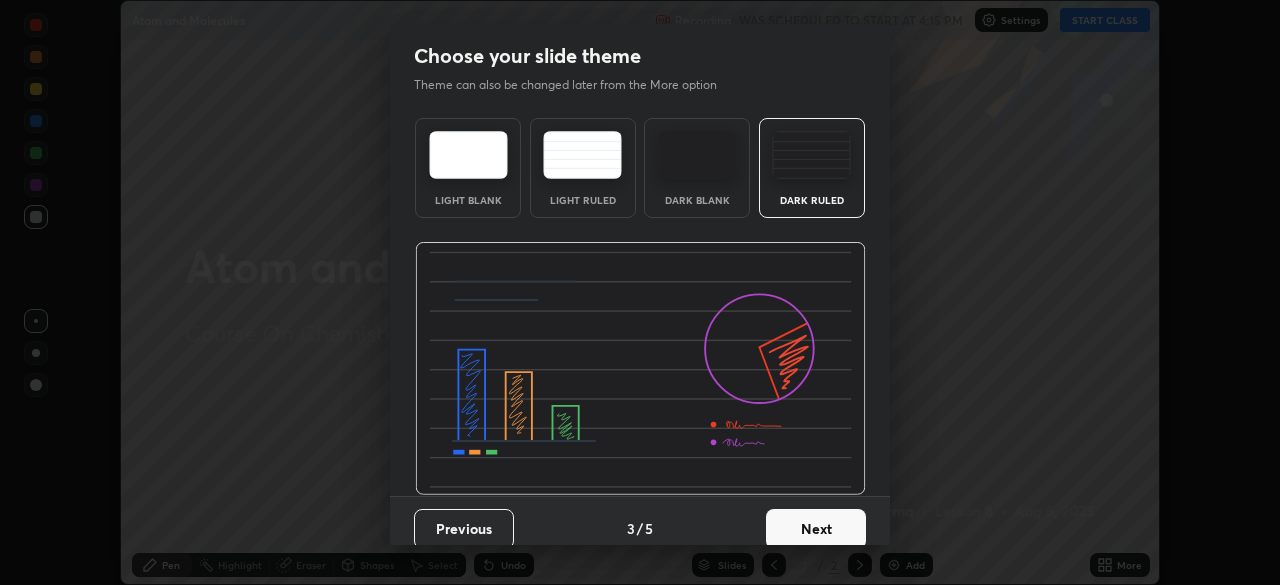 click on "Next" at bounding box center [816, 529] 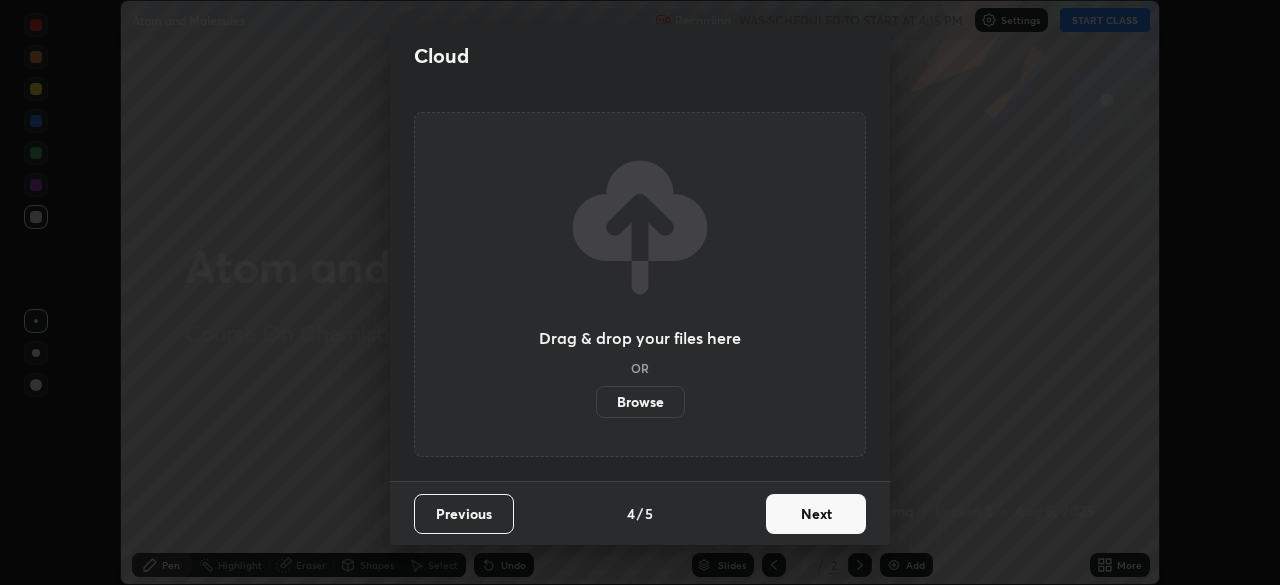 click on "Next" at bounding box center [816, 514] 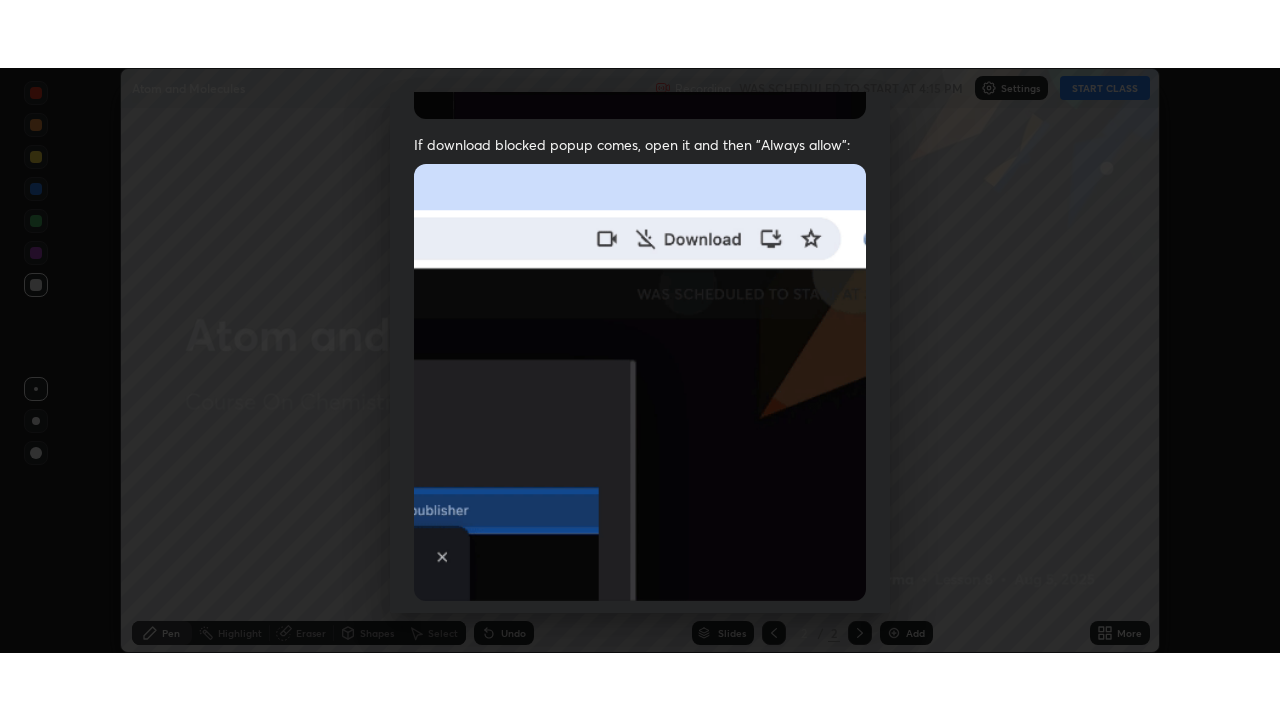scroll, scrollTop: 479, scrollLeft: 0, axis: vertical 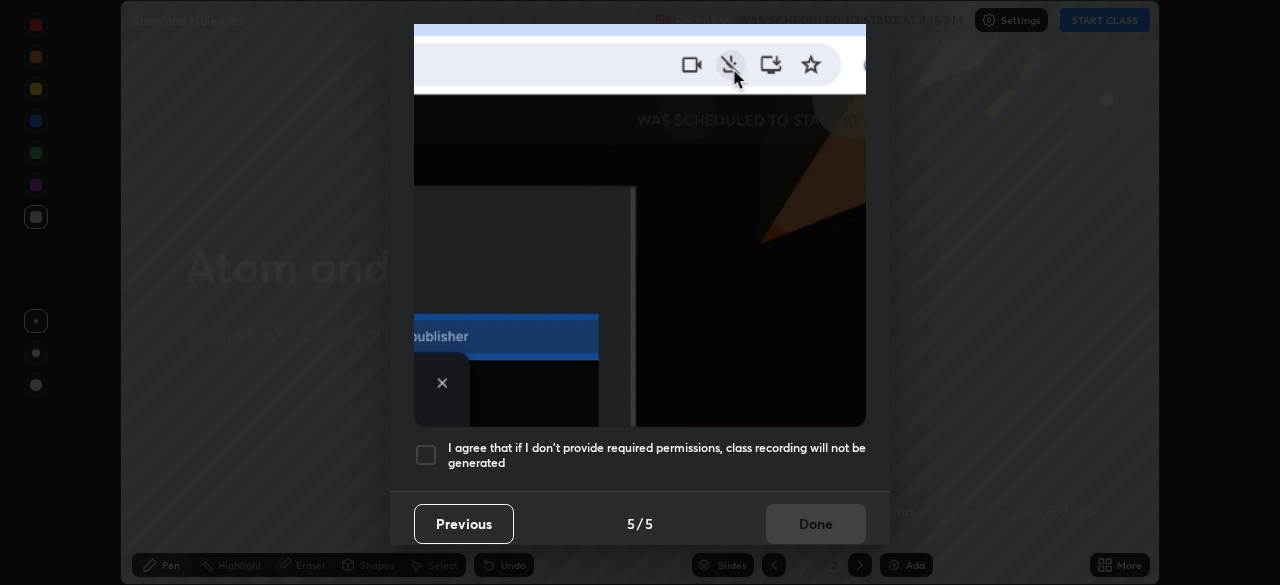 click at bounding box center (426, 455) 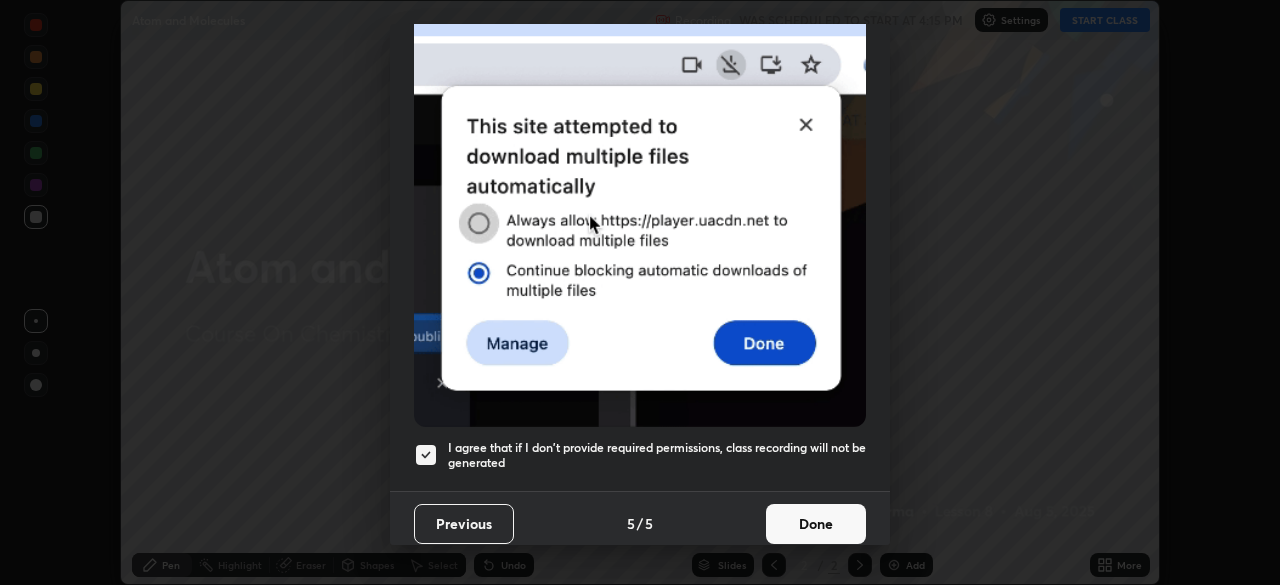 click on "Done" at bounding box center (816, 524) 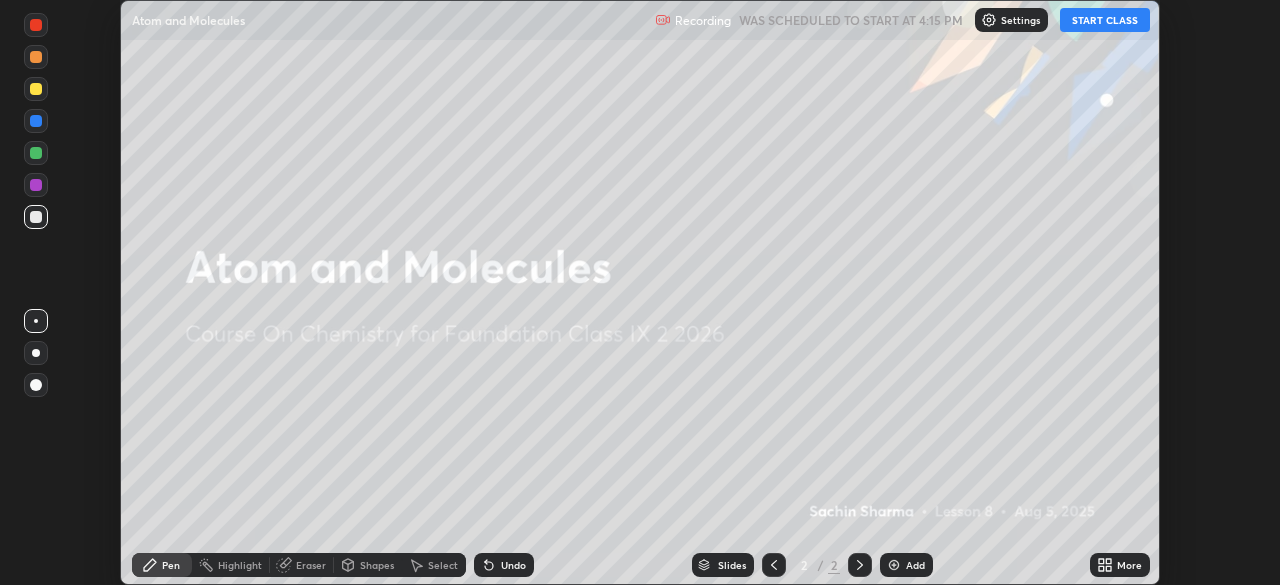 click 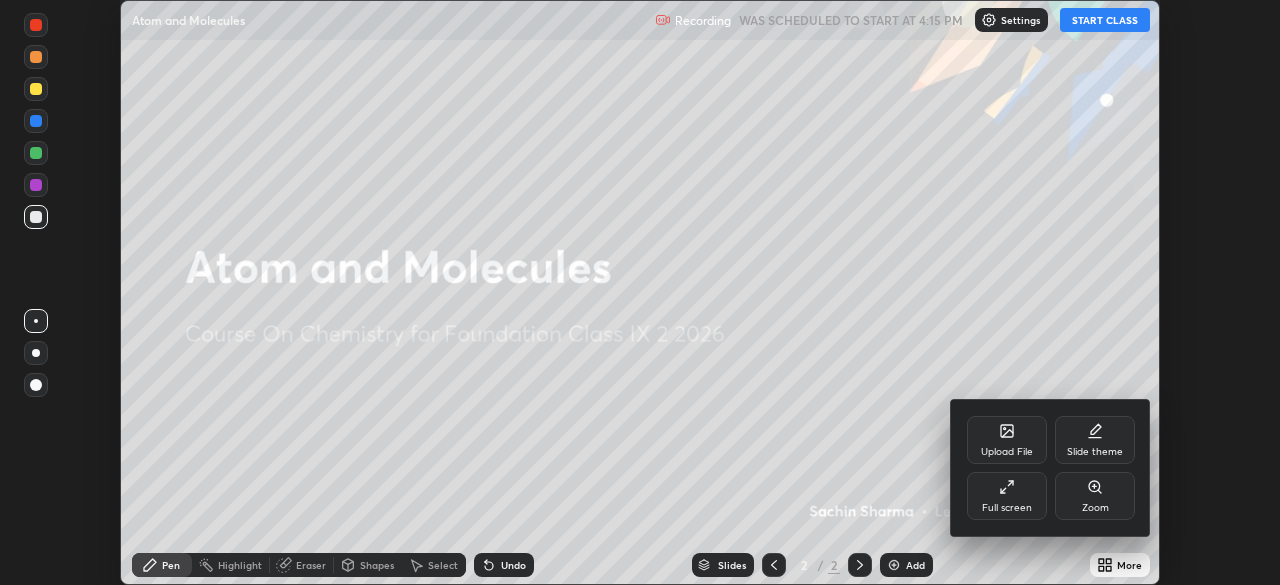 click on "Full screen" at bounding box center [1007, 496] 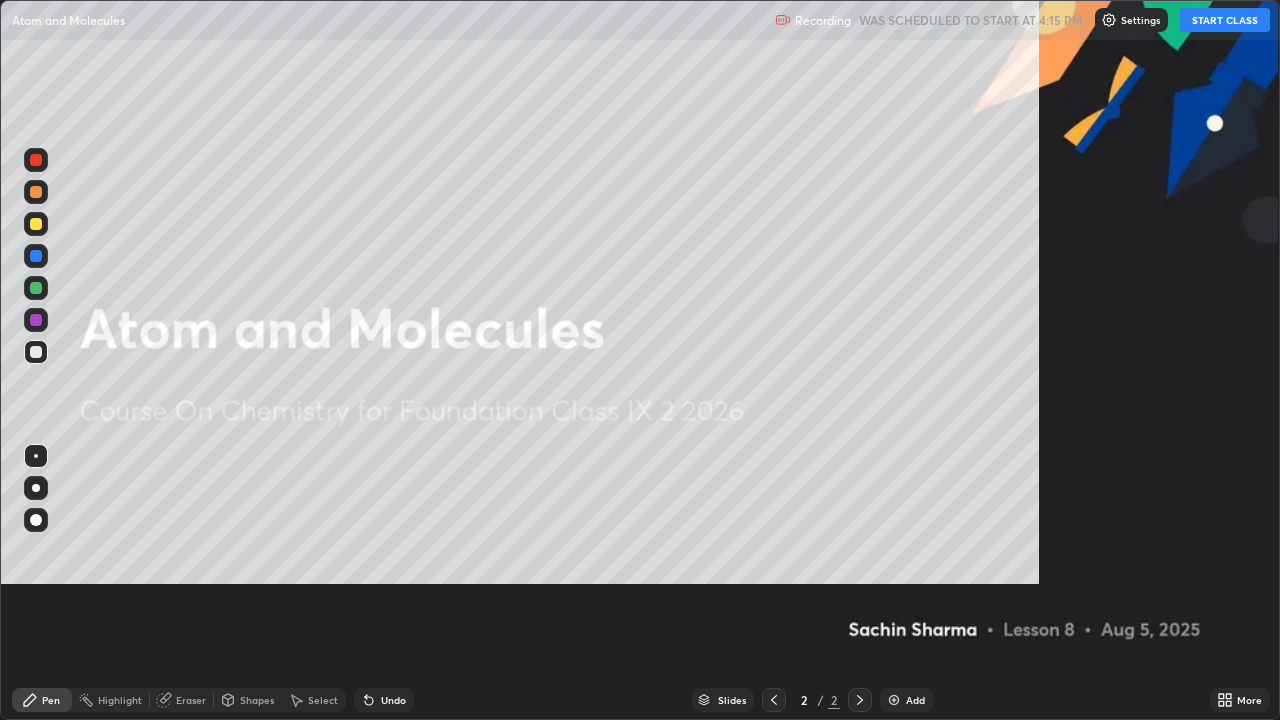 scroll, scrollTop: 99280, scrollLeft: 98720, axis: both 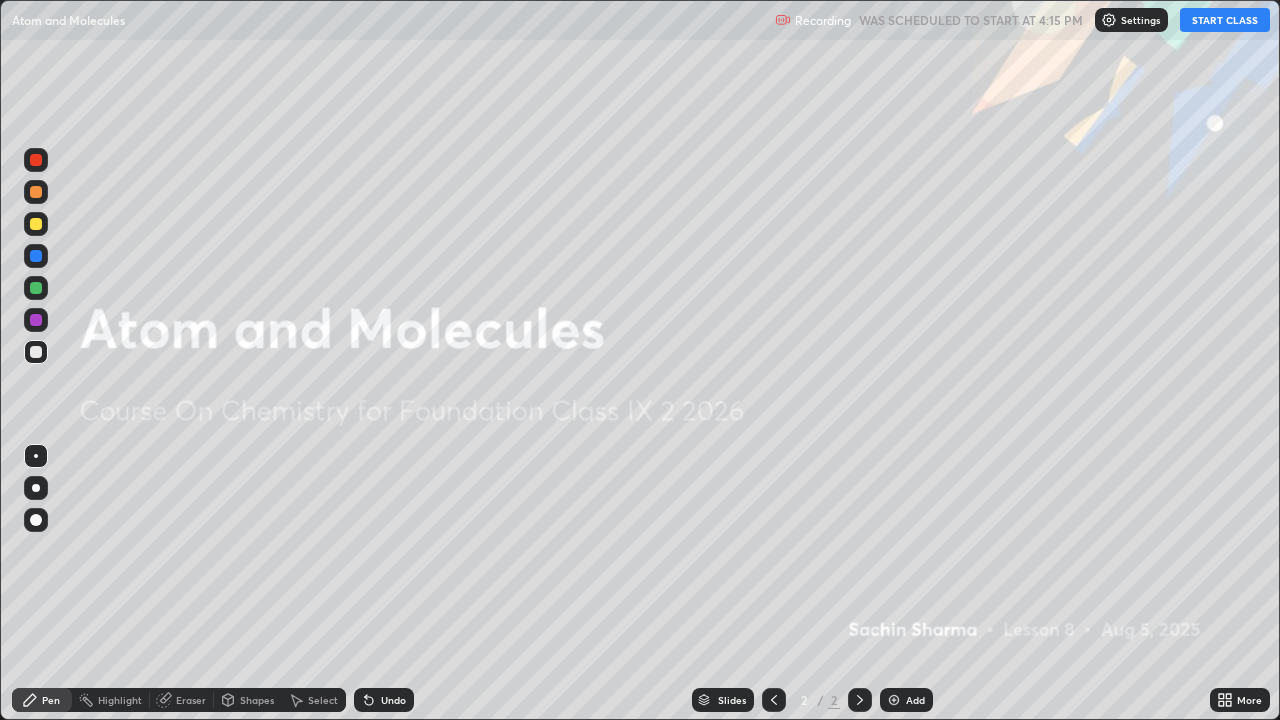 click on "START CLASS" at bounding box center [1225, 20] 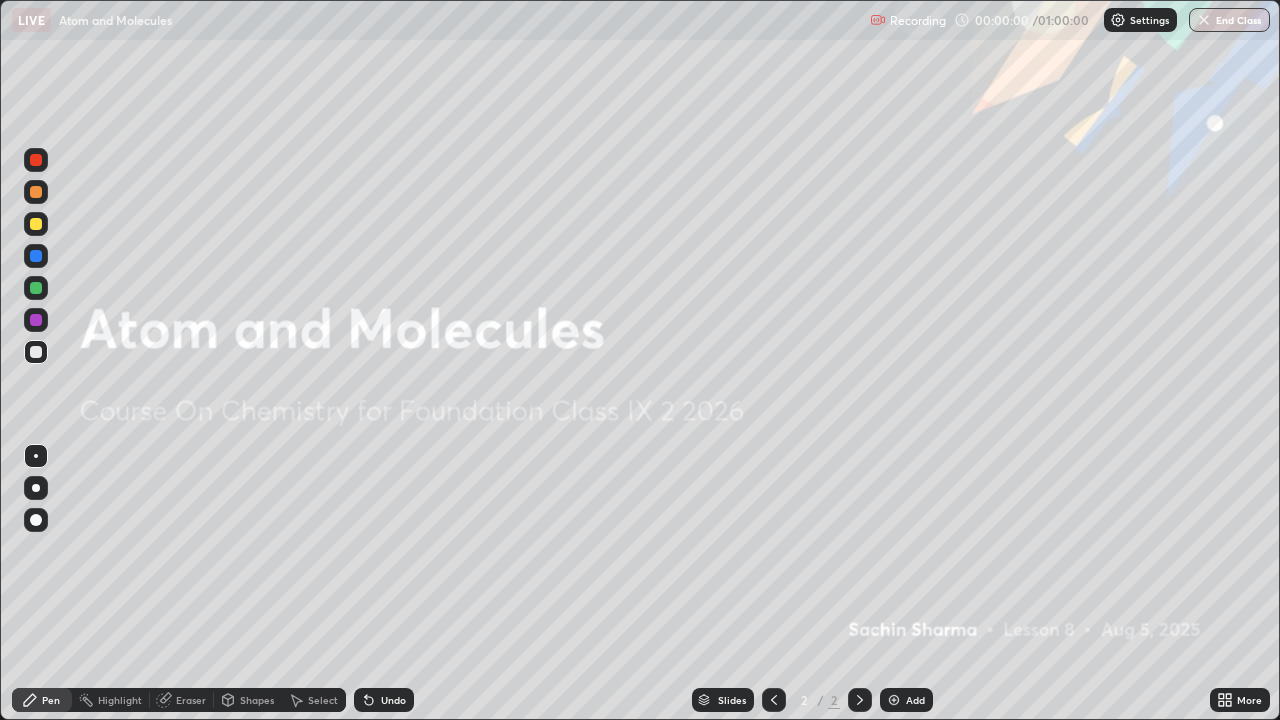 click at bounding box center [894, 700] 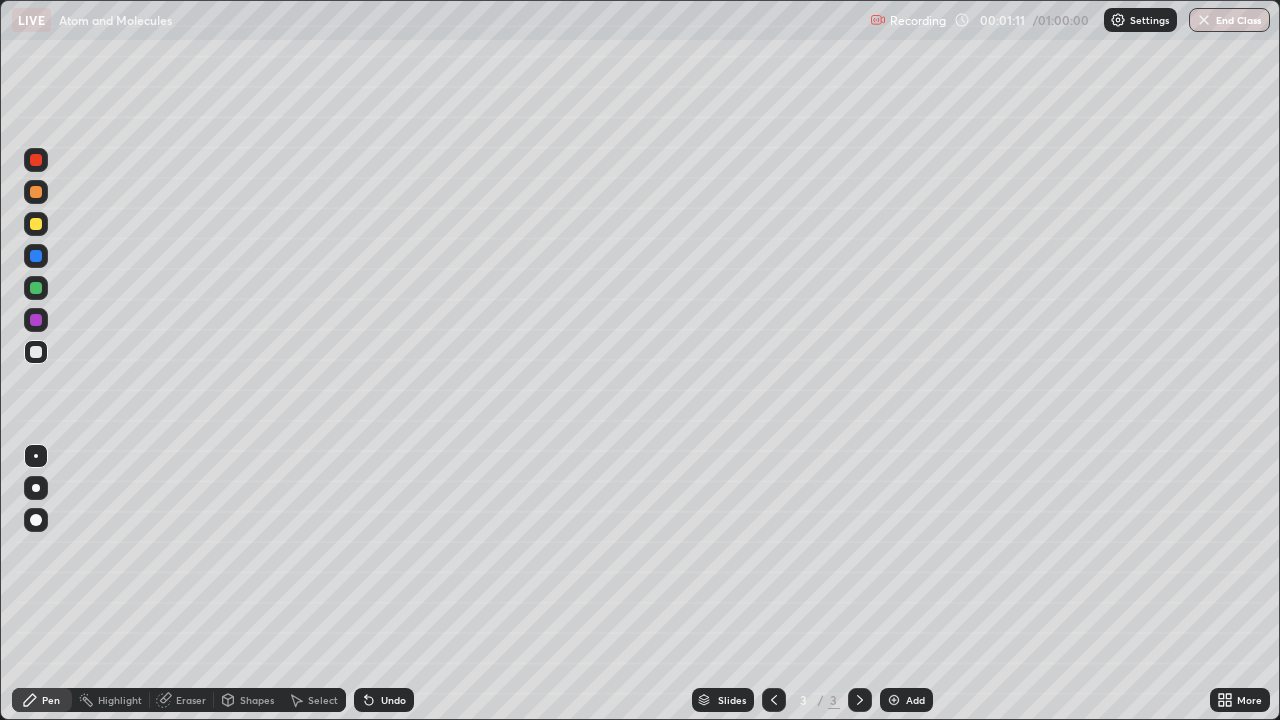 click at bounding box center [36, 160] 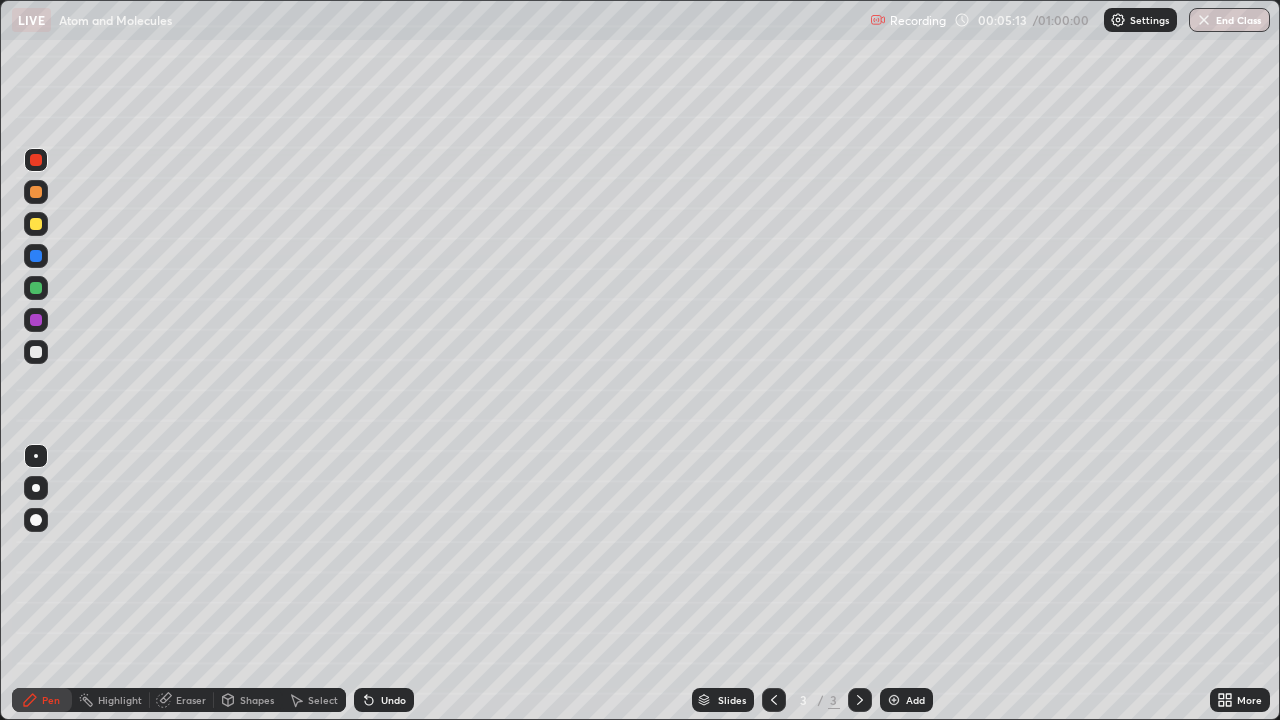 click at bounding box center [36, 288] 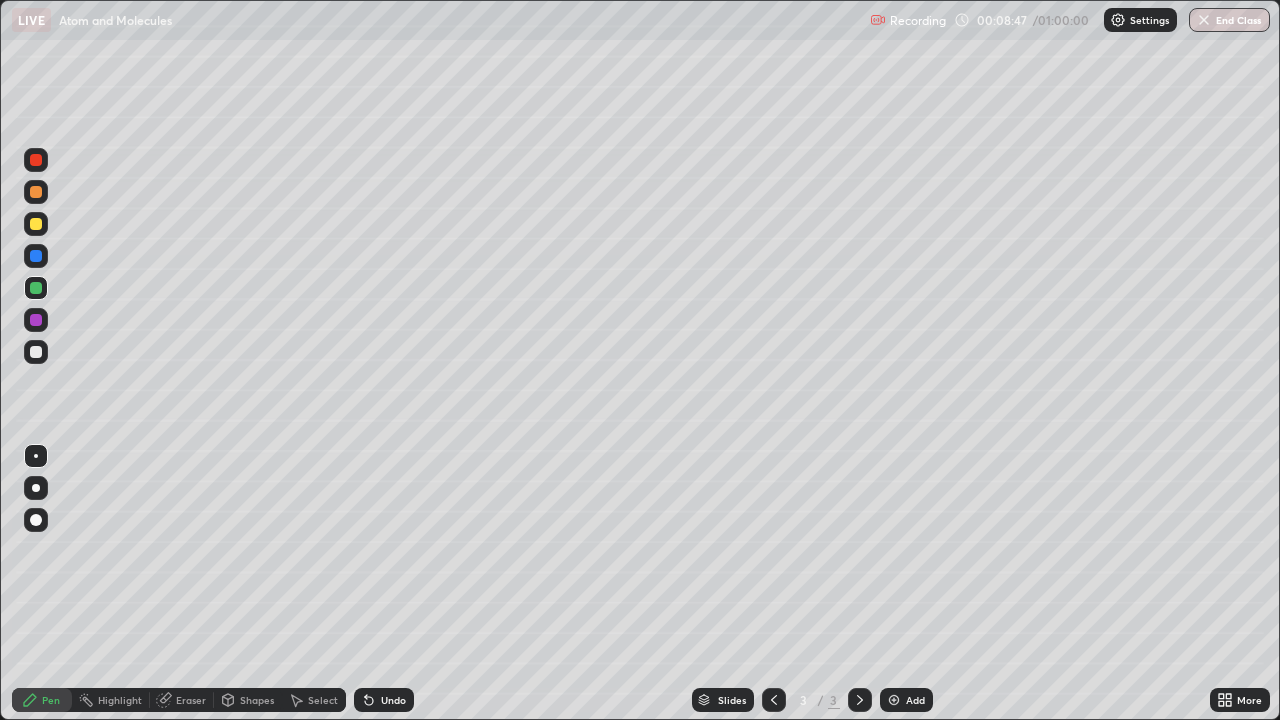 click at bounding box center [36, 320] 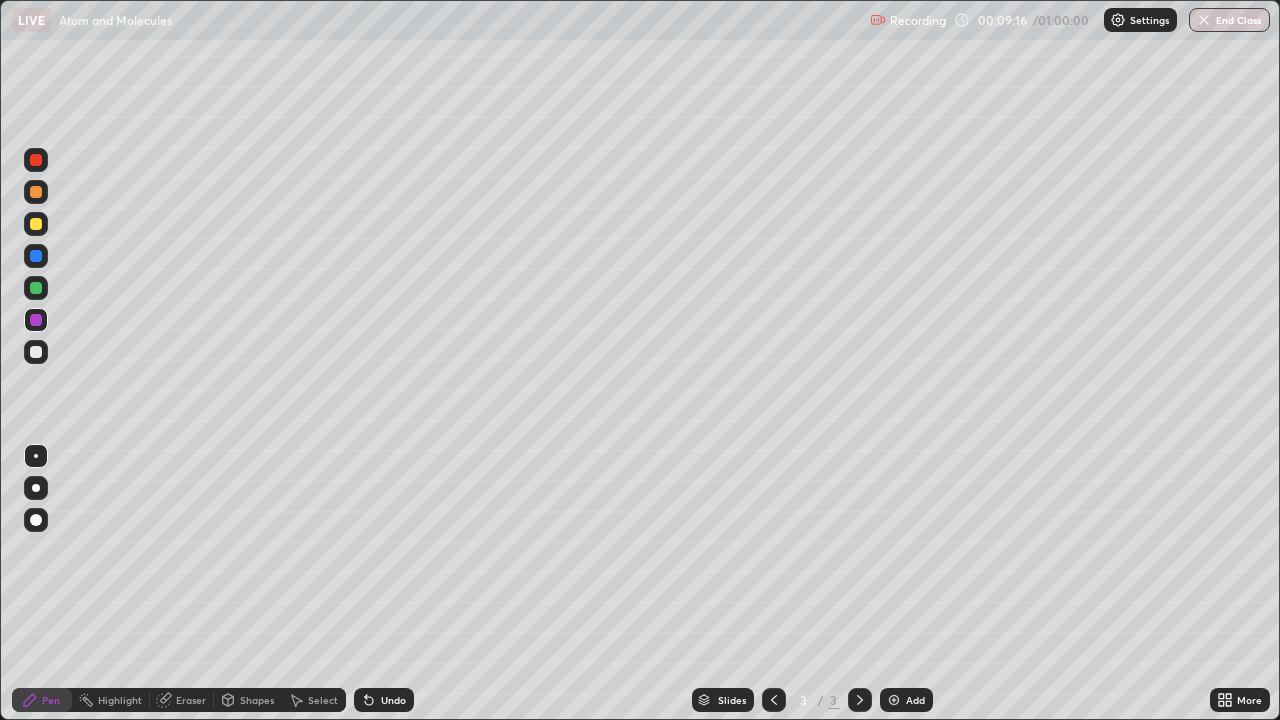 click at bounding box center [894, 700] 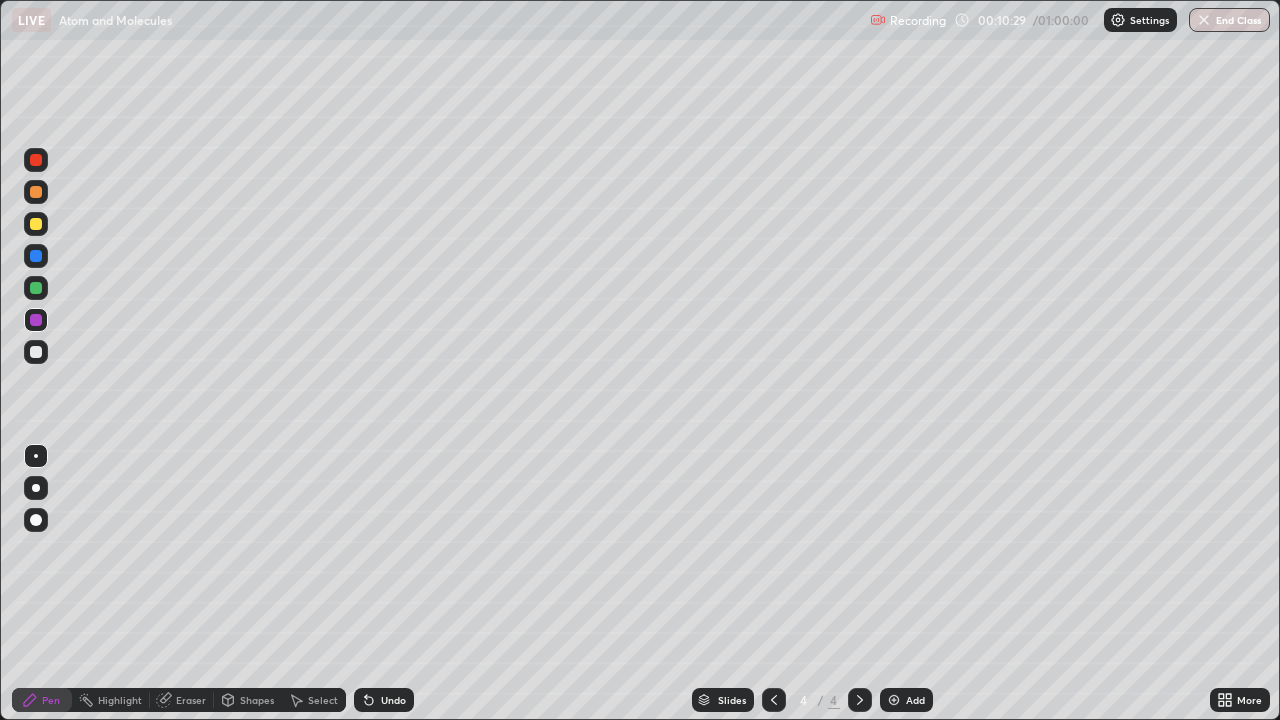 click at bounding box center [36, 288] 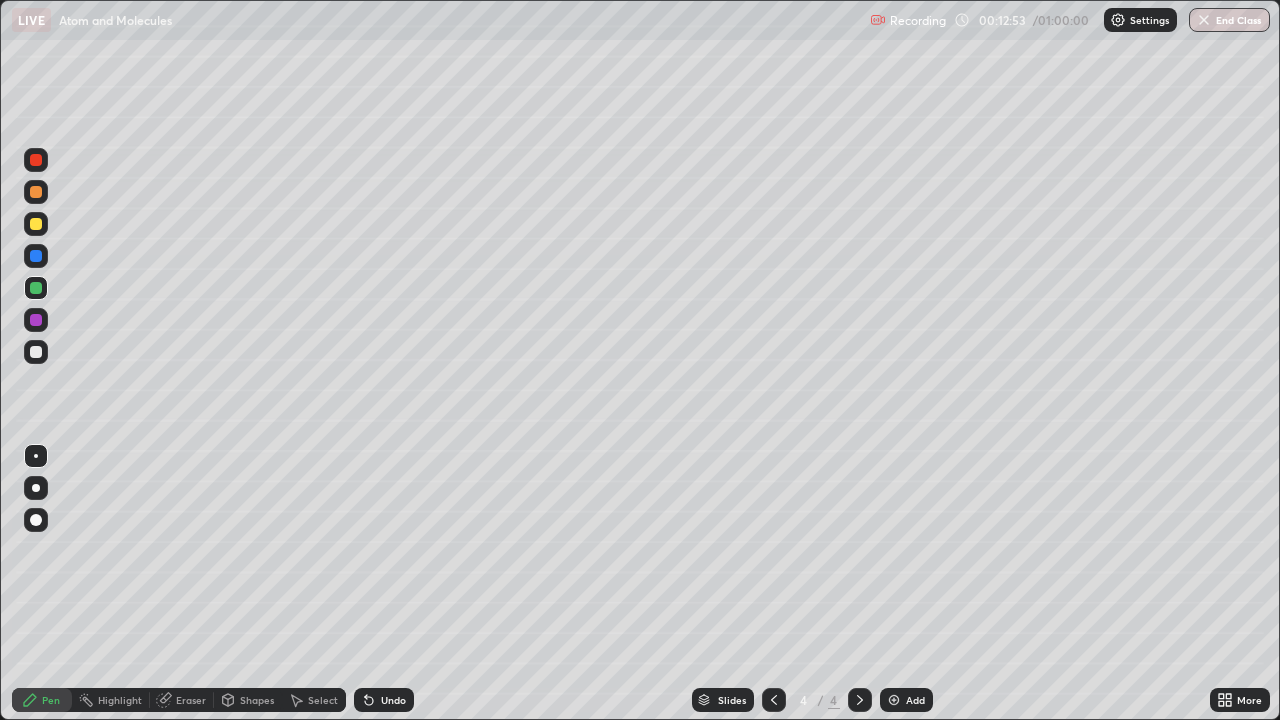 click at bounding box center [894, 700] 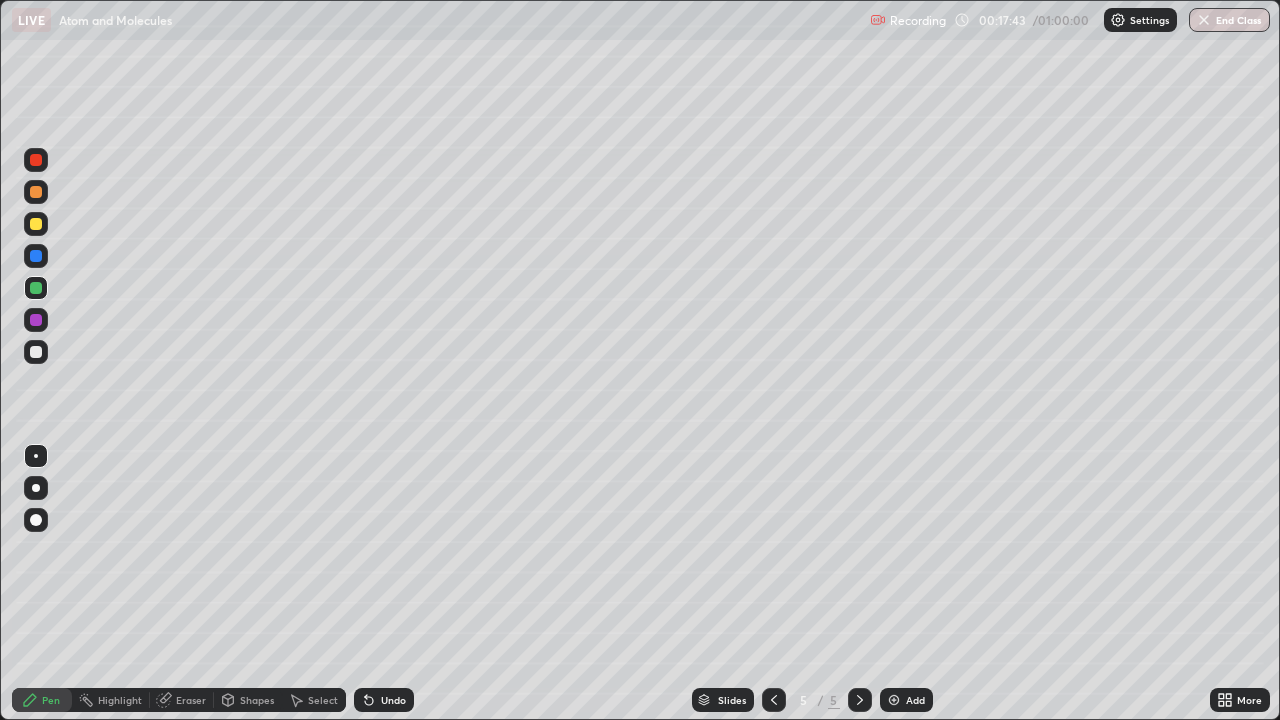 click at bounding box center (36, 320) 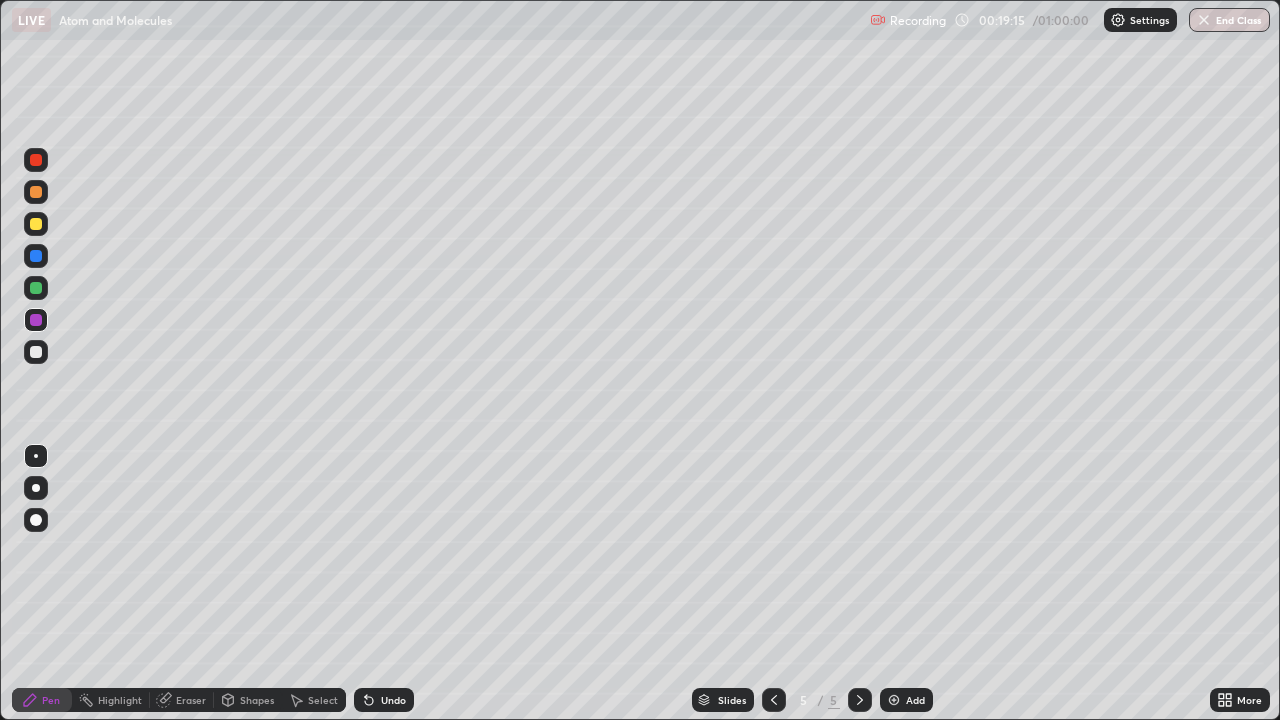click 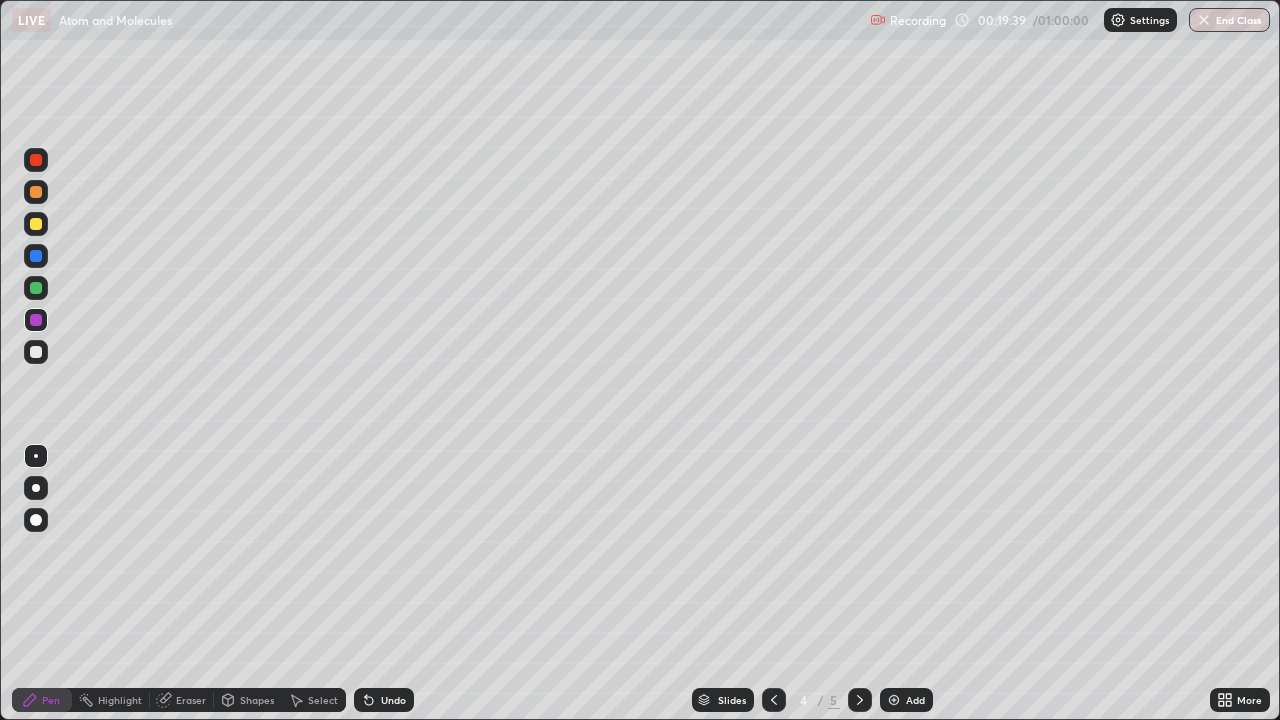 click at bounding box center [36, 288] 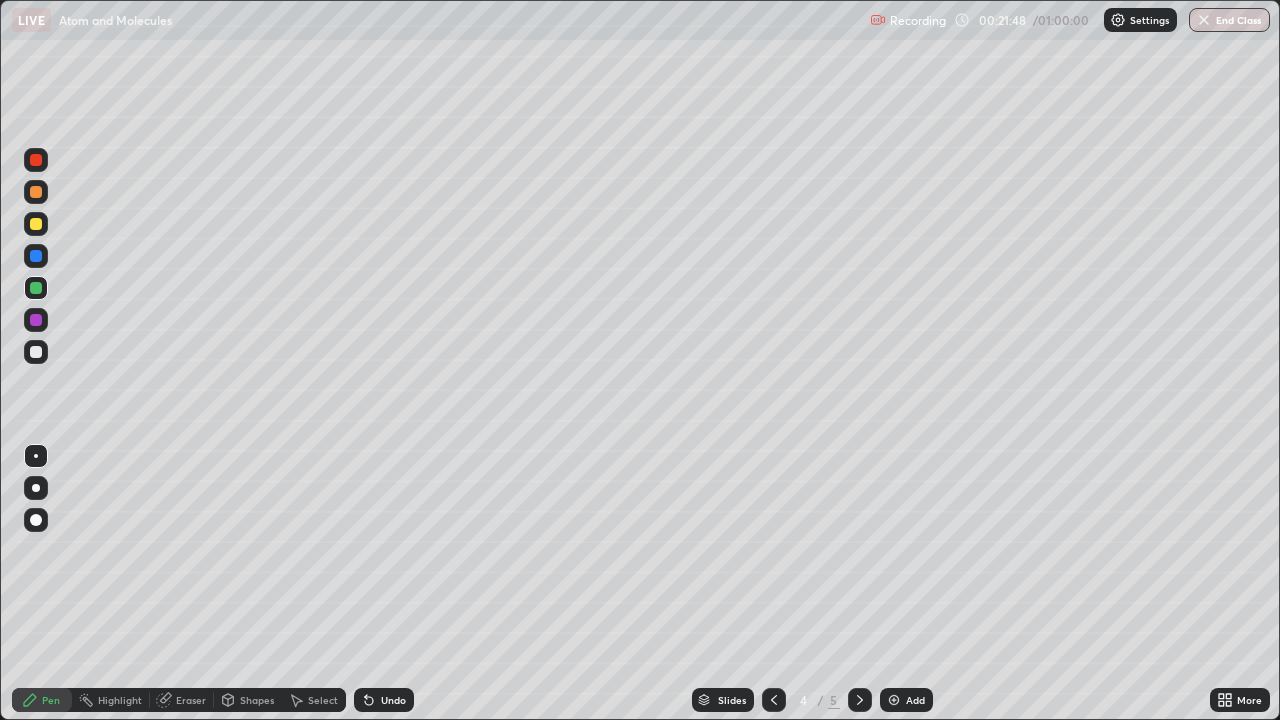 click at bounding box center [894, 700] 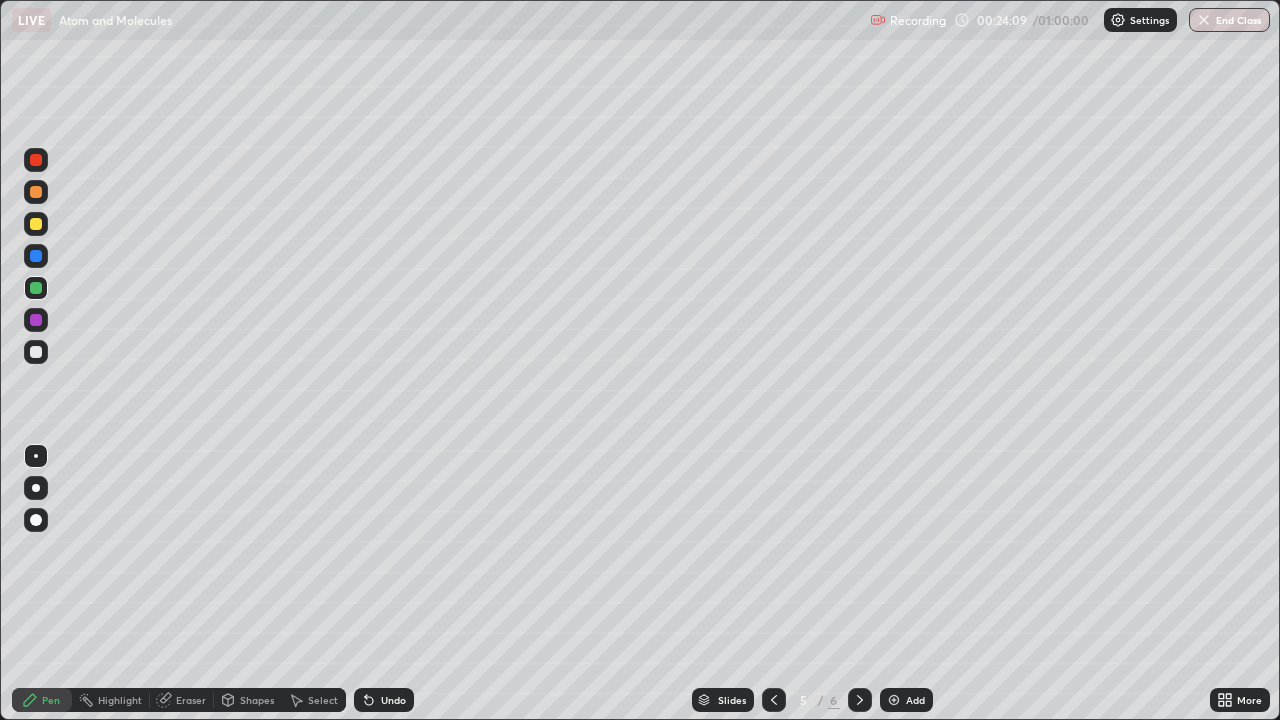 click at bounding box center [894, 700] 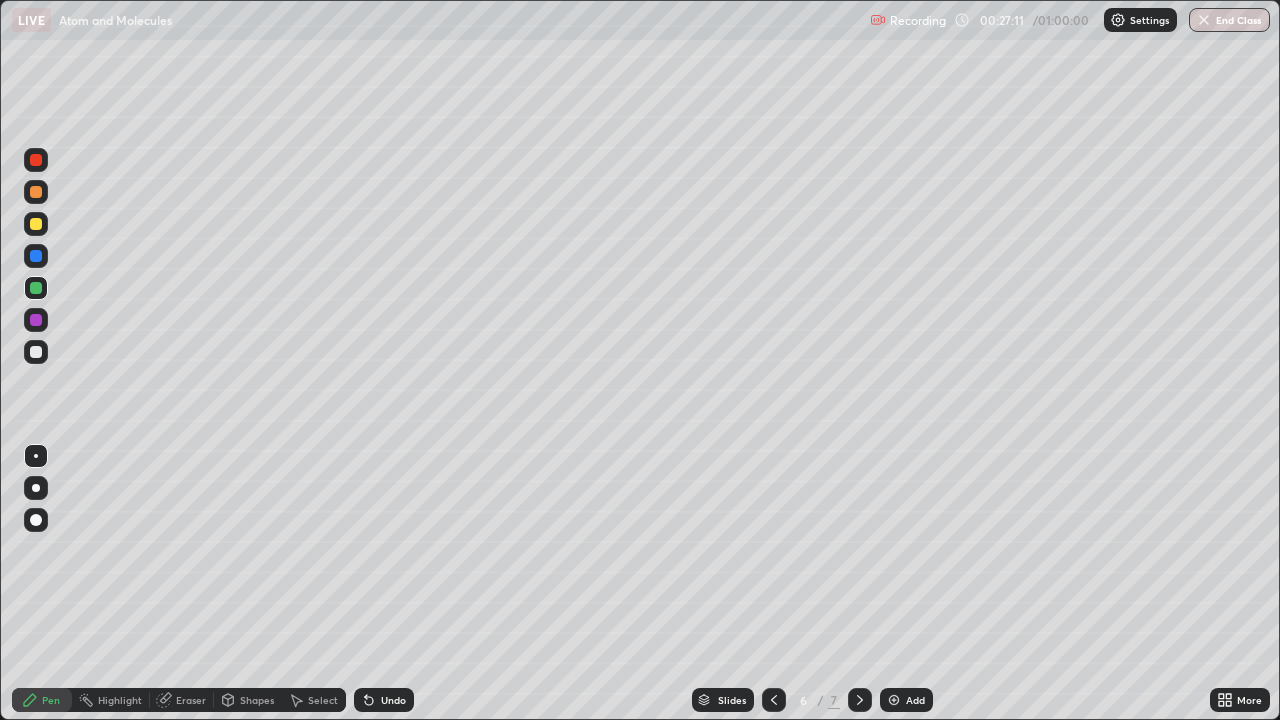 click at bounding box center (36, 320) 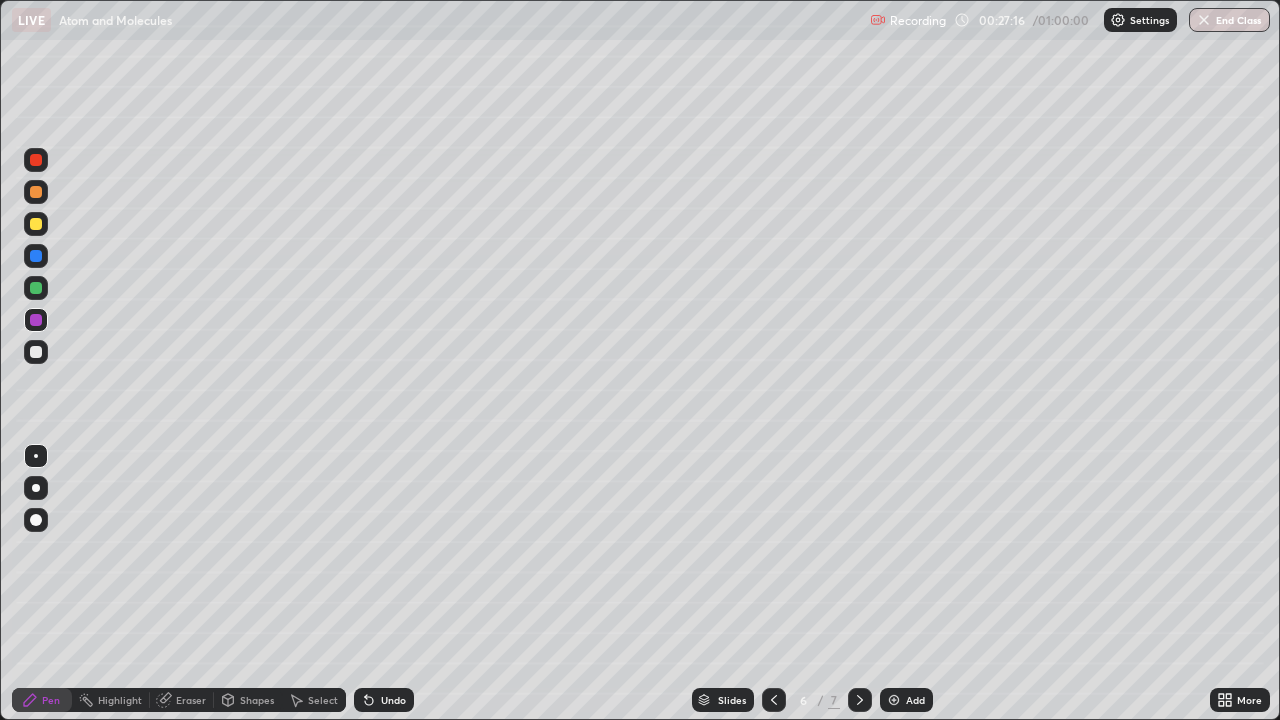click at bounding box center [36, 352] 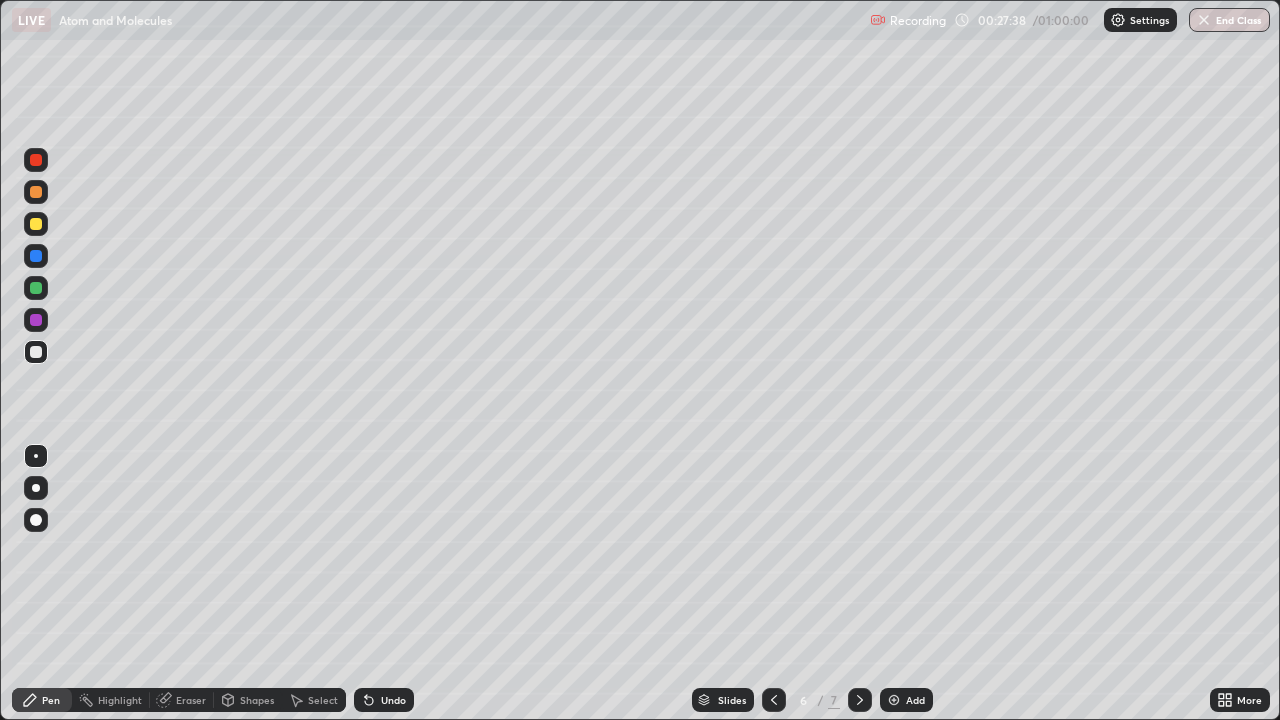 click at bounding box center [36, 256] 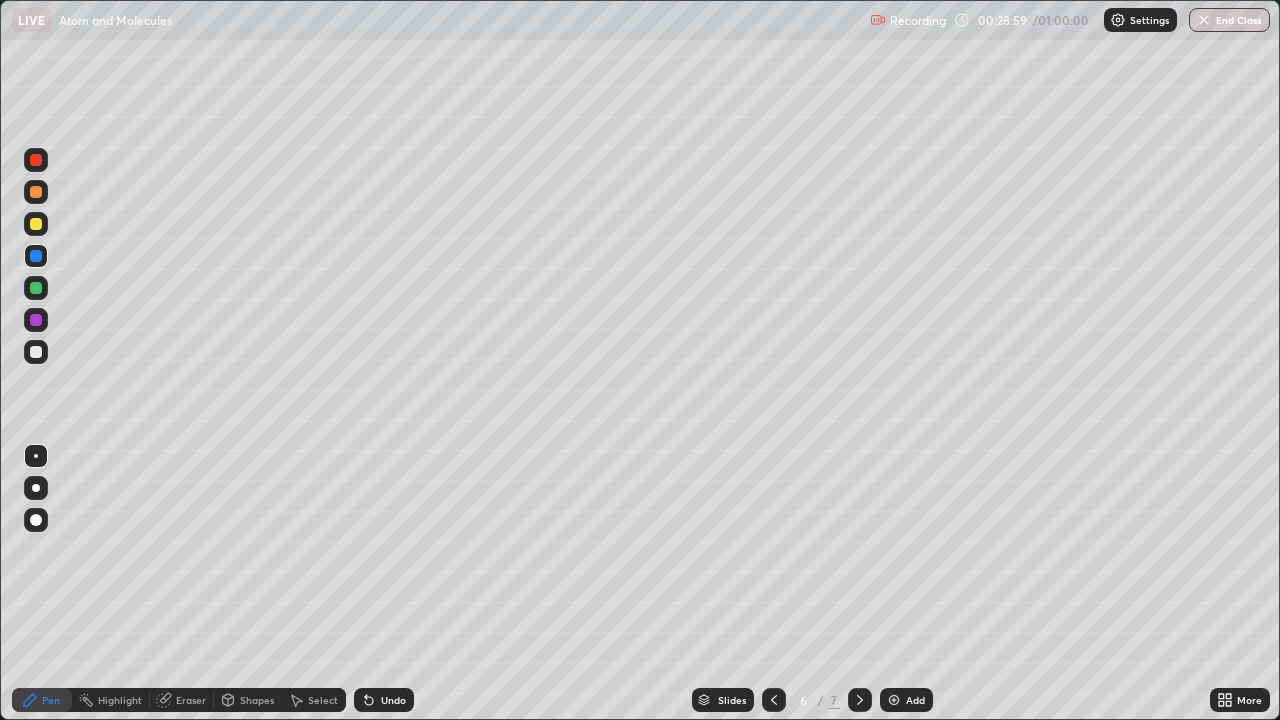 click at bounding box center (36, 288) 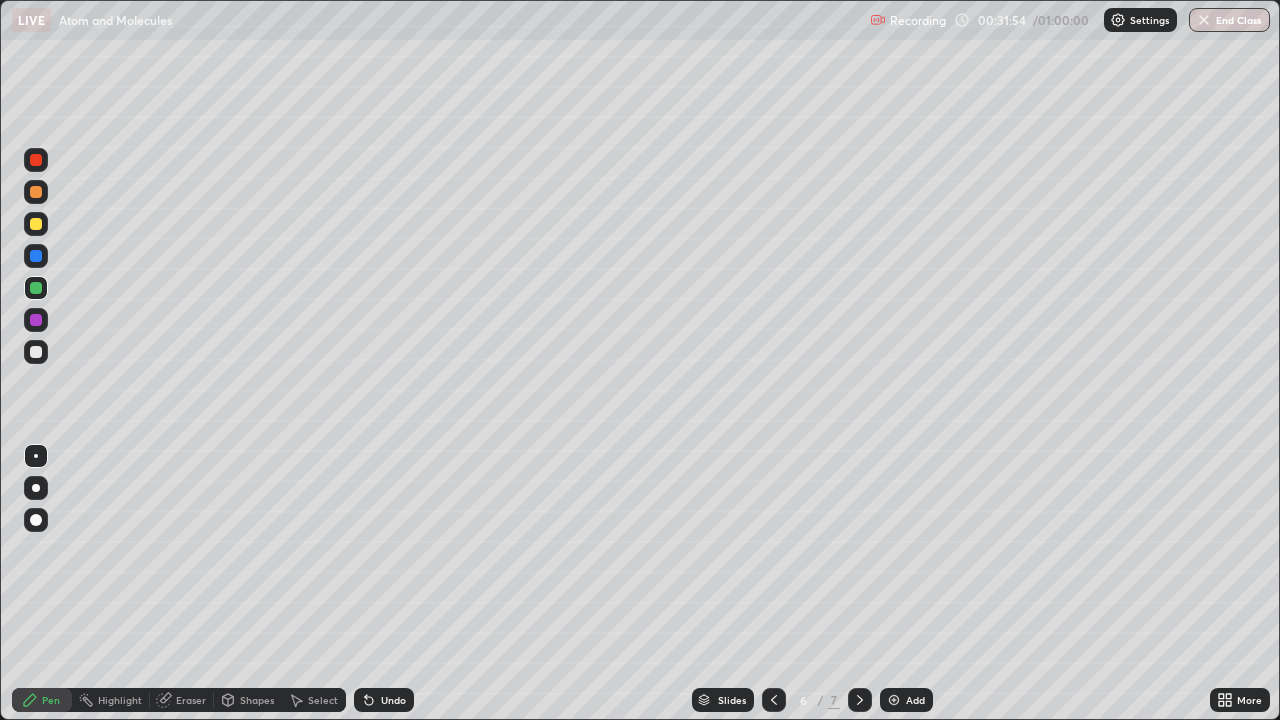 click at bounding box center [894, 700] 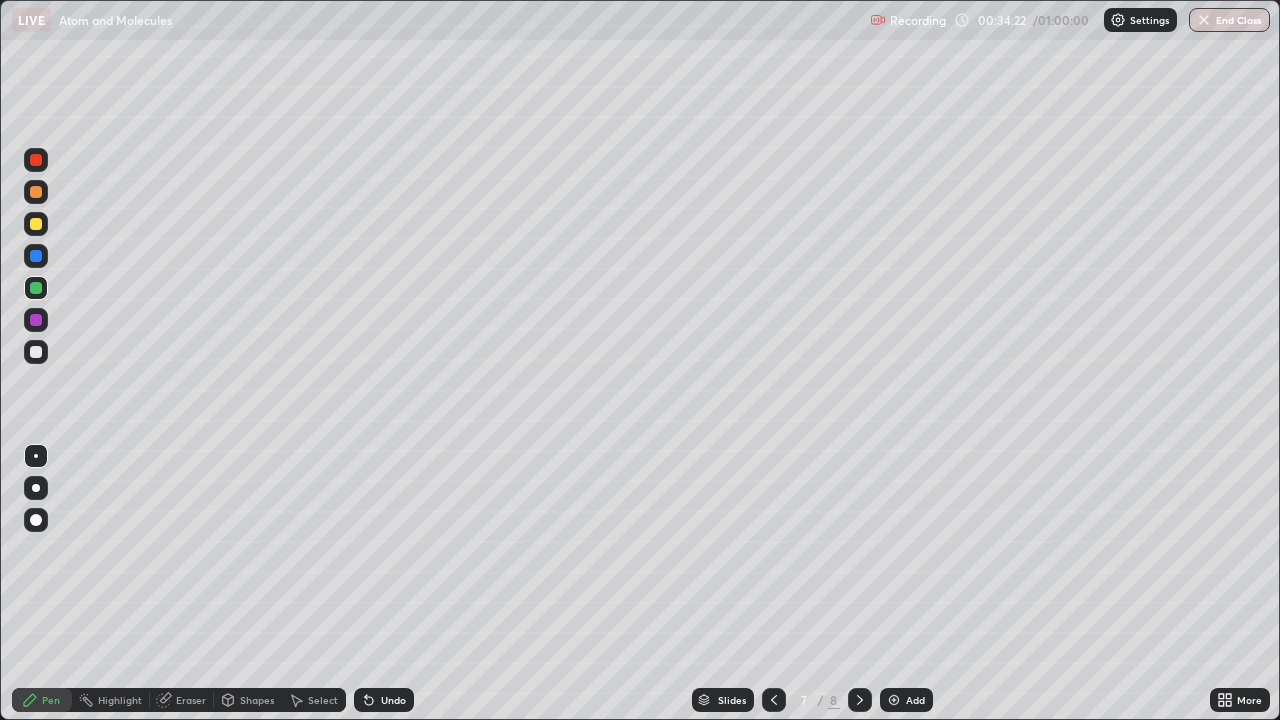 click at bounding box center [894, 700] 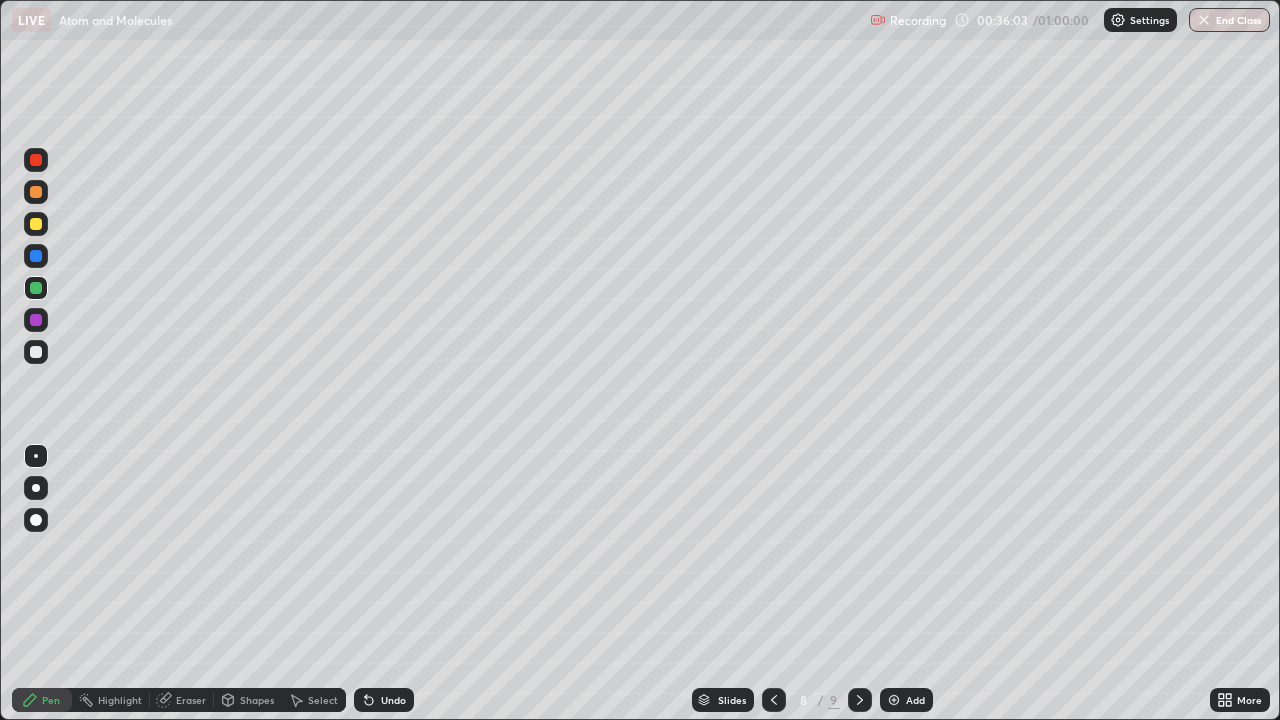 click at bounding box center [894, 700] 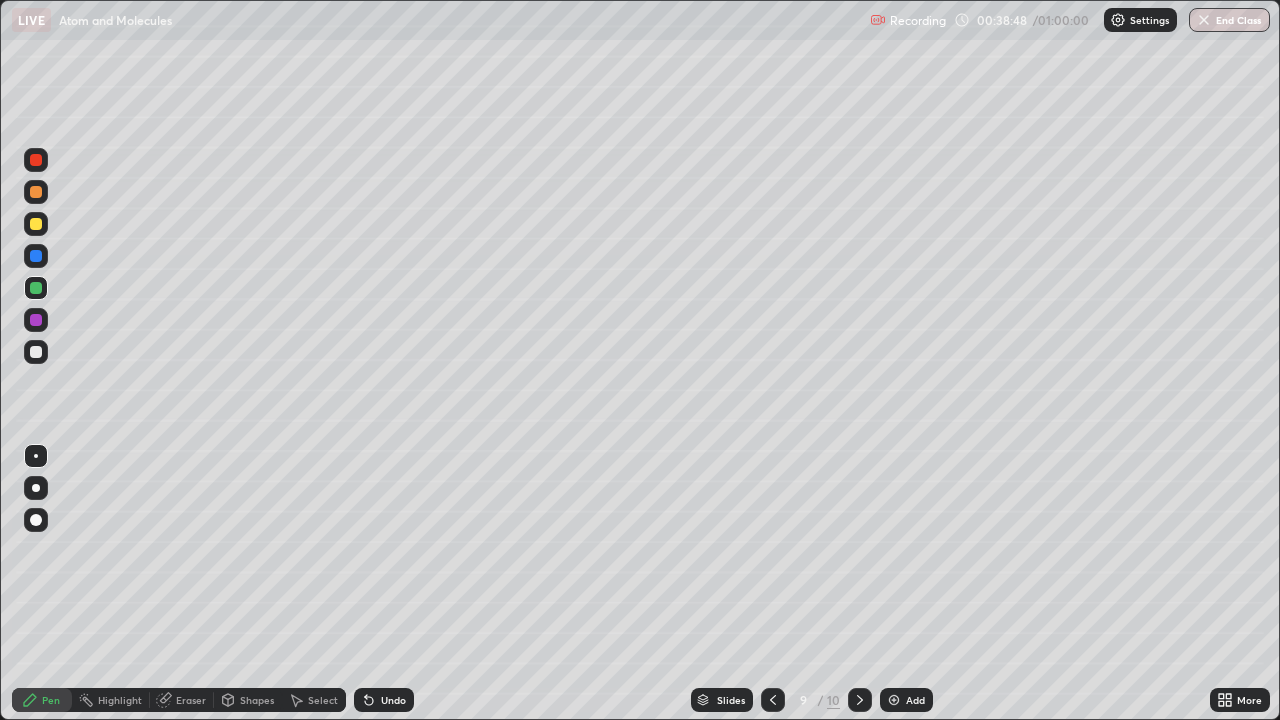 click at bounding box center [36, 256] 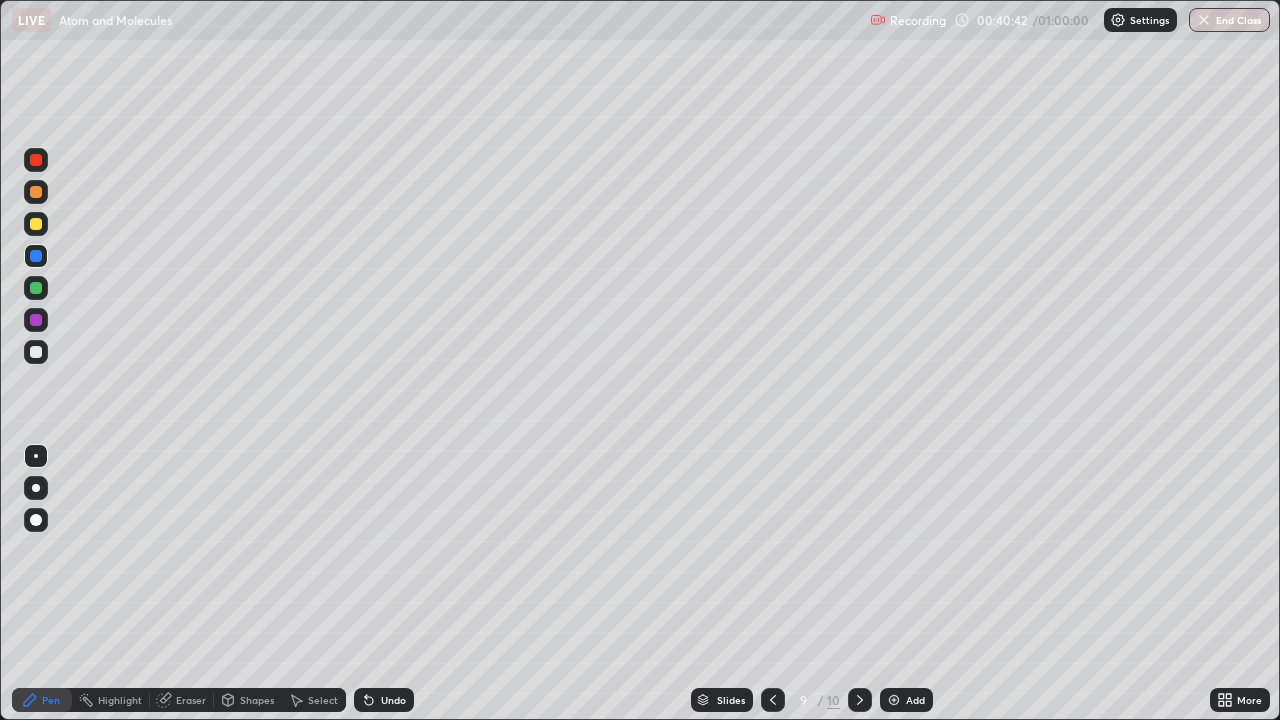 click at bounding box center [894, 700] 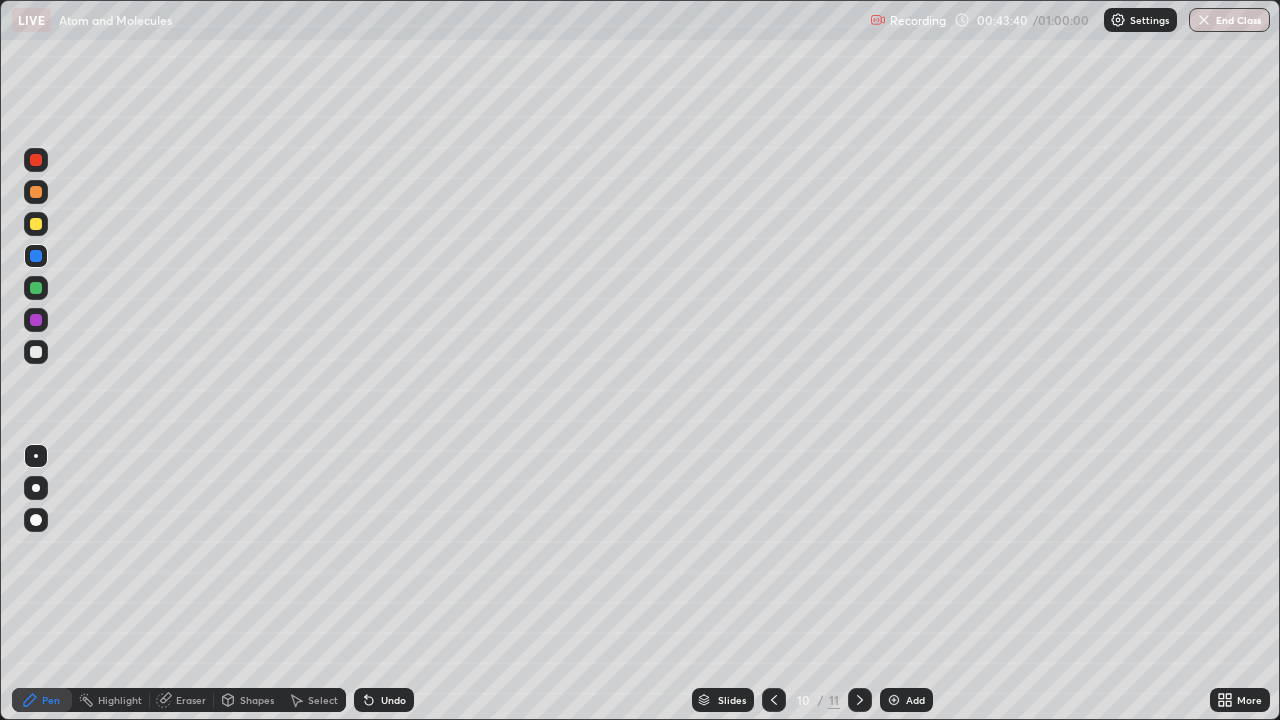 click at bounding box center [894, 700] 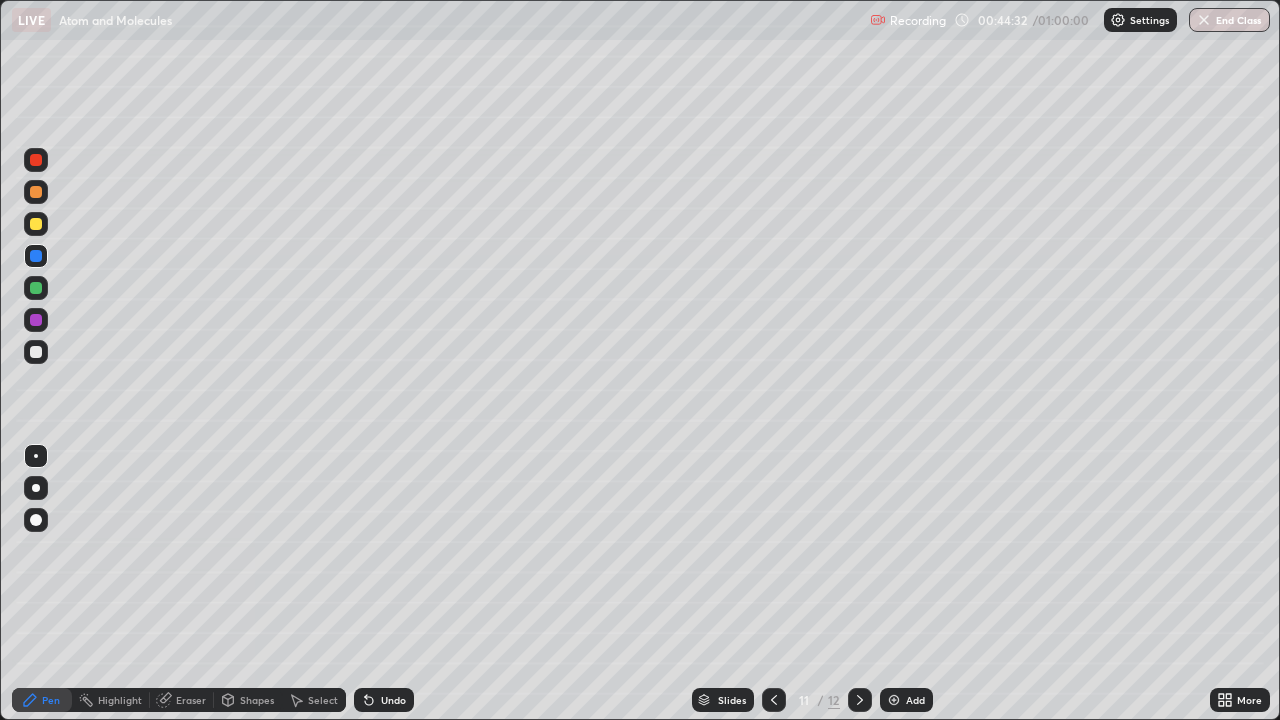 click at bounding box center (36, 288) 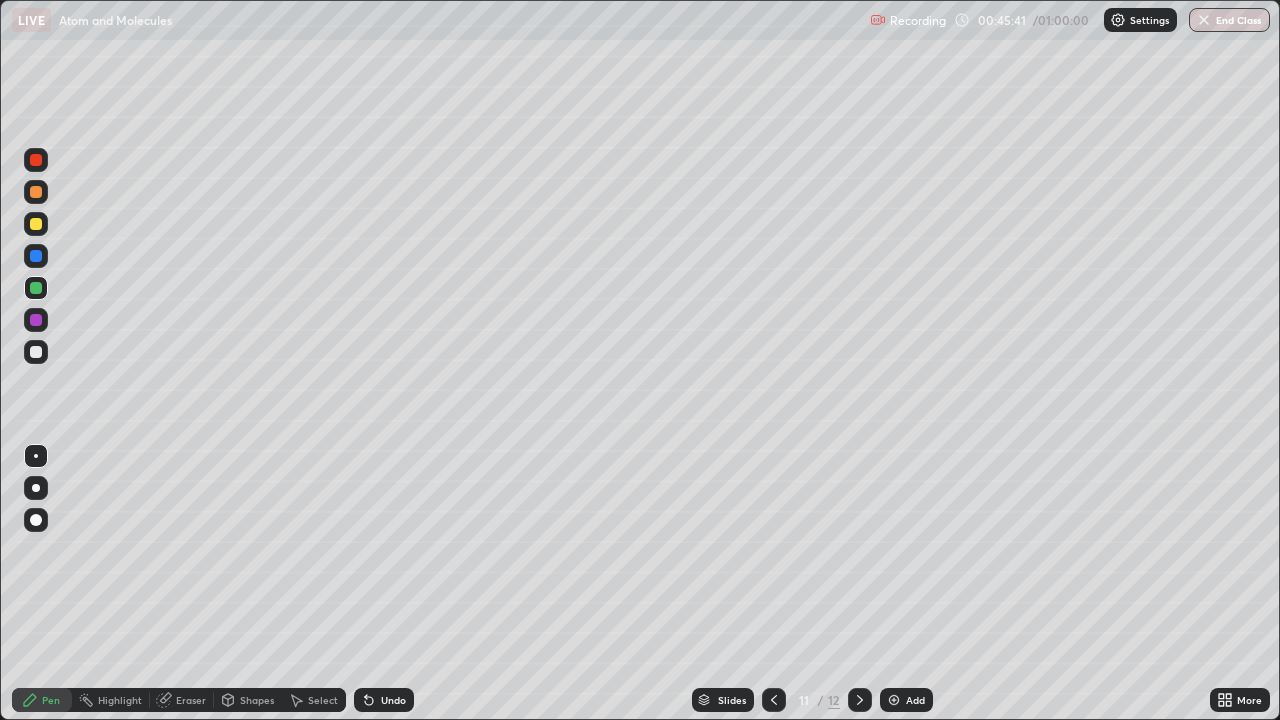 click at bounding box center [894, 700] 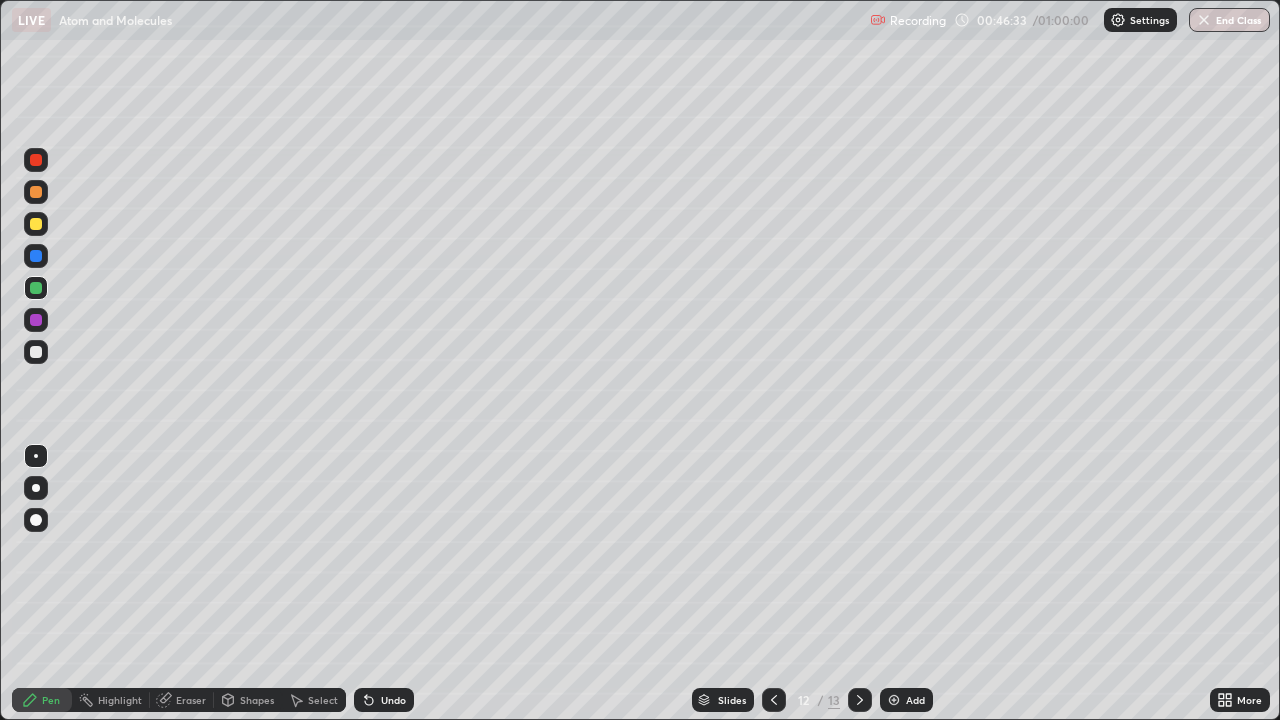 click at bounding box center [36, 320] 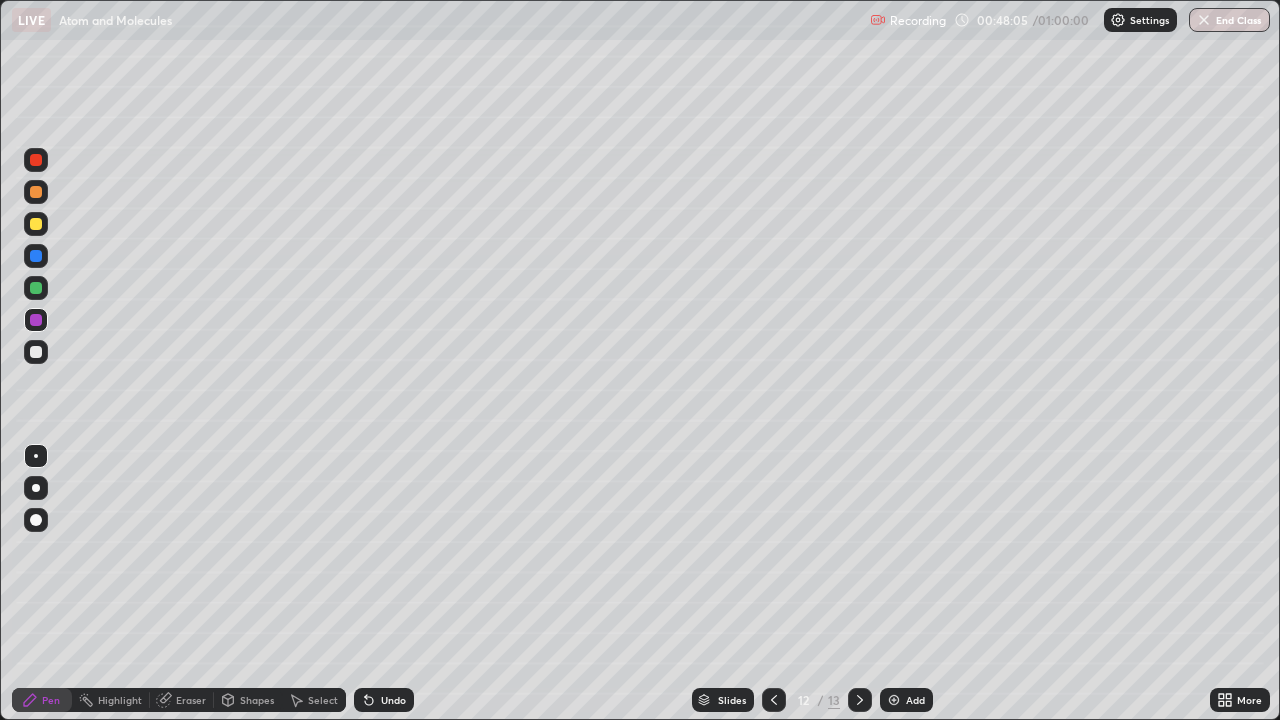 click on "Add" at bounding box center [906, 700] 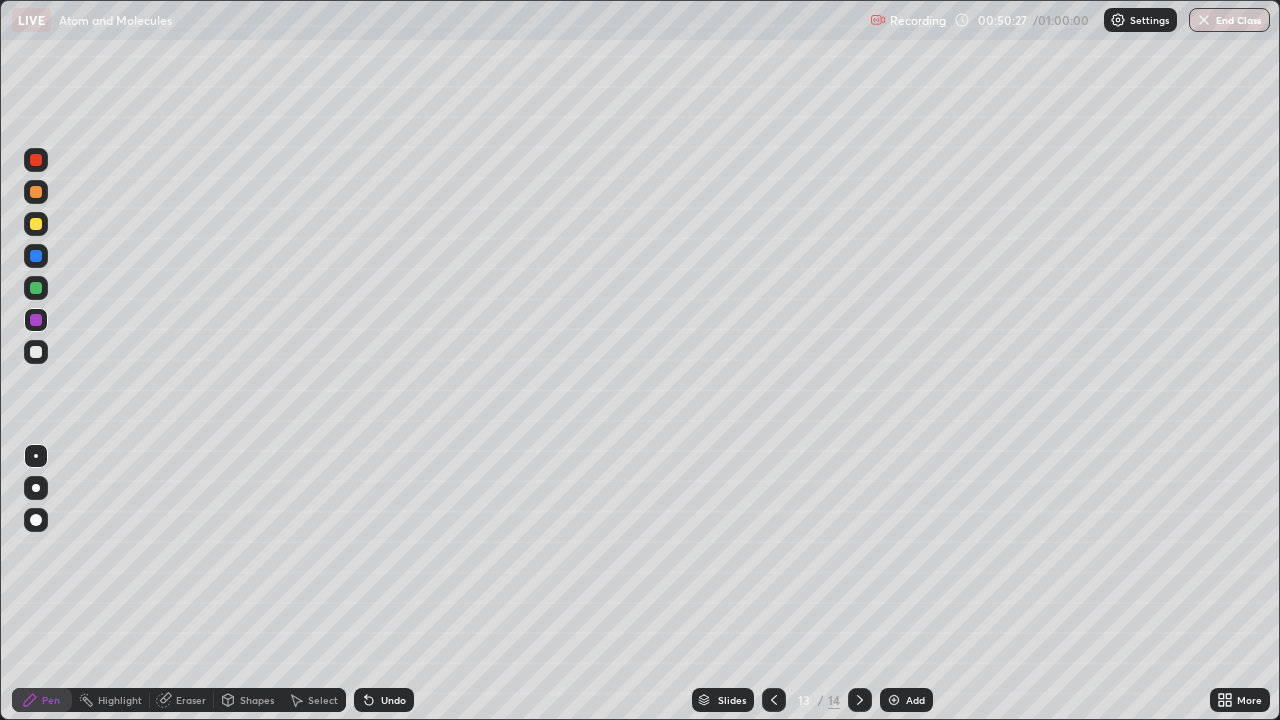 click at bounding box center (36, 288) 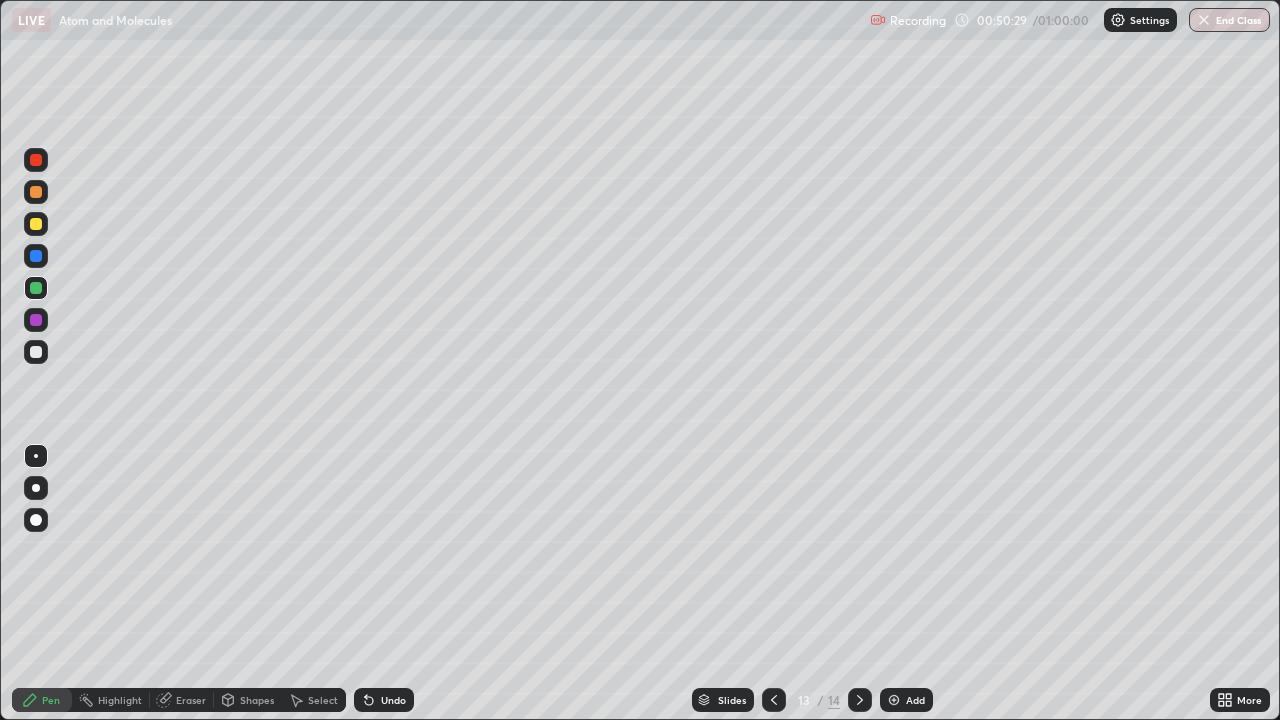 click at bounding box center (894, 700) 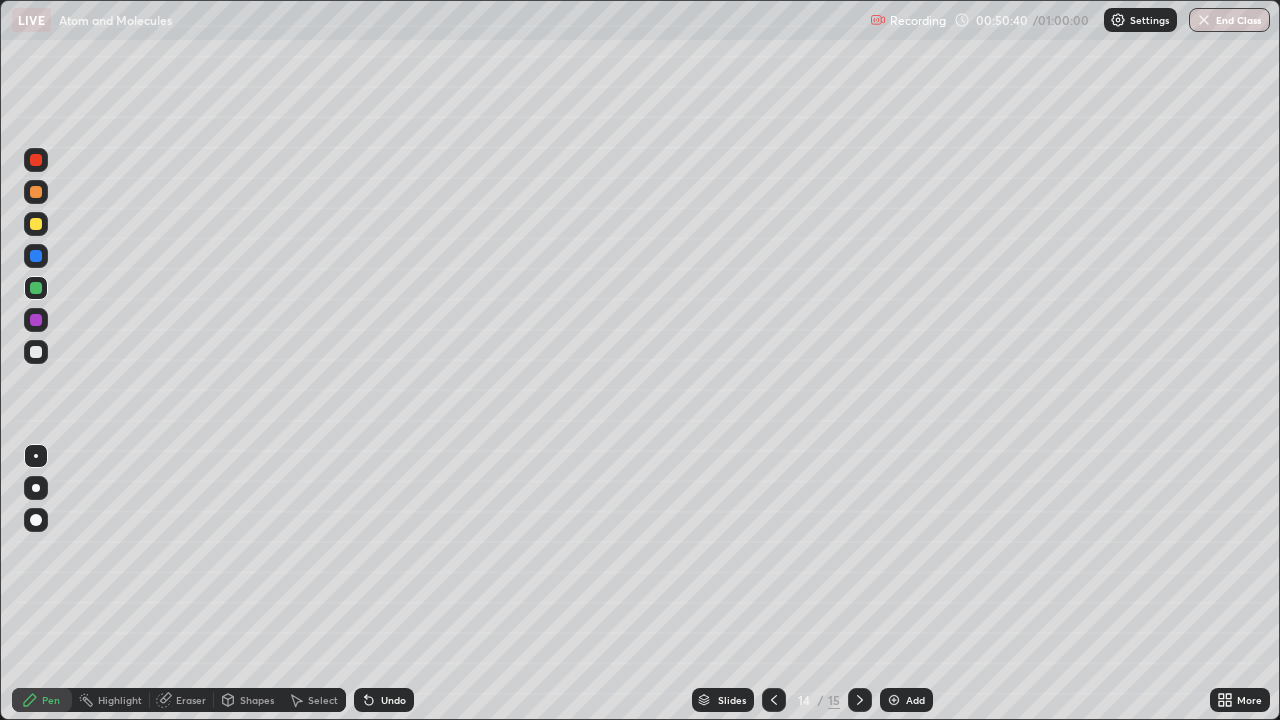 click 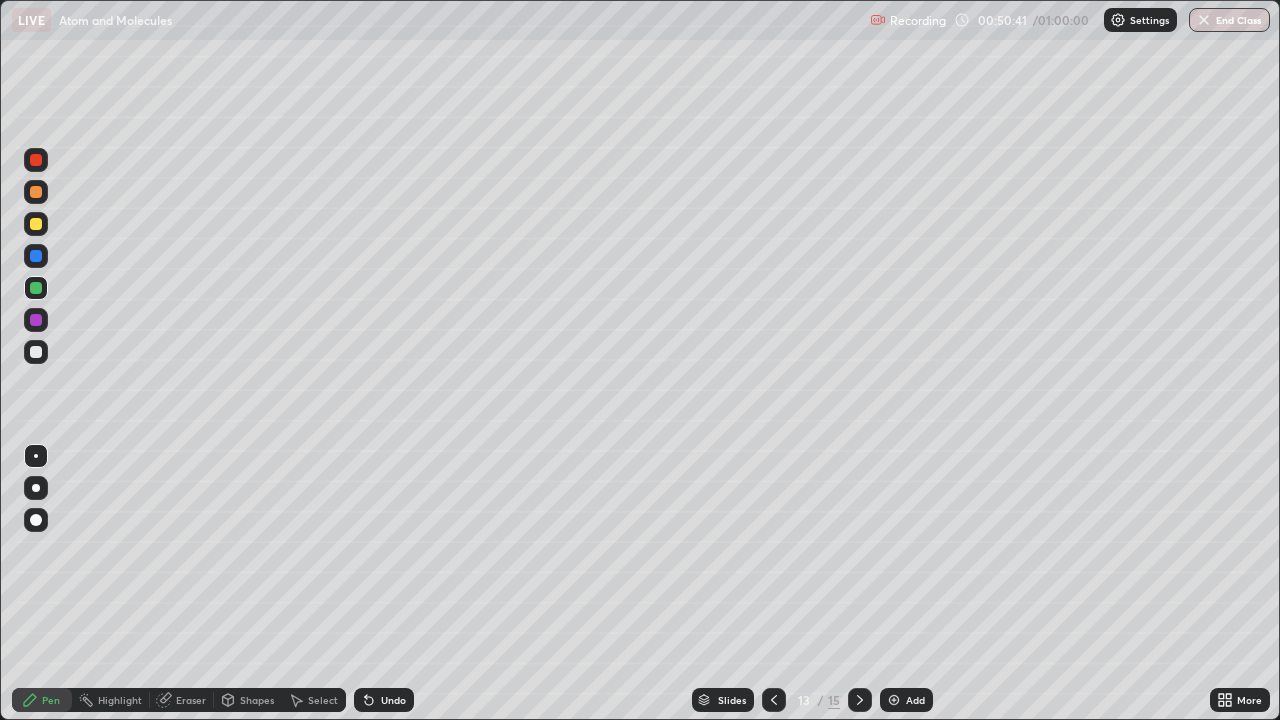 click at bounding box center (36, 224) 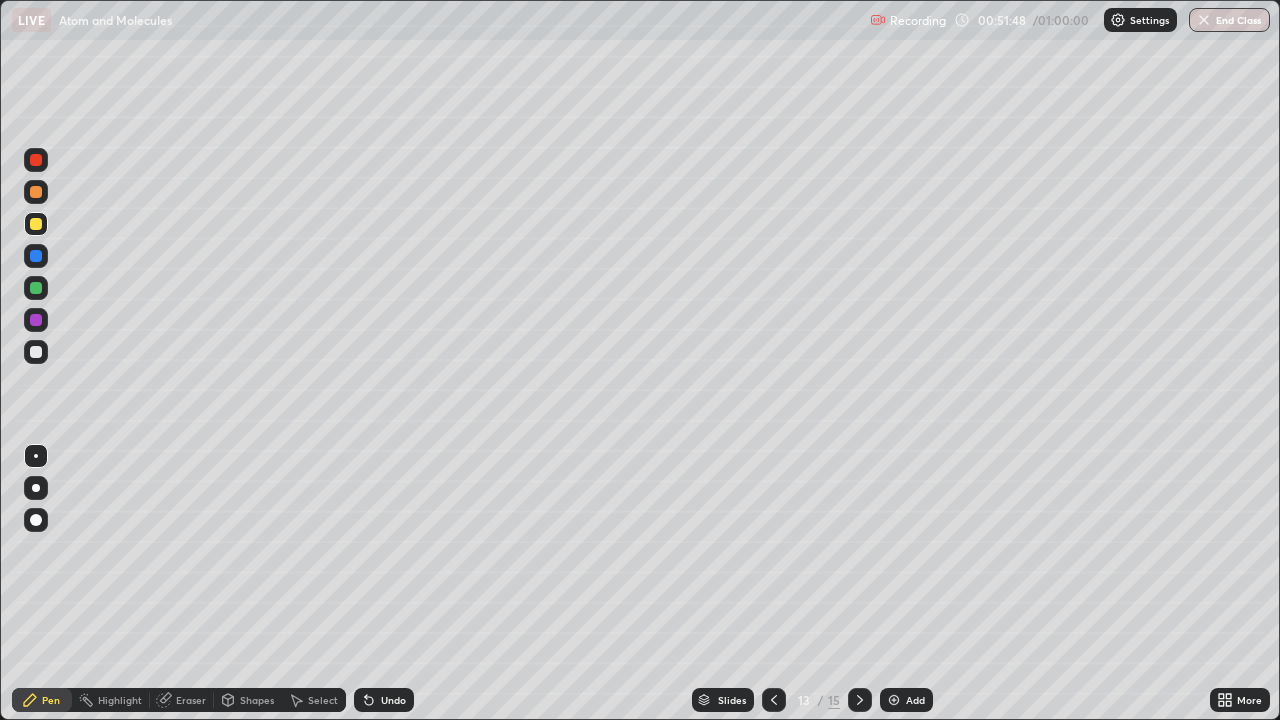 click at bounding box center [36, 160] 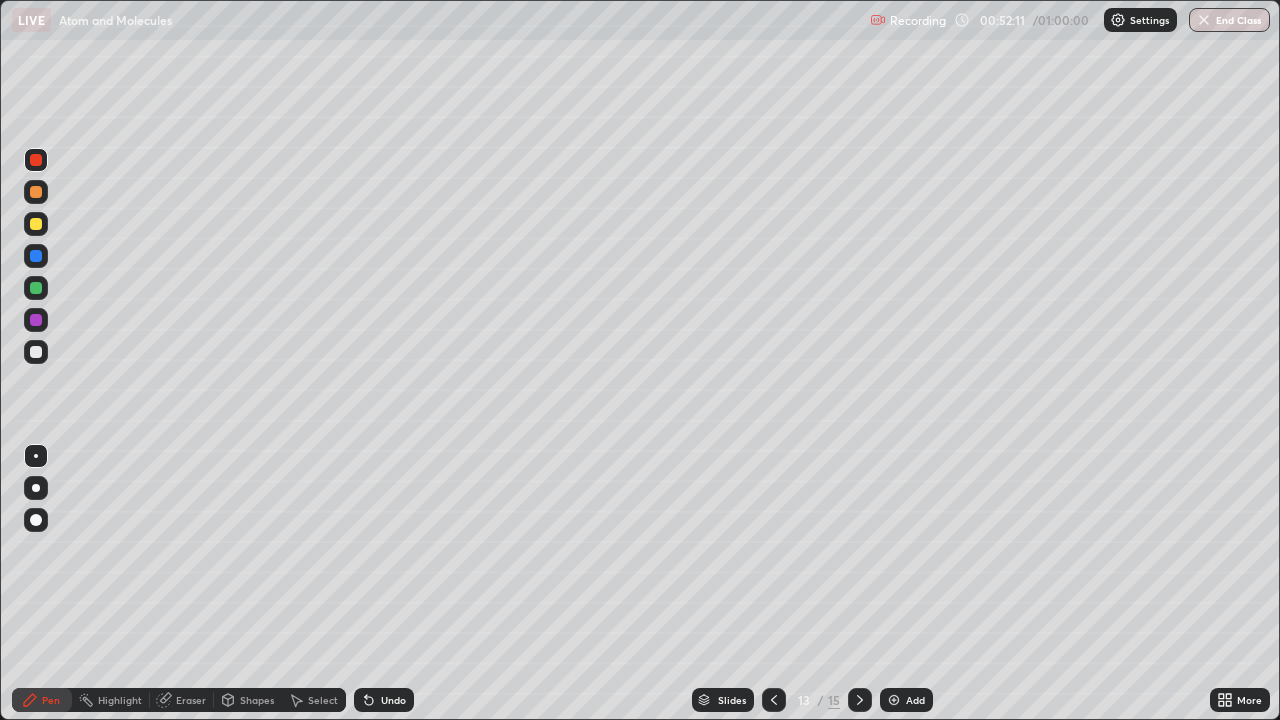 click at bounding box center (36, 352) 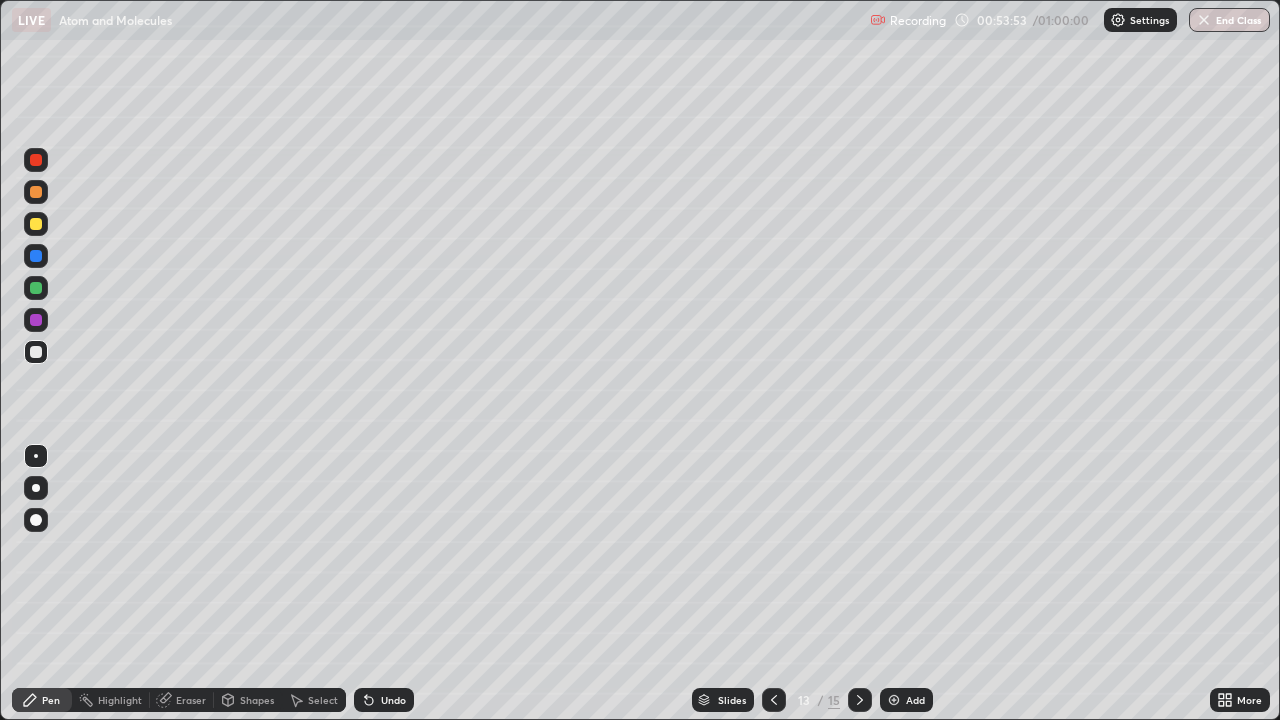 click at bounding box center [894, 700] 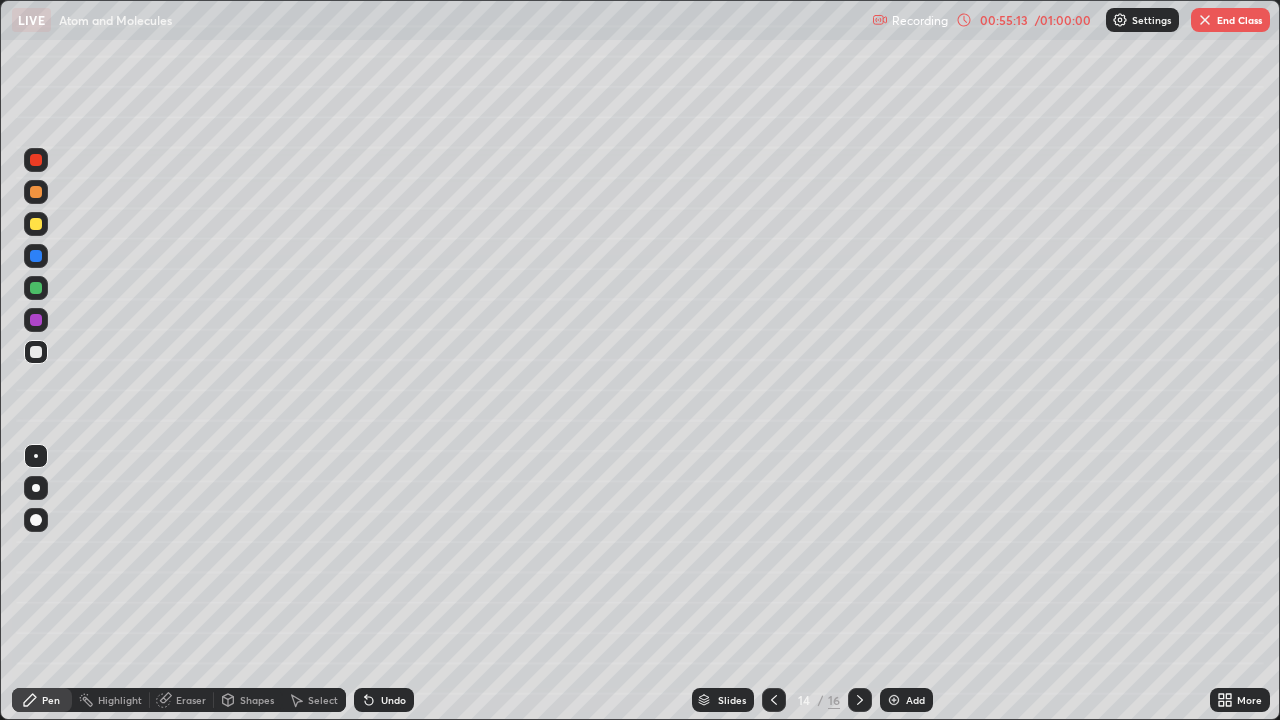 click at bounding box center (36, 256) 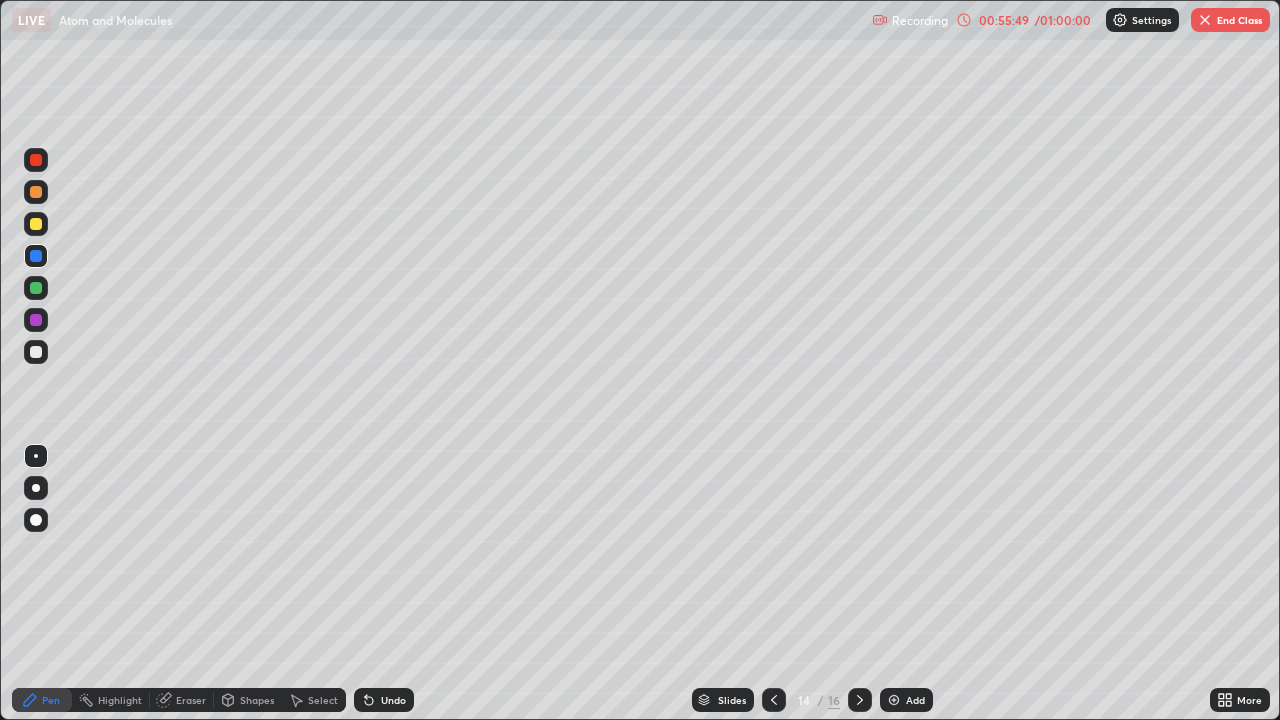 click on "End Class" at bounding box center [1230, 20] 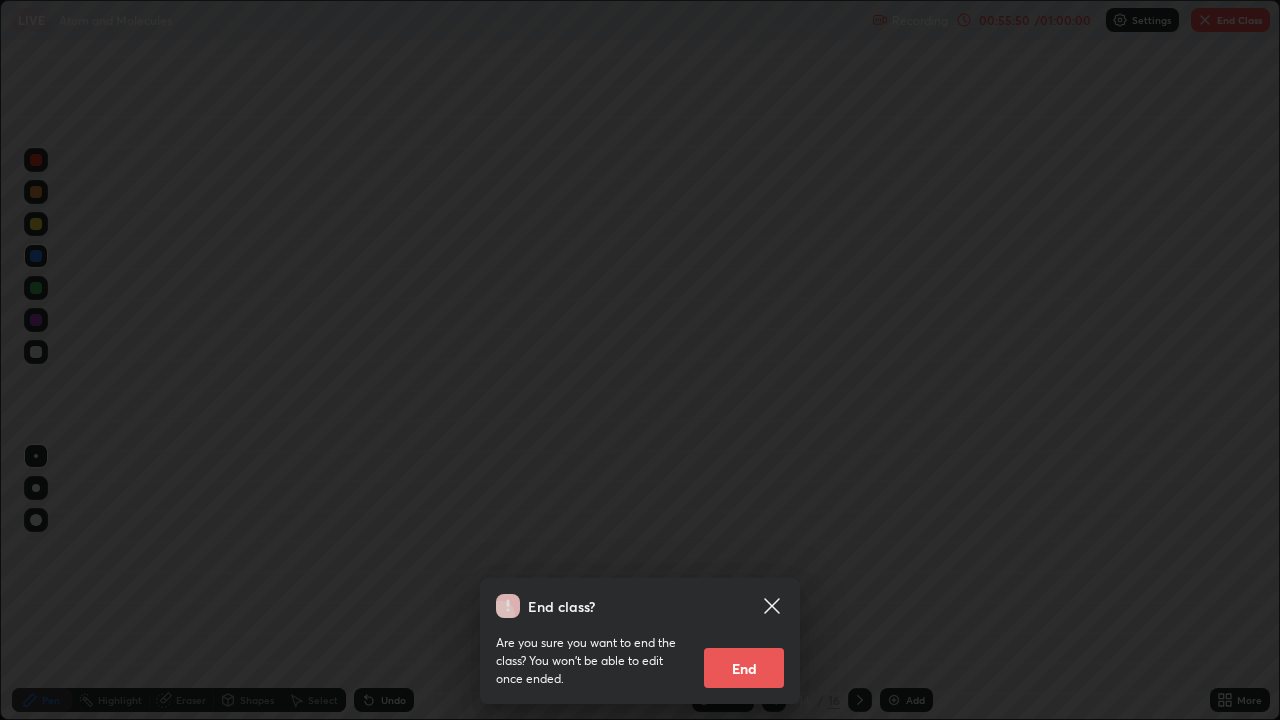 click on "End" at bounding box center (744, 668) 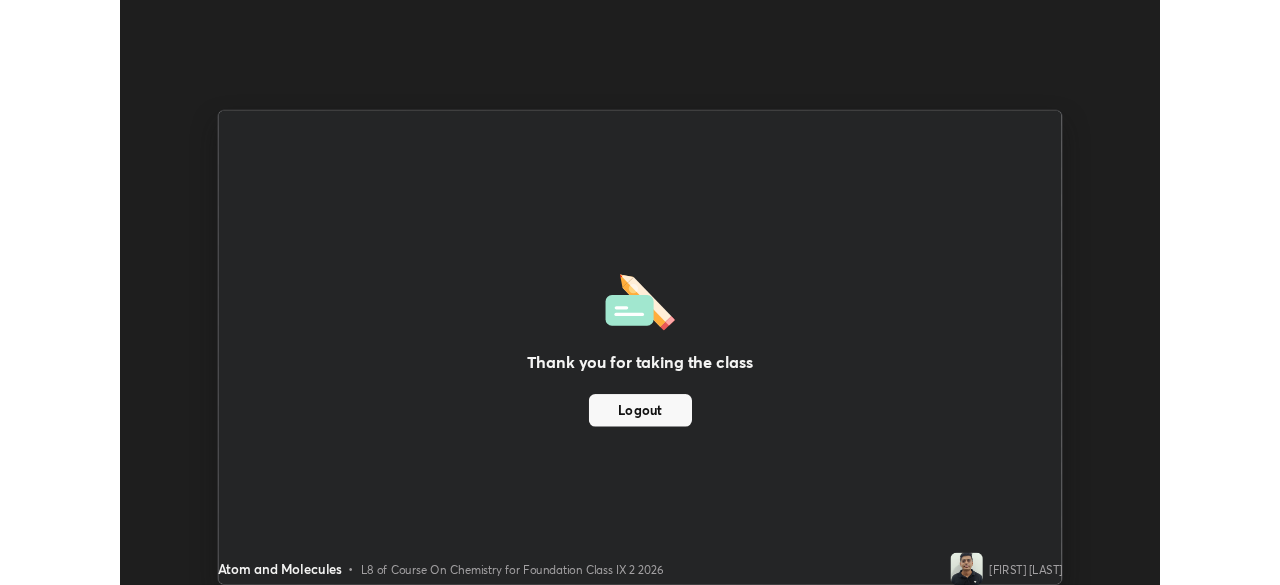 scroll, scrollTop: 585, scrollLeft: 1280, axis: both 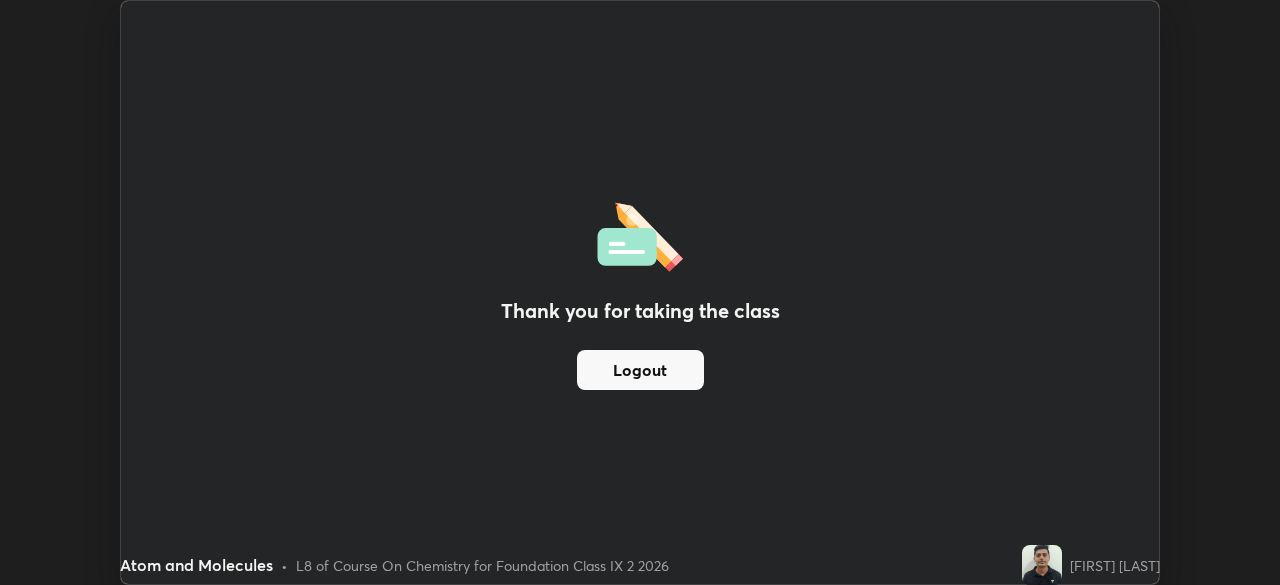 click on "Thank you for taking the class Logout" at bounding box center [640, 292] 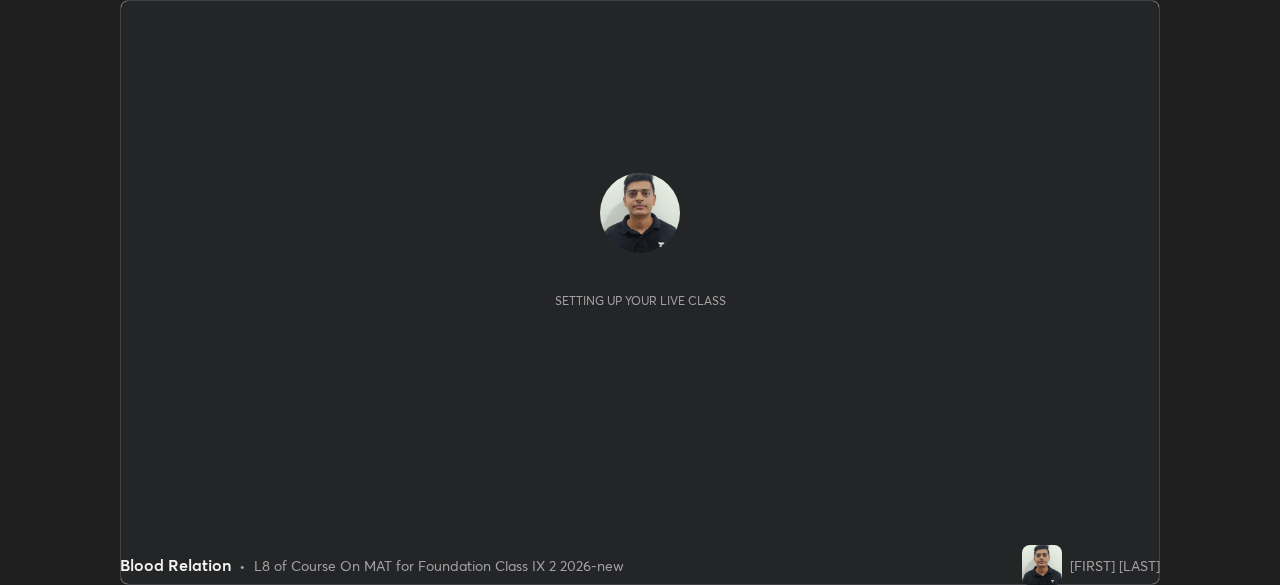 scroll, scrollTop: 0, scrollLeft: 0, axis: both 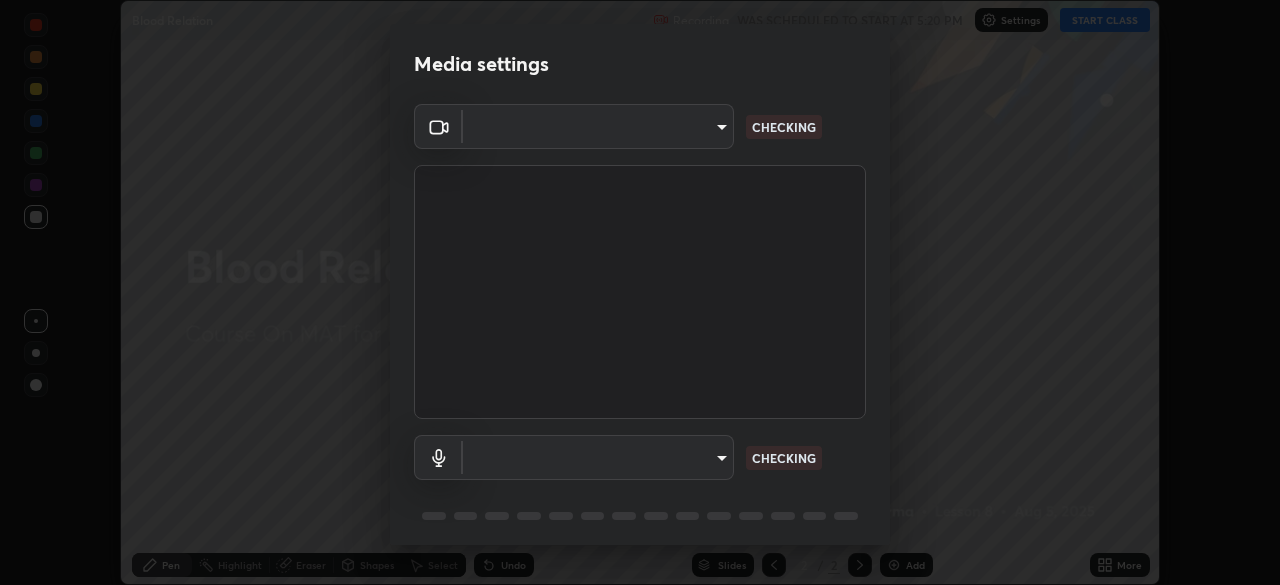 type on "99035bc5cb8b347fb12f47690f80fe5c97615b4048617af418793a5db6a8c703" 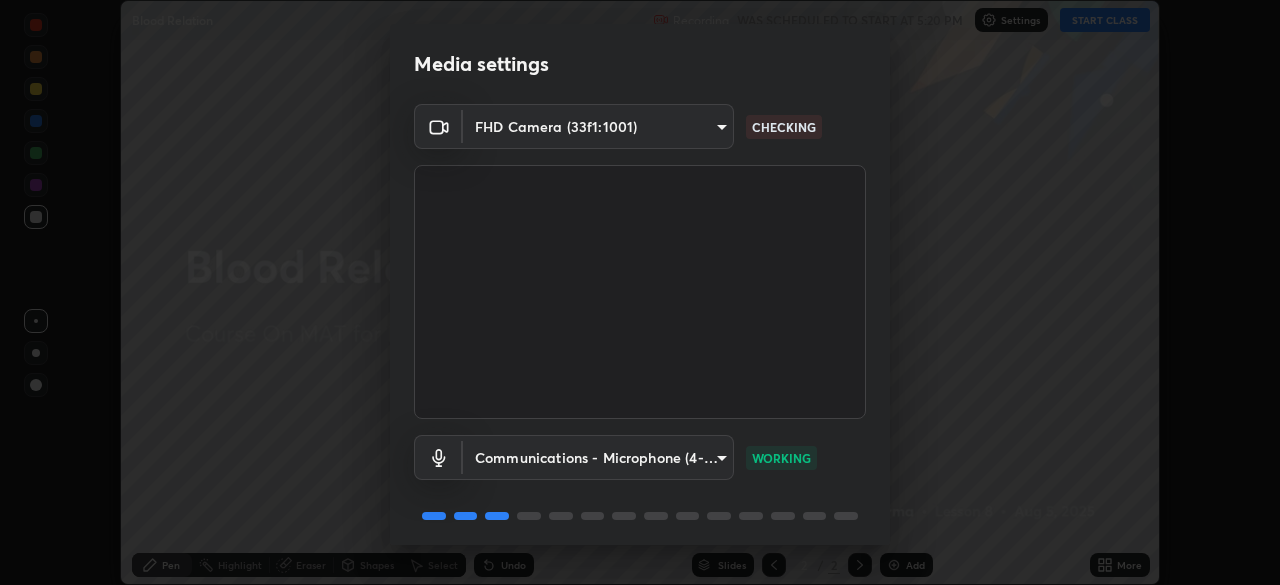 scroll, scrollTop: 71, scrollLeft: 0, axis: vertical 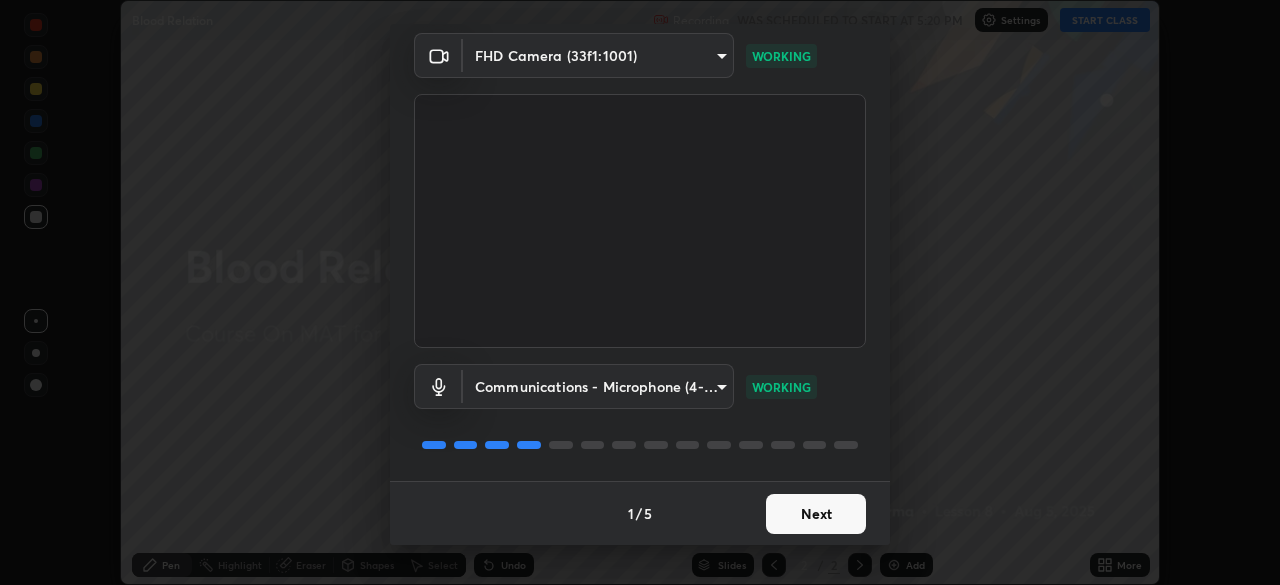 click on "Next" at bounding box center [816, 514] 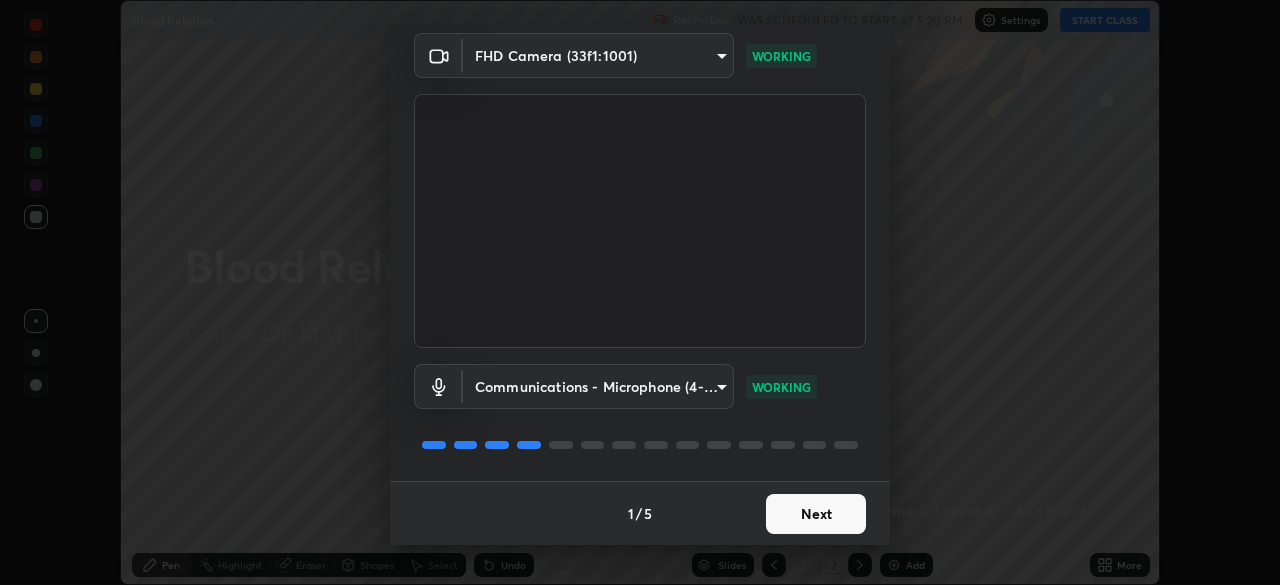 scroll, scrollTop: 0, scrollLeft: 0, axis: both 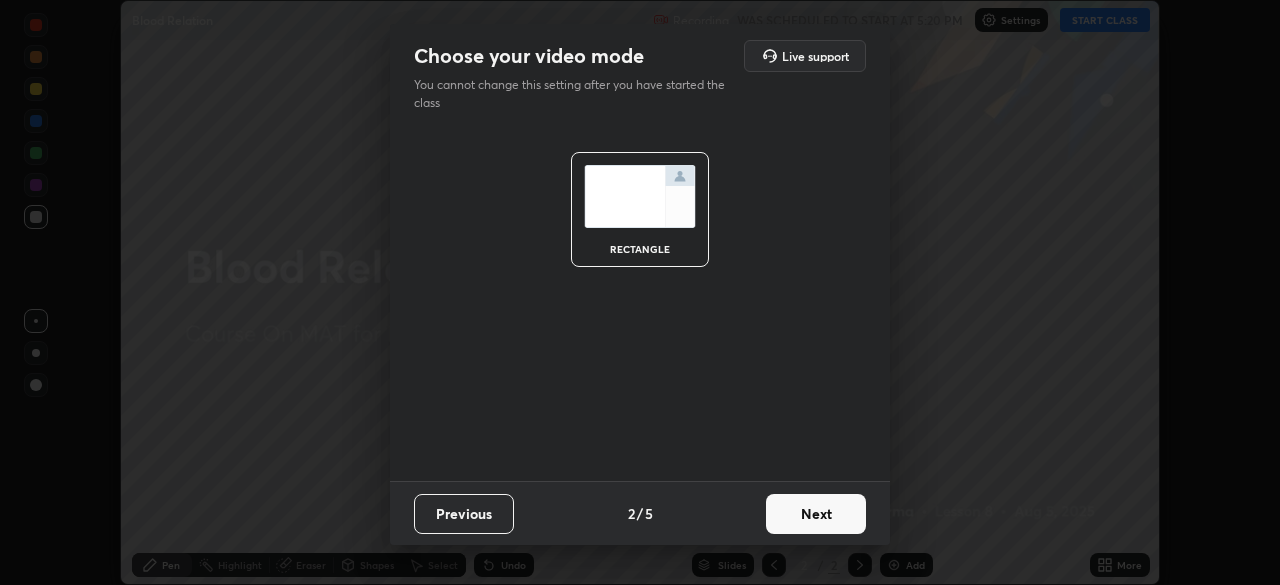 click on "Next" at bounding box center [816, 514] 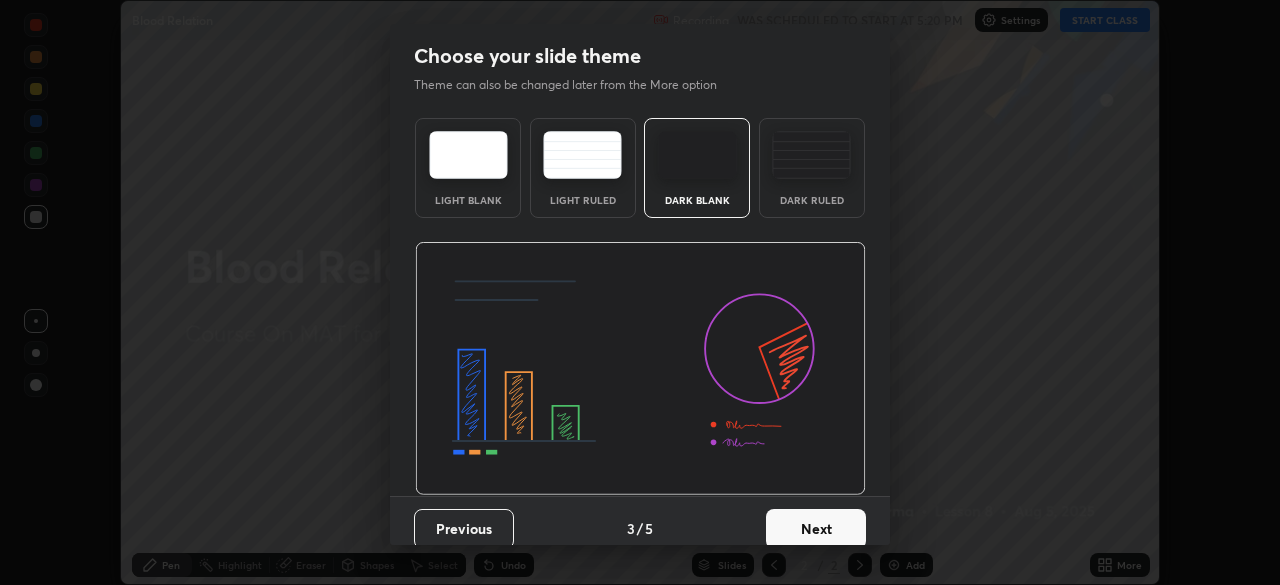 scroll, scrollTop: 15, scrollLeft: 0, axis: vertical 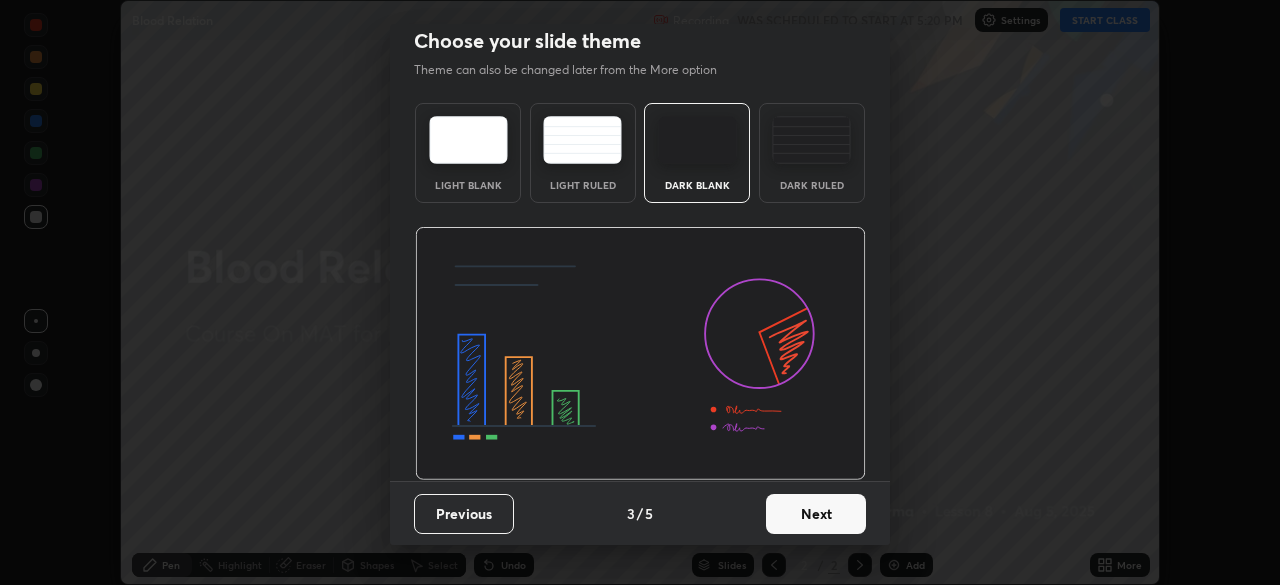 click on "Next" at bounding box center (816, 514) 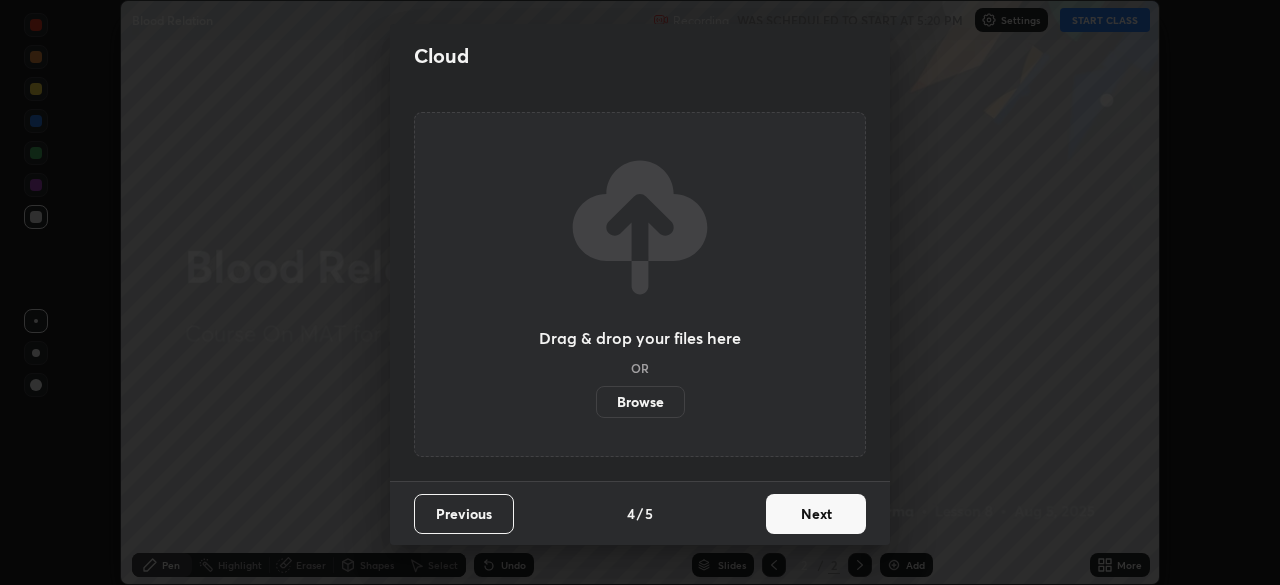 click on "Next" at bounding box center (816, 514) 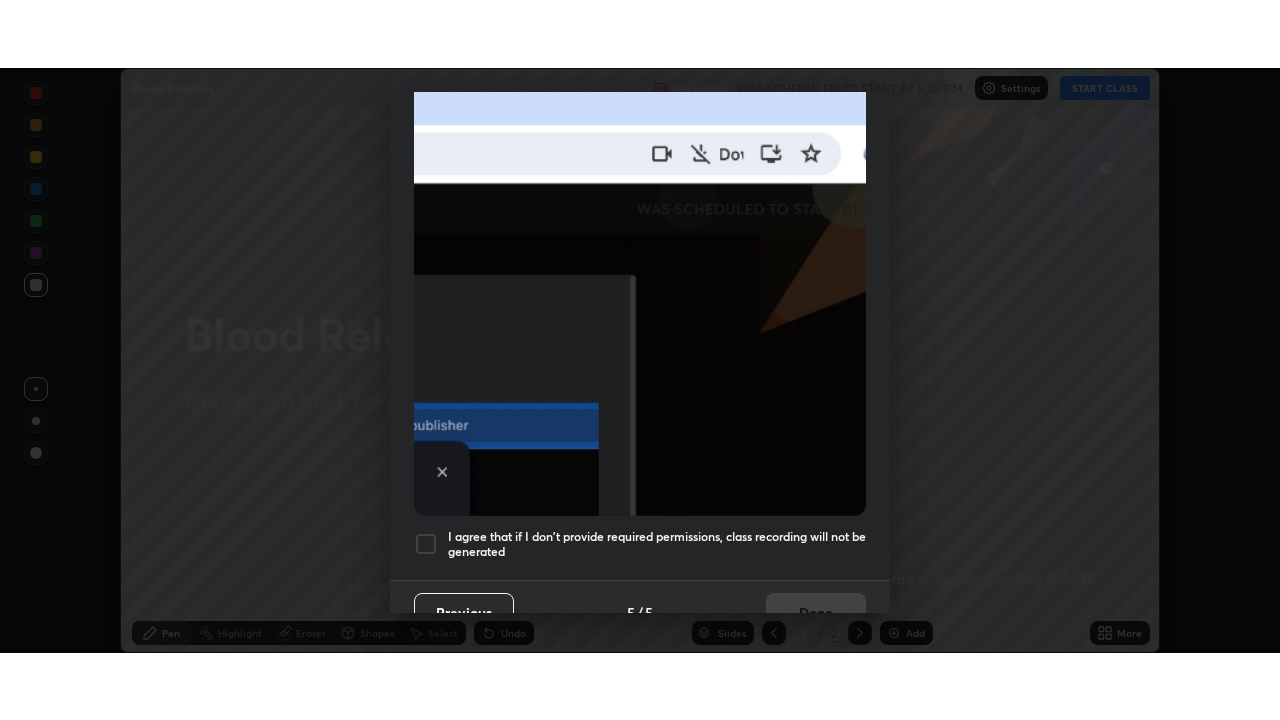 scroll, scrollTop: 479, scrollLeft: 0, axis: vertical 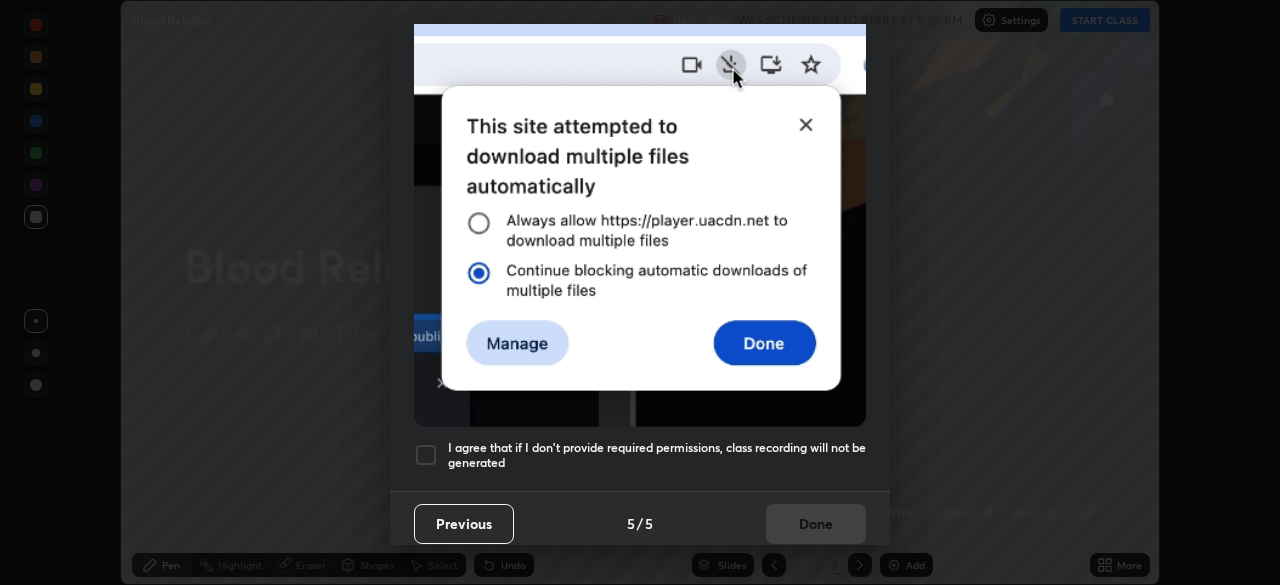 click at bounding box center [426, 455] 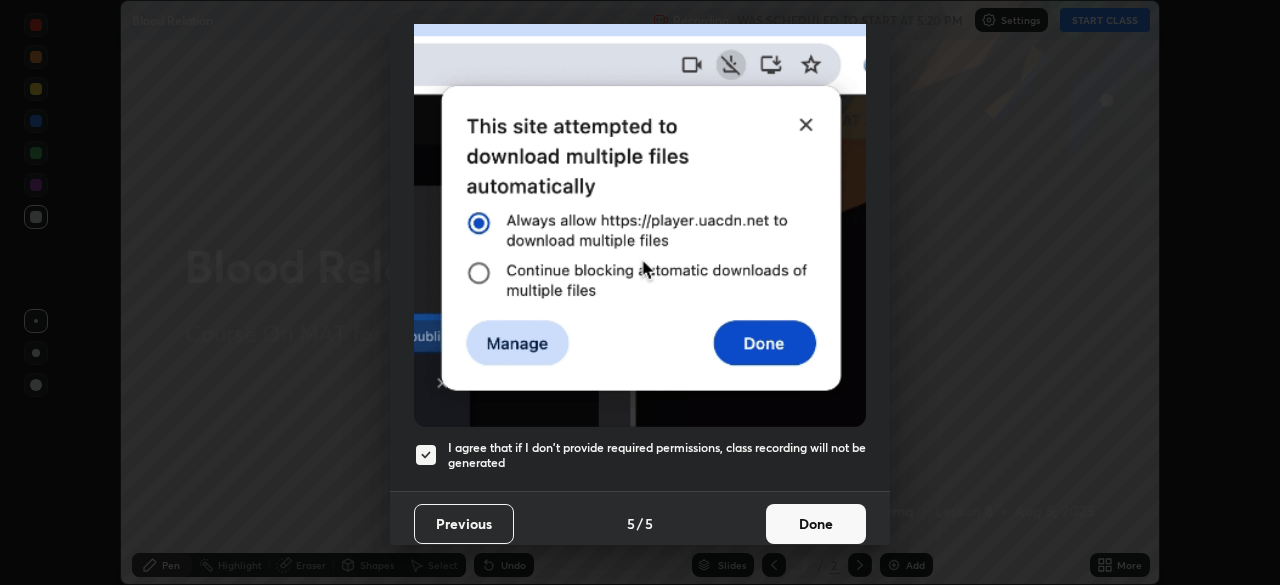 click on "Done" at bounding box center [816, 524] 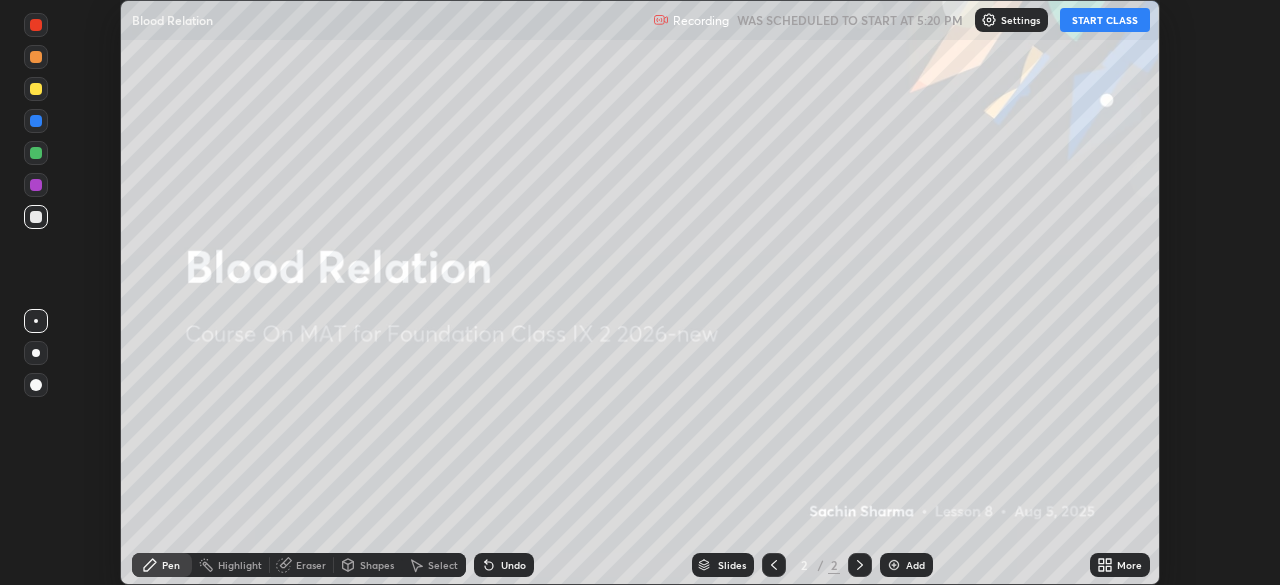 click on "More" at bounding box center [1129, 565] 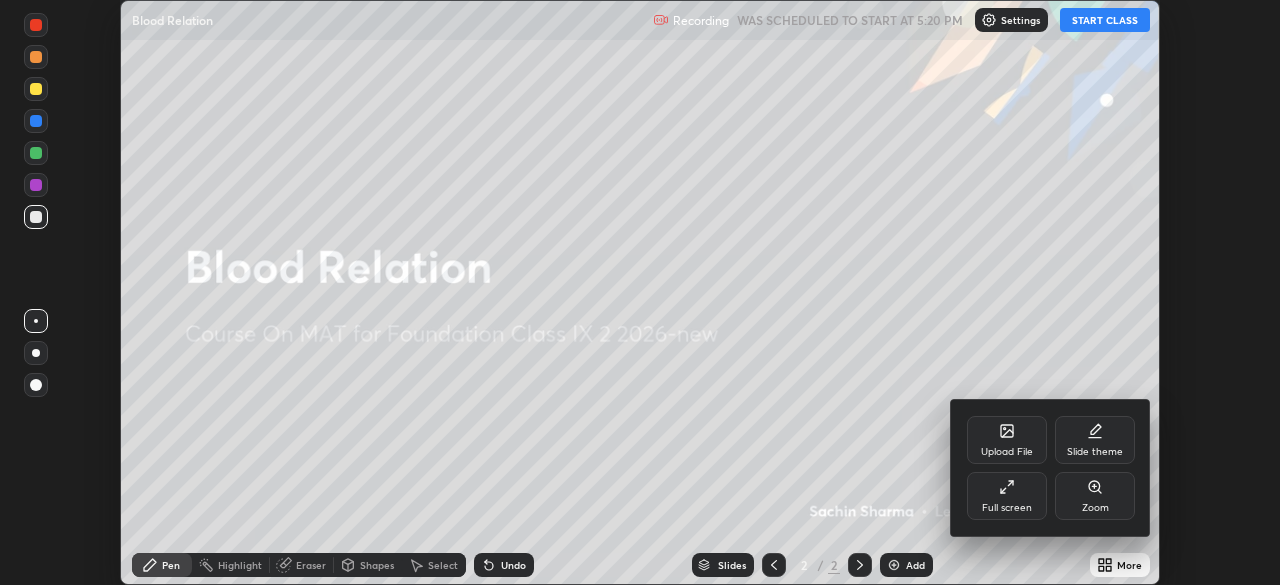 click on "Full screen" at bounding box center [1007, 496] 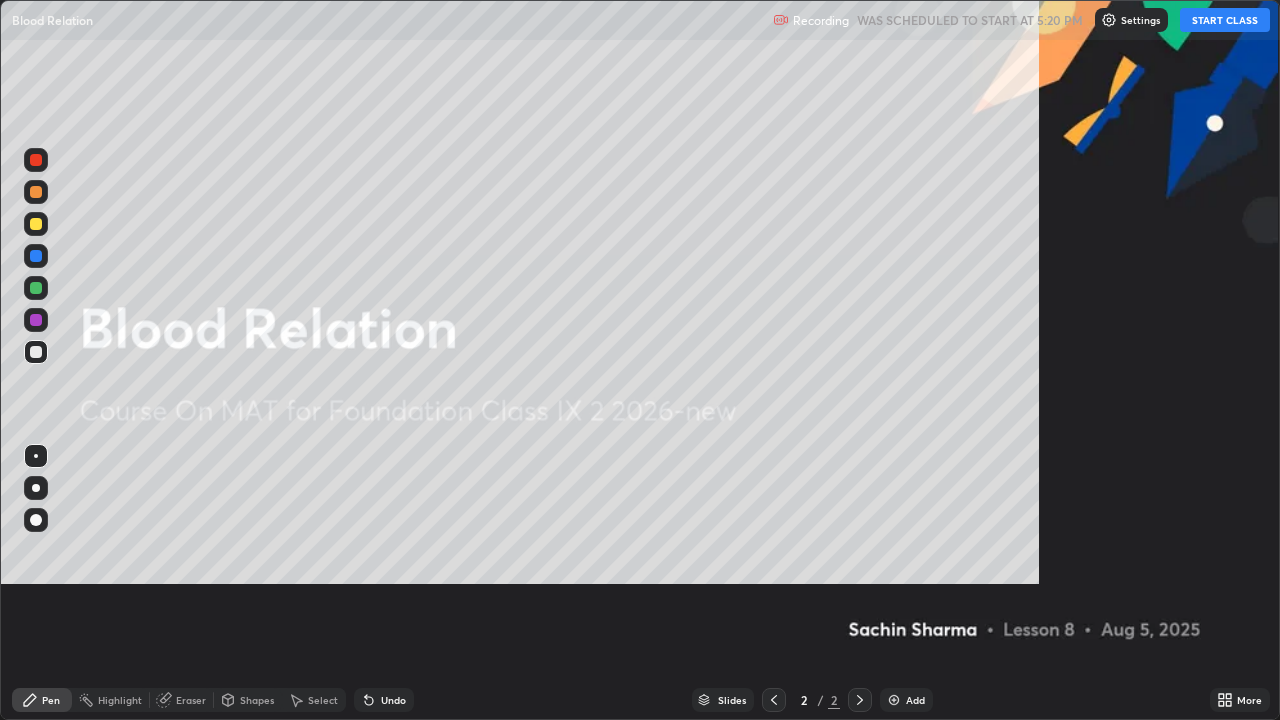 scroll, scrollTop: 99280, scrollLeft: 98720, axis: both 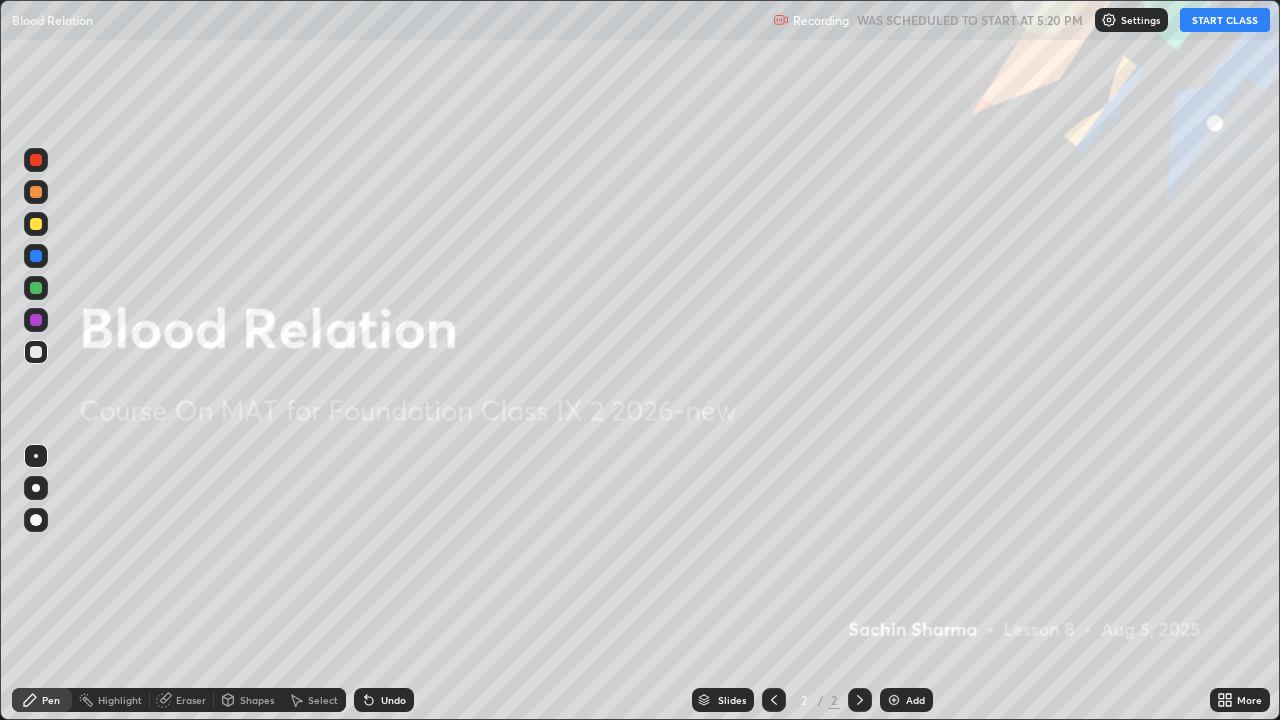 click on "START CLASS" at bounding box center [1225, 20] 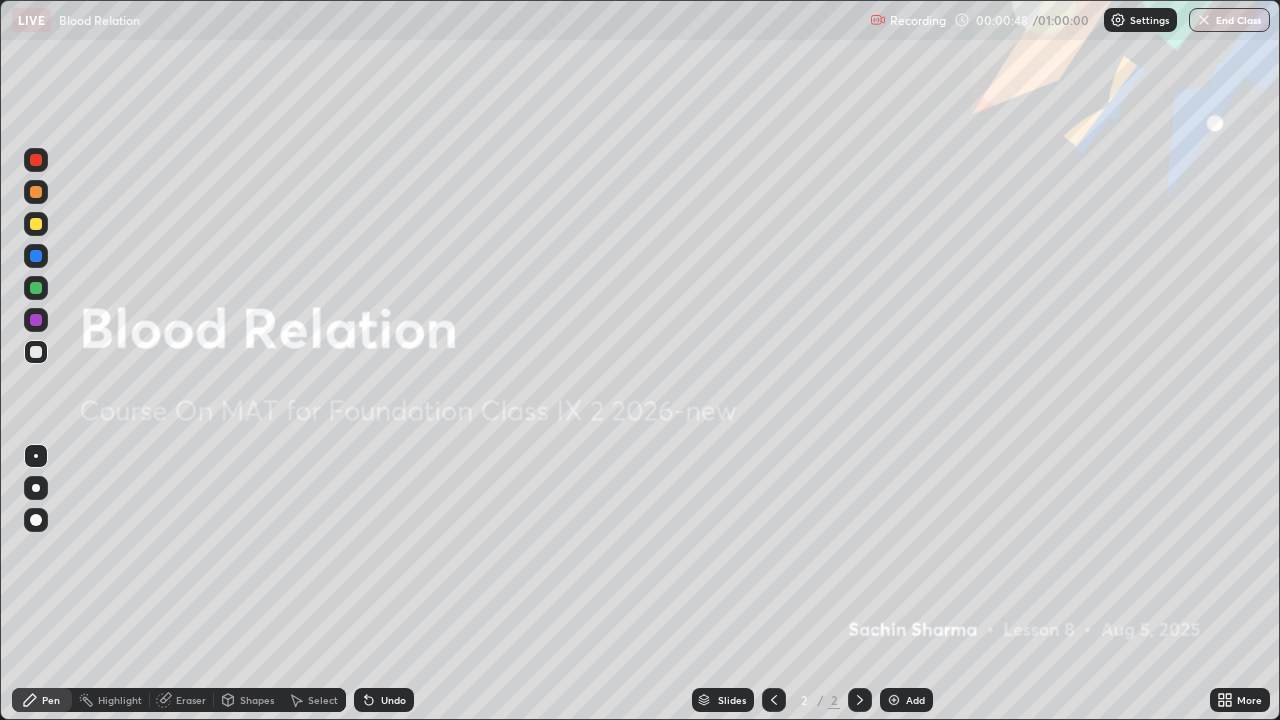 click at bounding box center (894, 700) 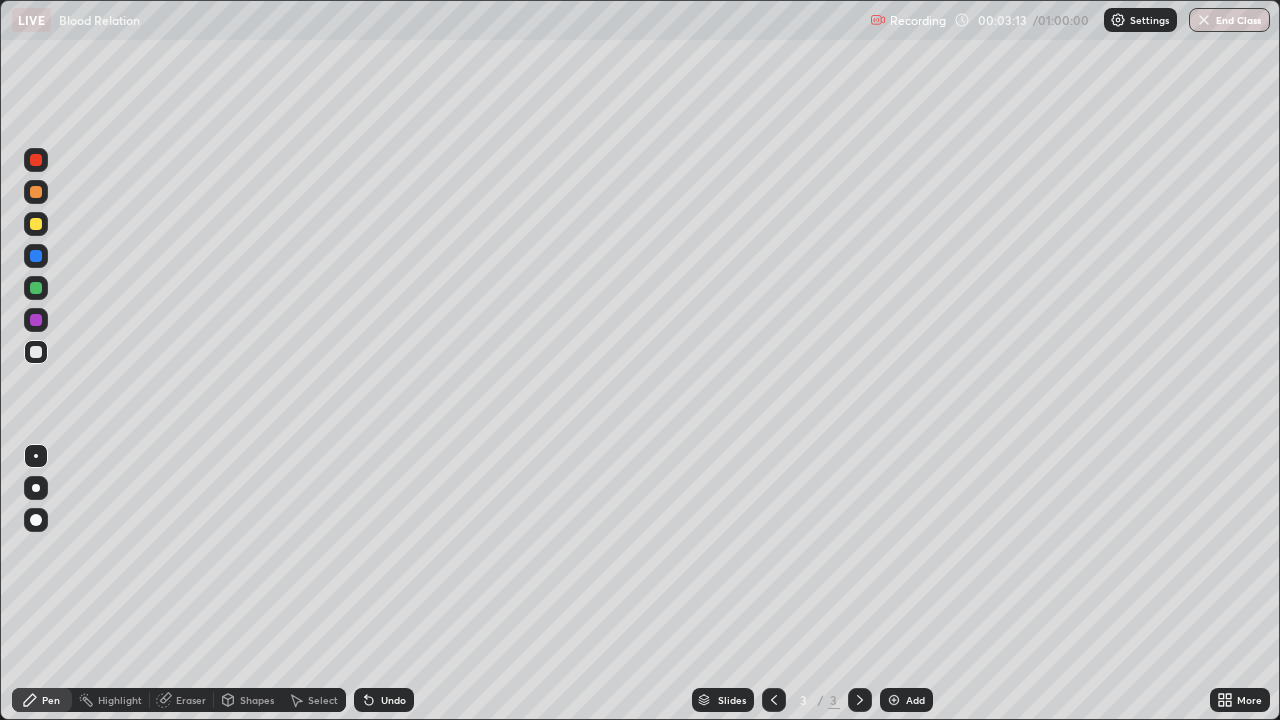 click at bounding box center [36, 288] 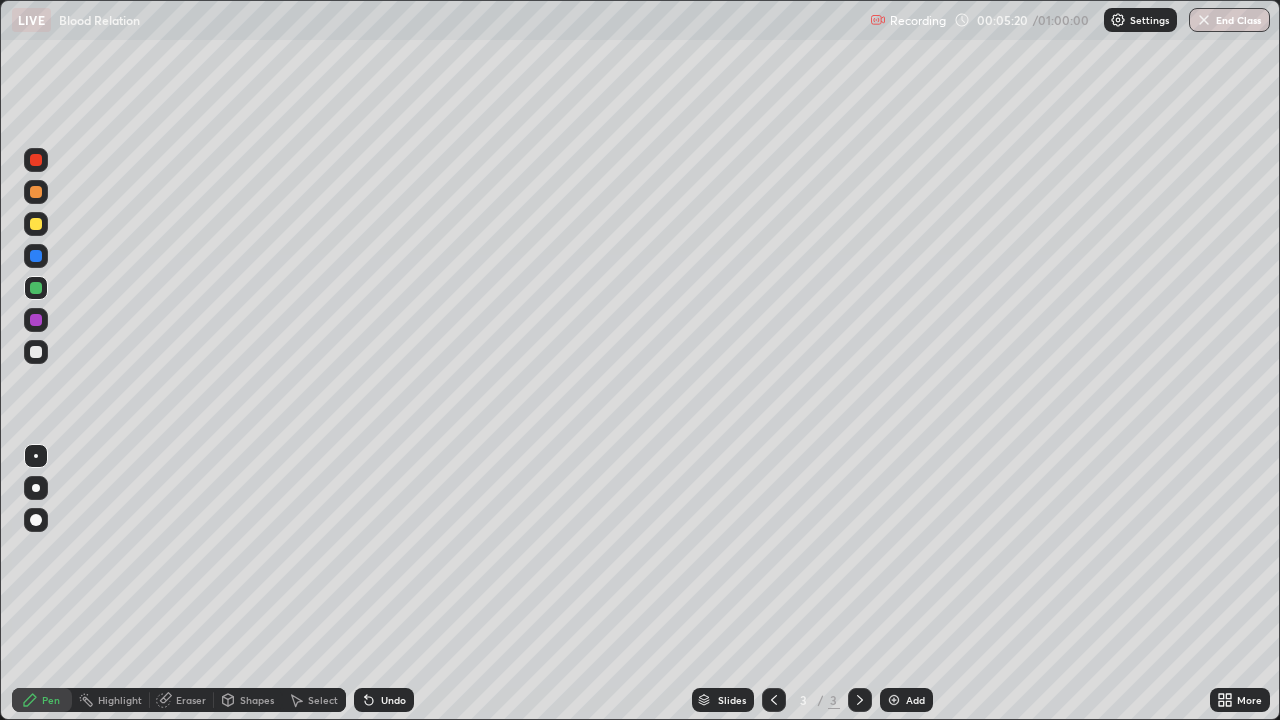click at bounding box center (36, 320) 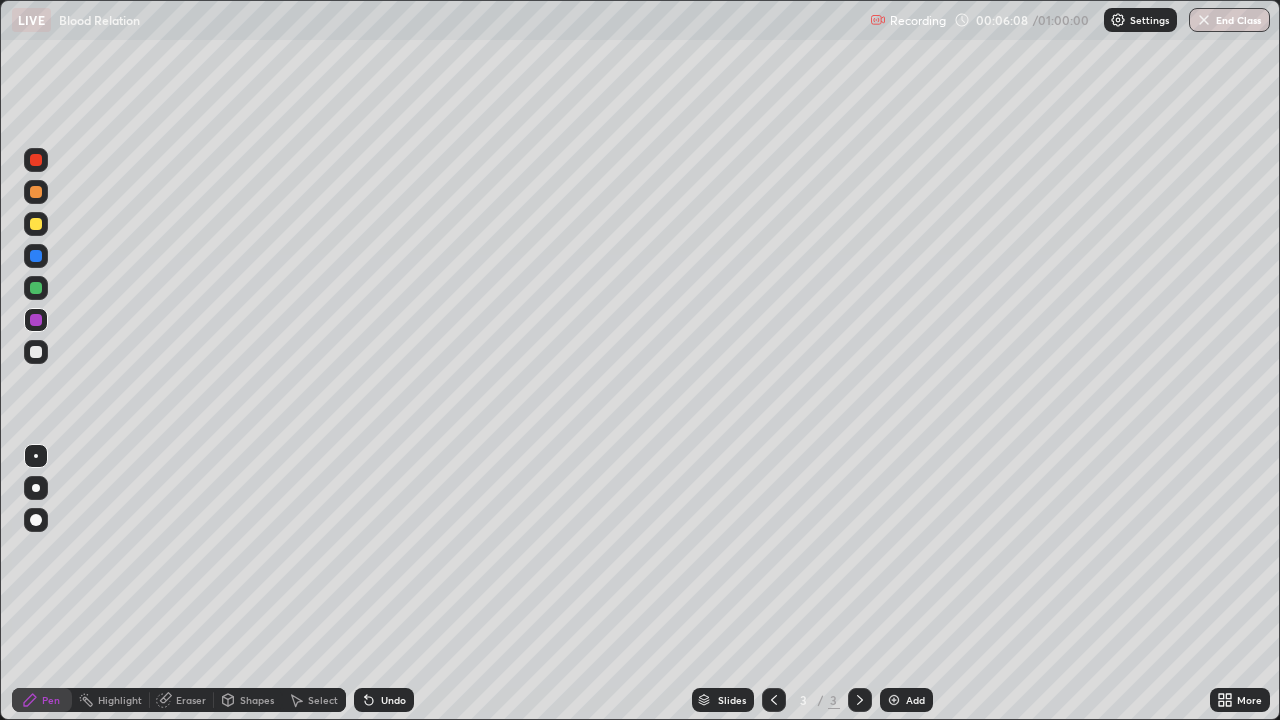 click at bounding box center (894, 700) 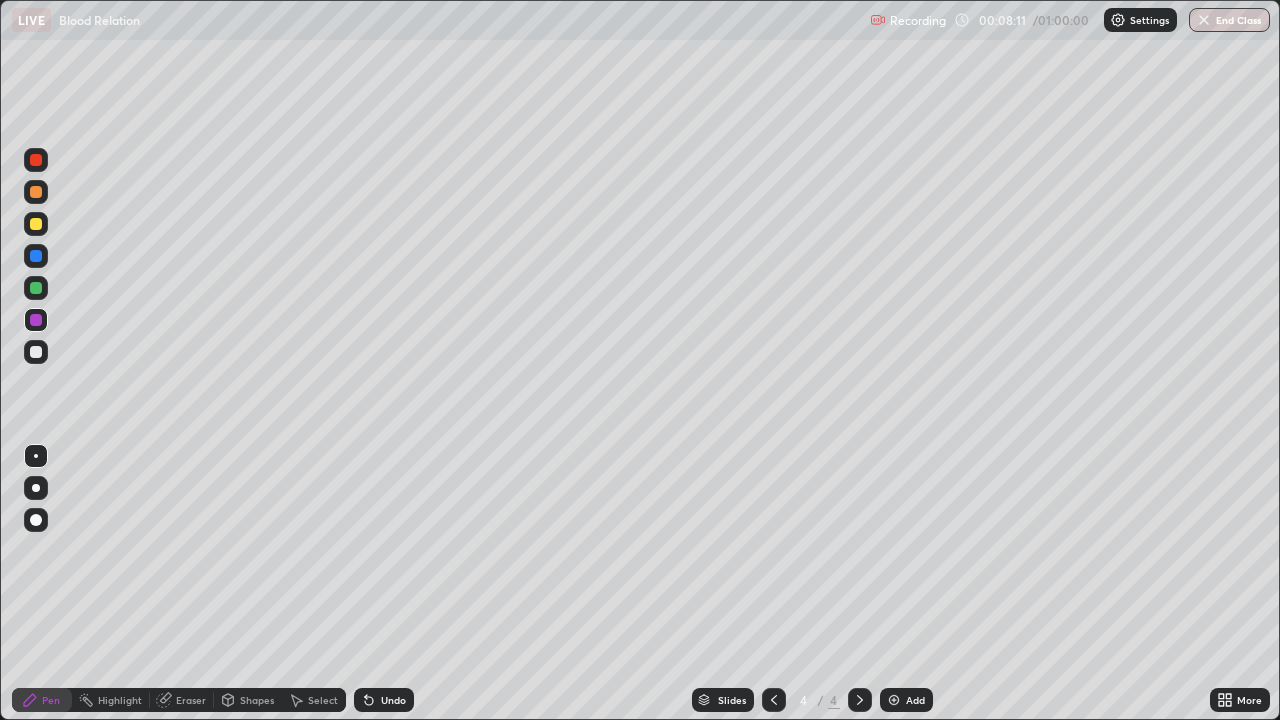 click at bounding box center [36, 288] 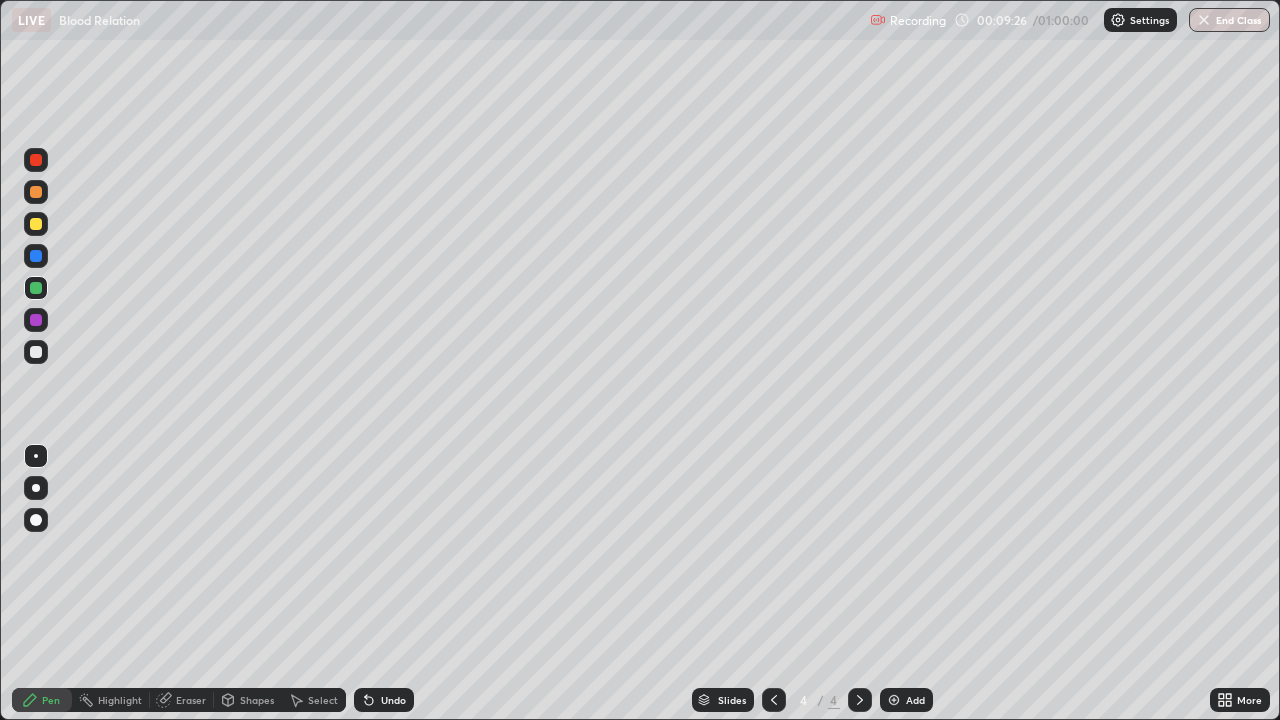 click at bounding box center [36, 352] 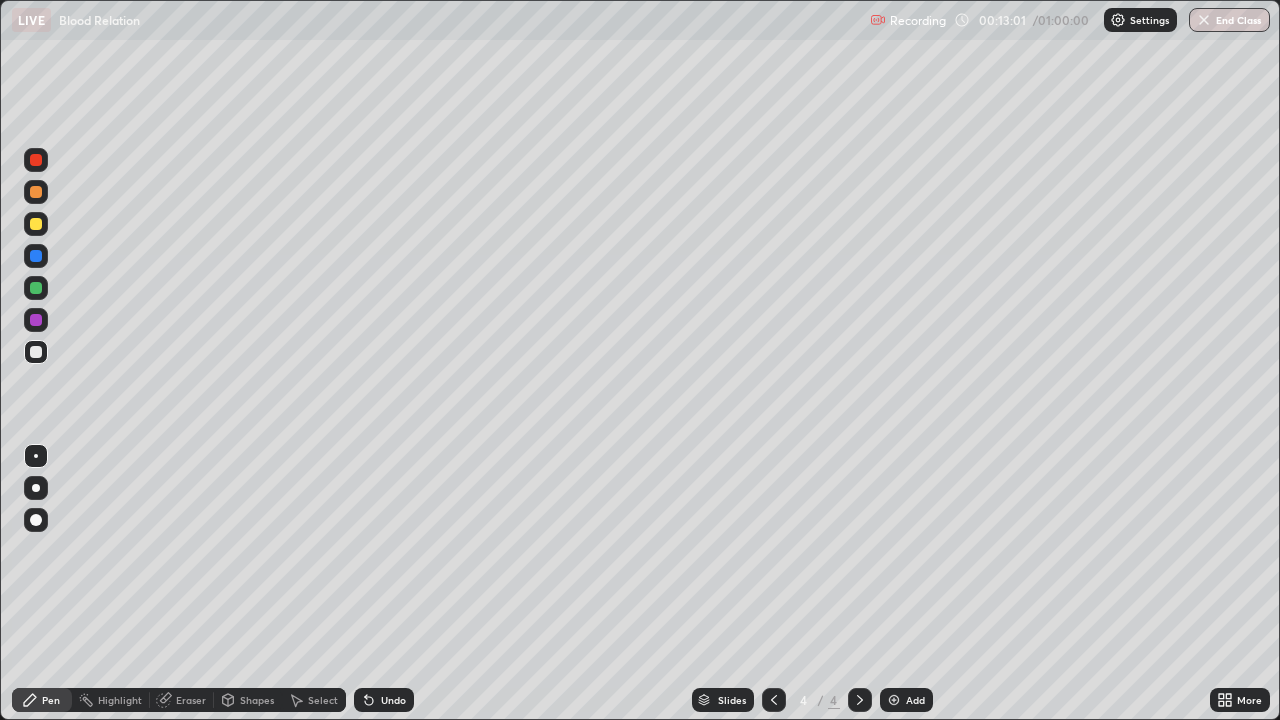 click at bounding box center [894, 700] 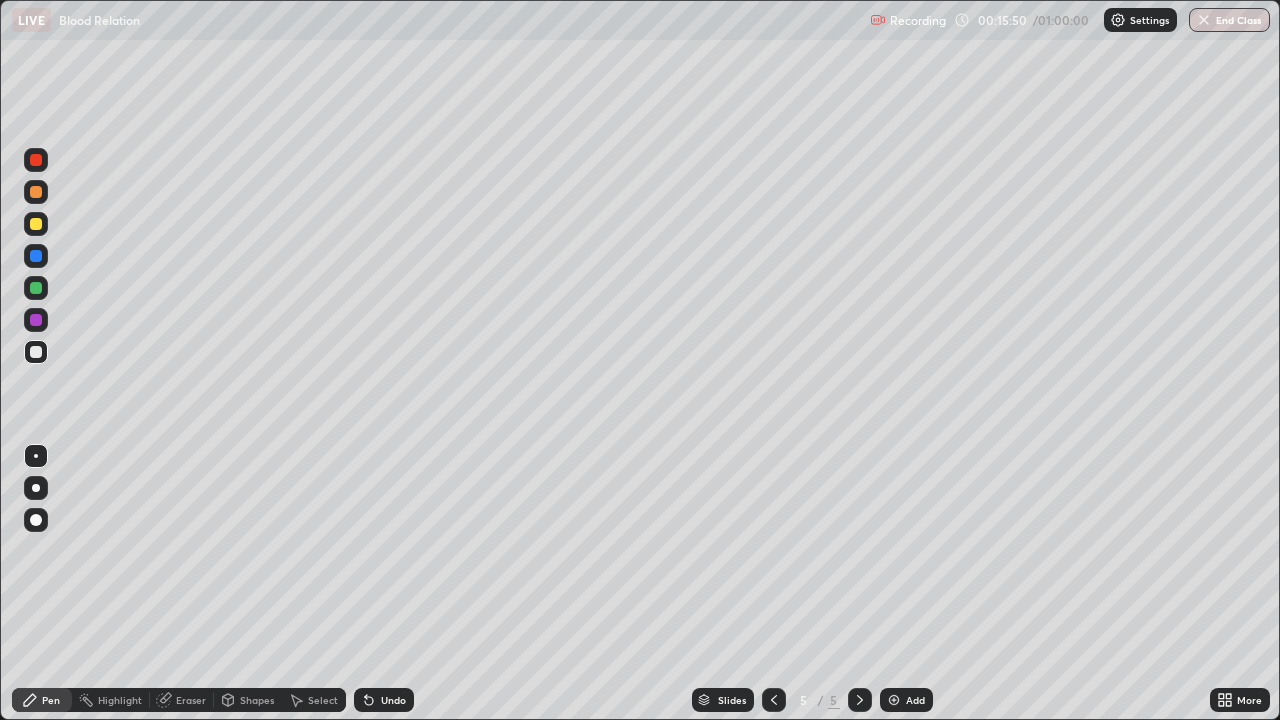 click at bounding box center [894, 700] 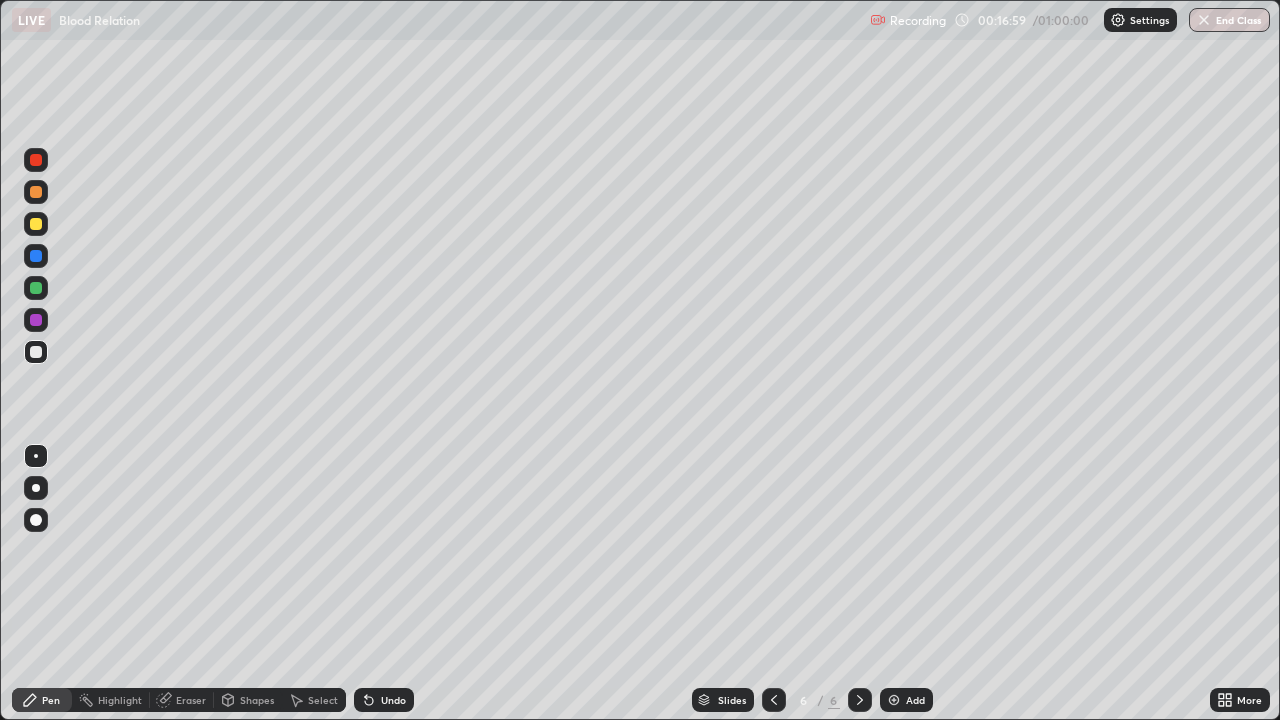 click on "Eraser" at bounding box center (191, 700) 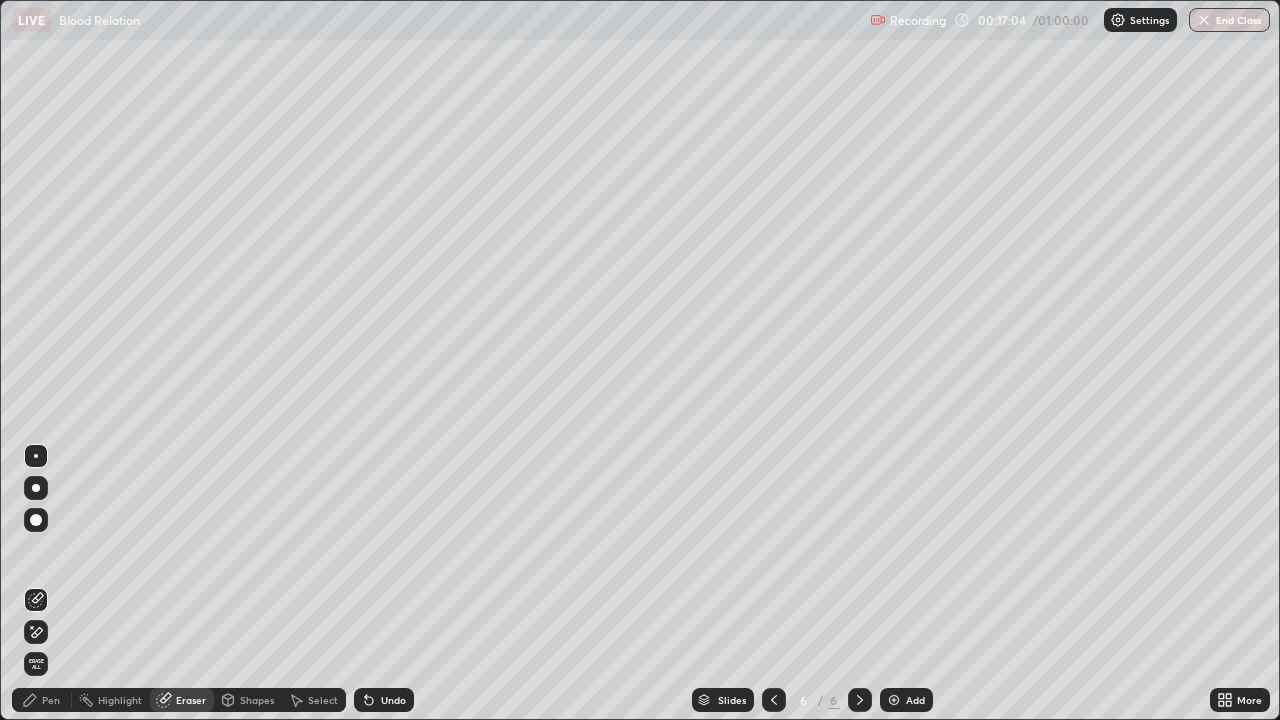 click on "Pen" at bounding box center (51, 700) 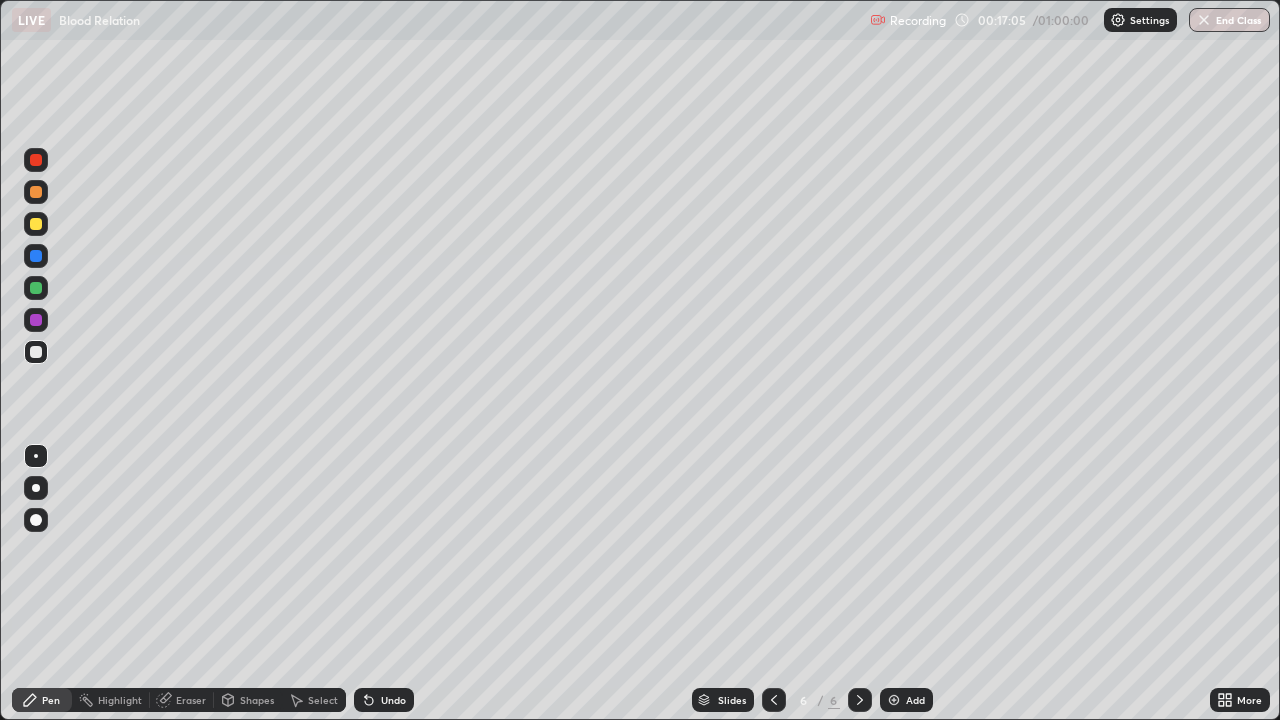 click at bounding box center (36, 288) 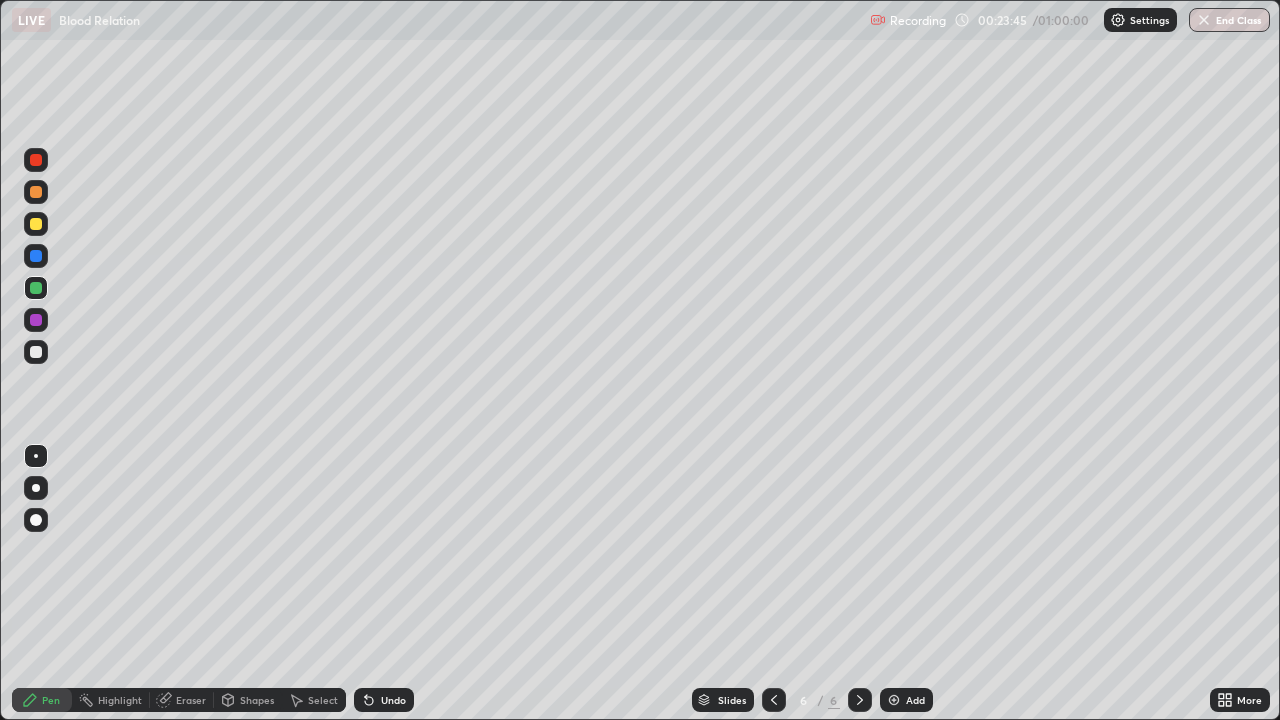 click at bounding box center (894, 700) 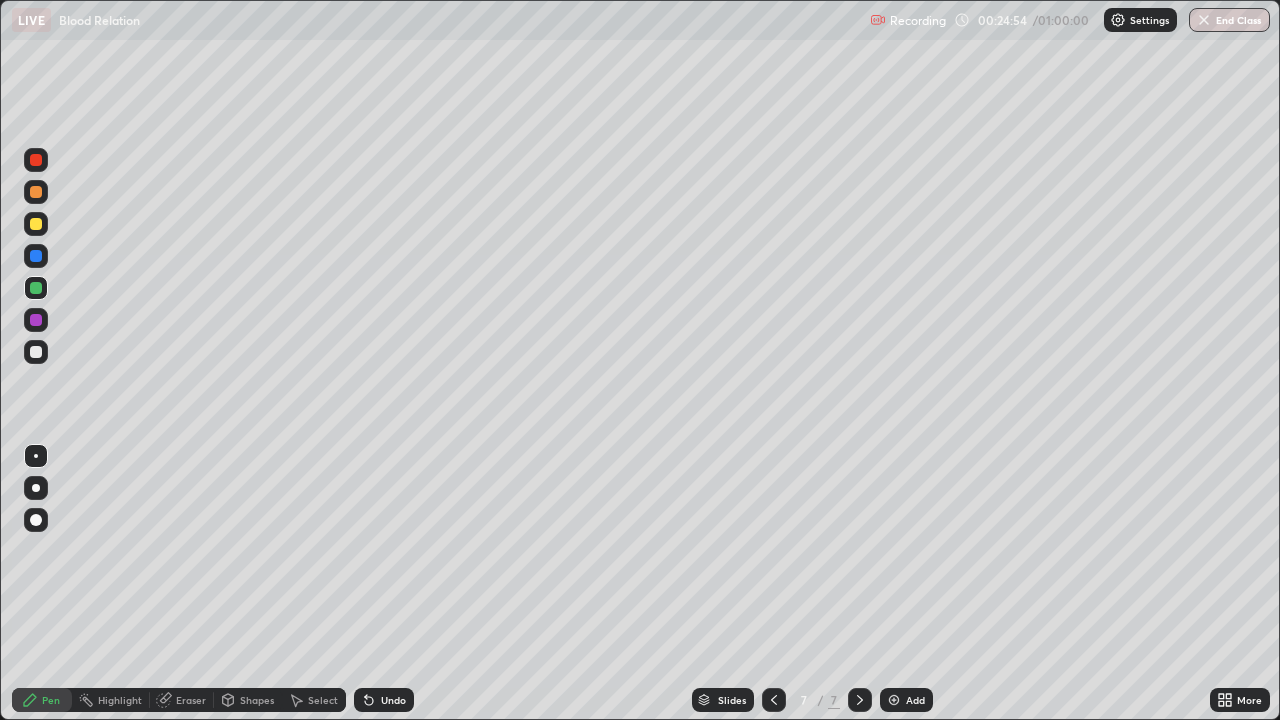click at bounding box center [36, 320] 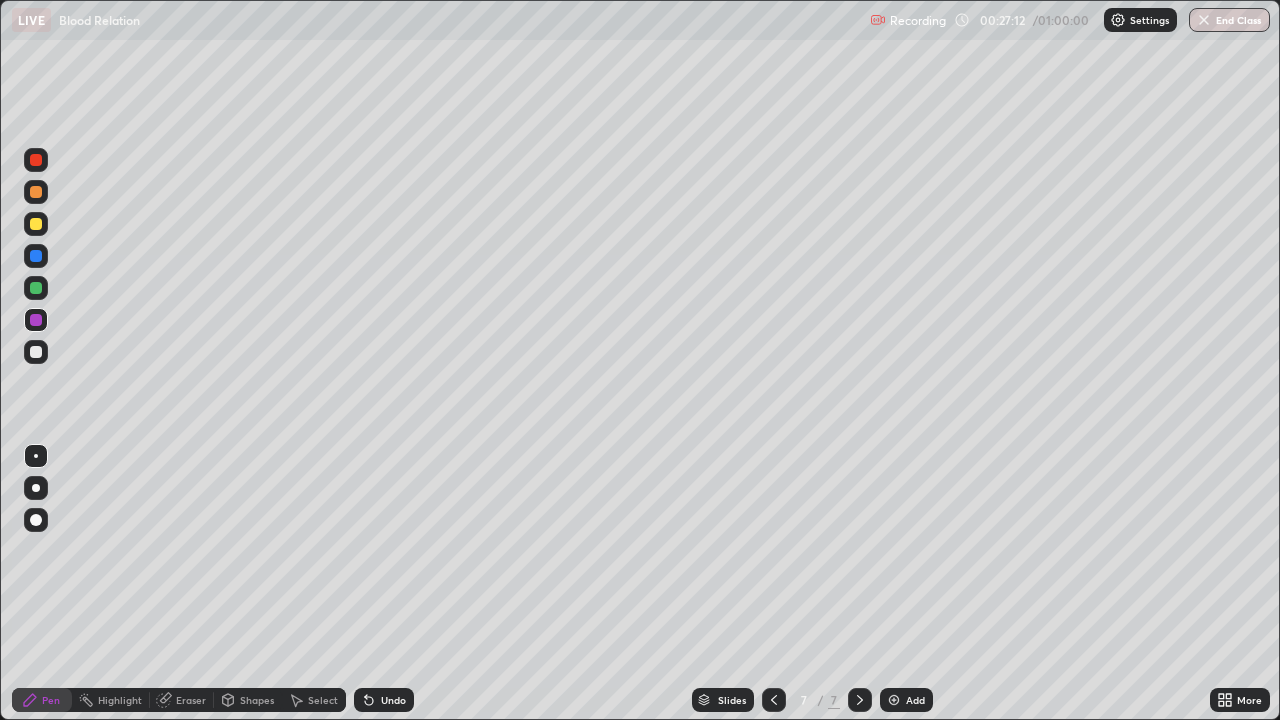 click at bounding box center (36, 288) 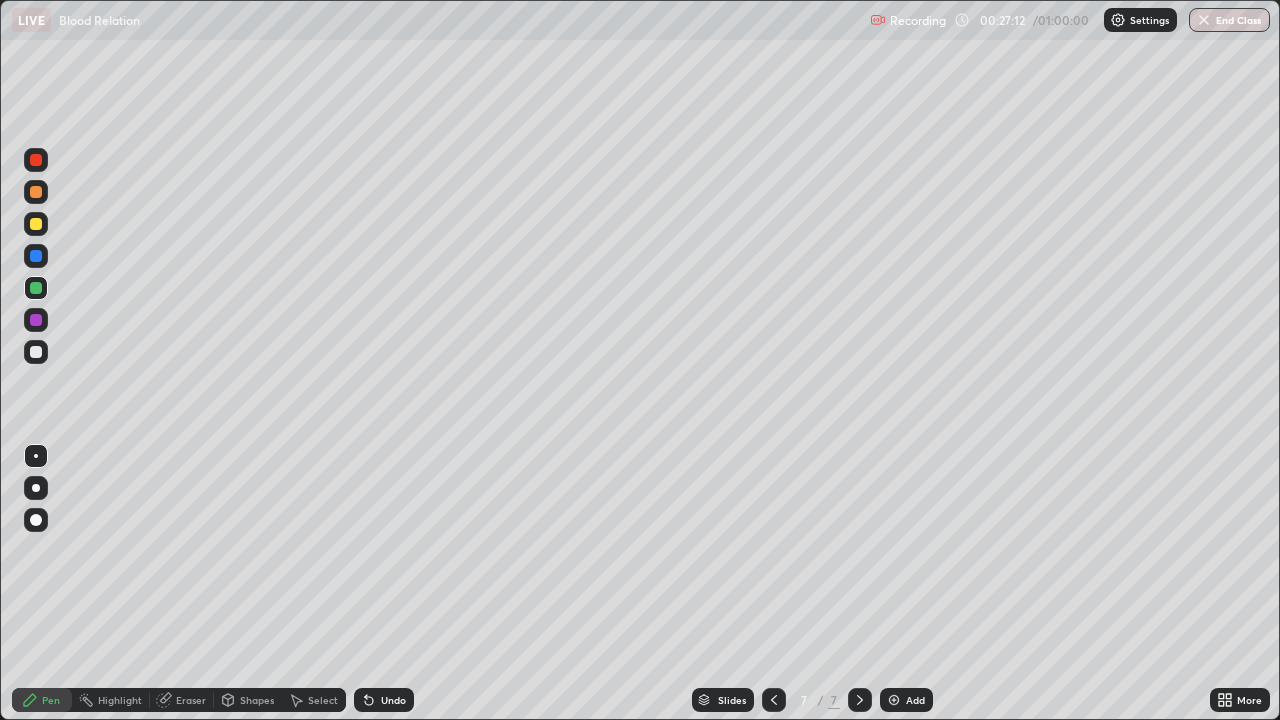 click at bounding box center (36, 256) 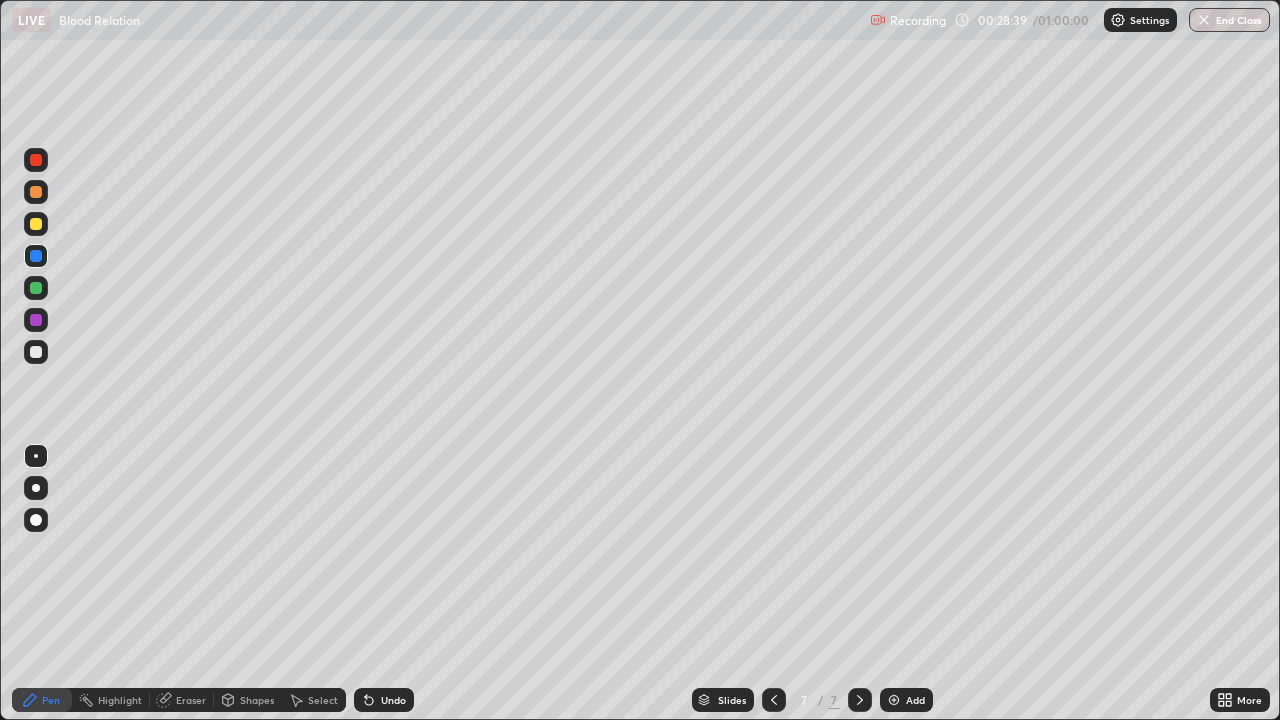 click at bounding box center [36, 320] 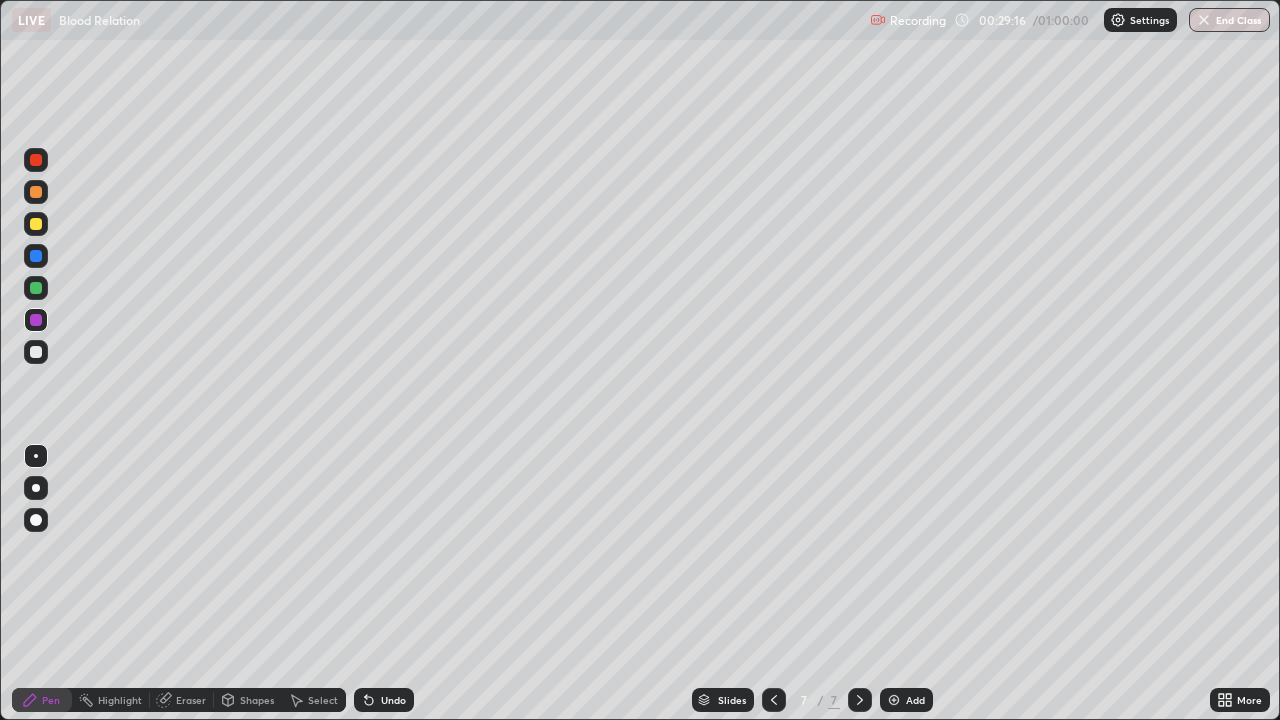 click at bounding box center [894, 700] 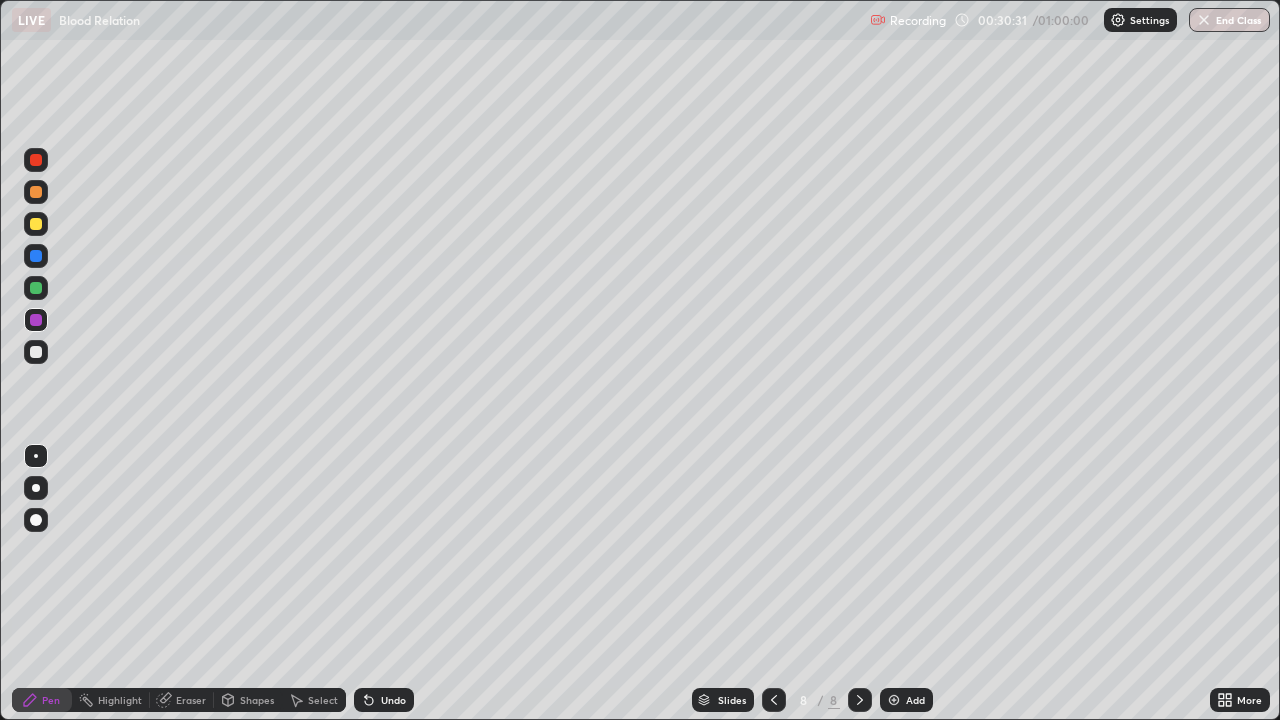 click on "Shapes" at bounding box center [257, 700] 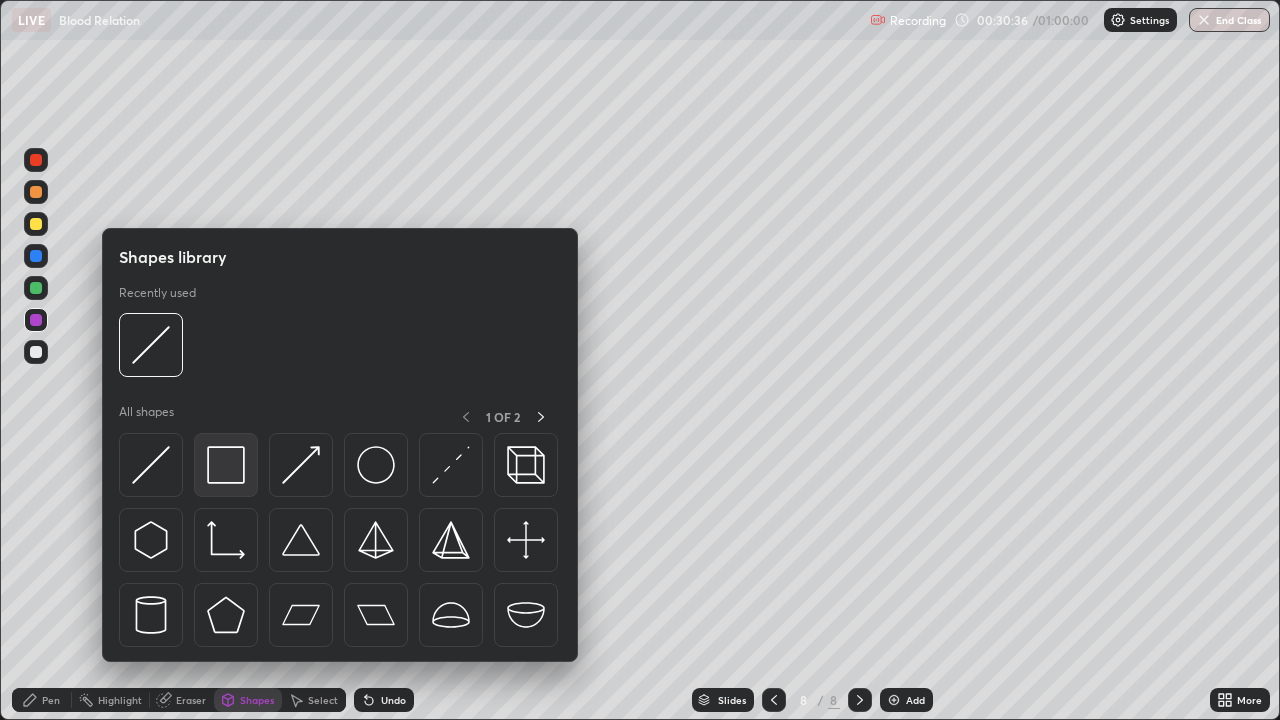 click at bounding box center (226, 465) 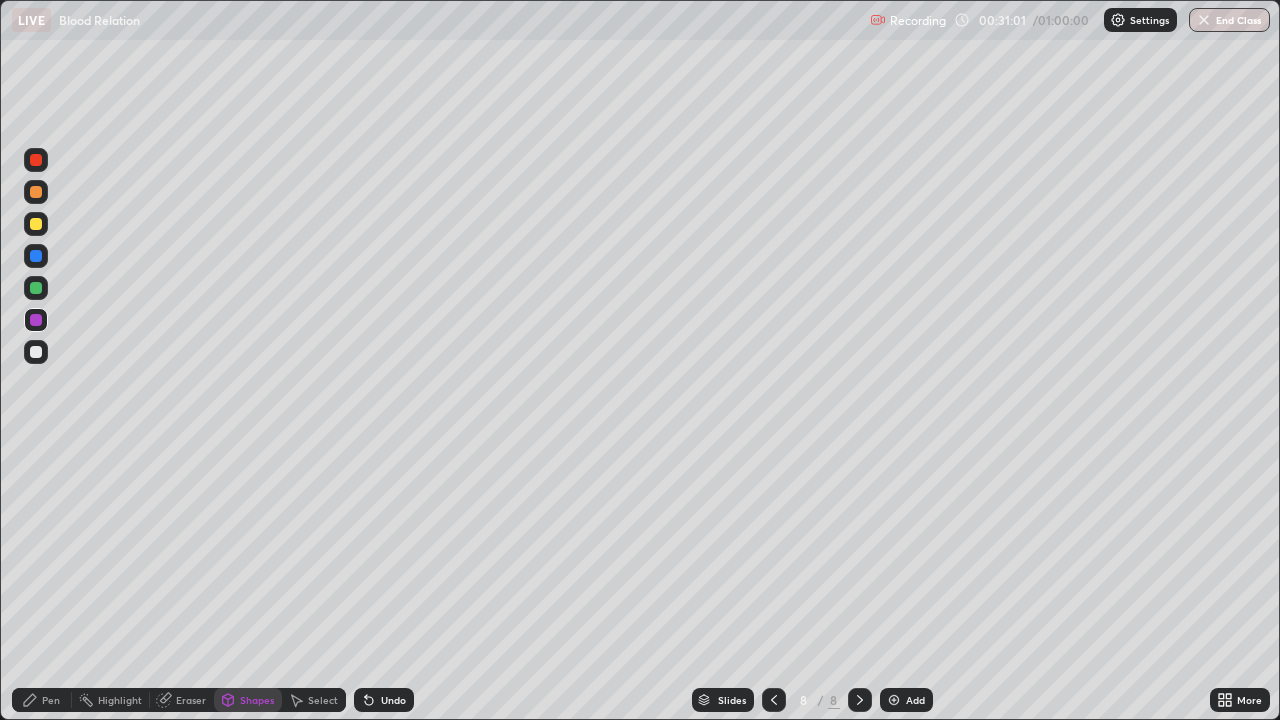 click on "Add" at bounding box center (906, 700) 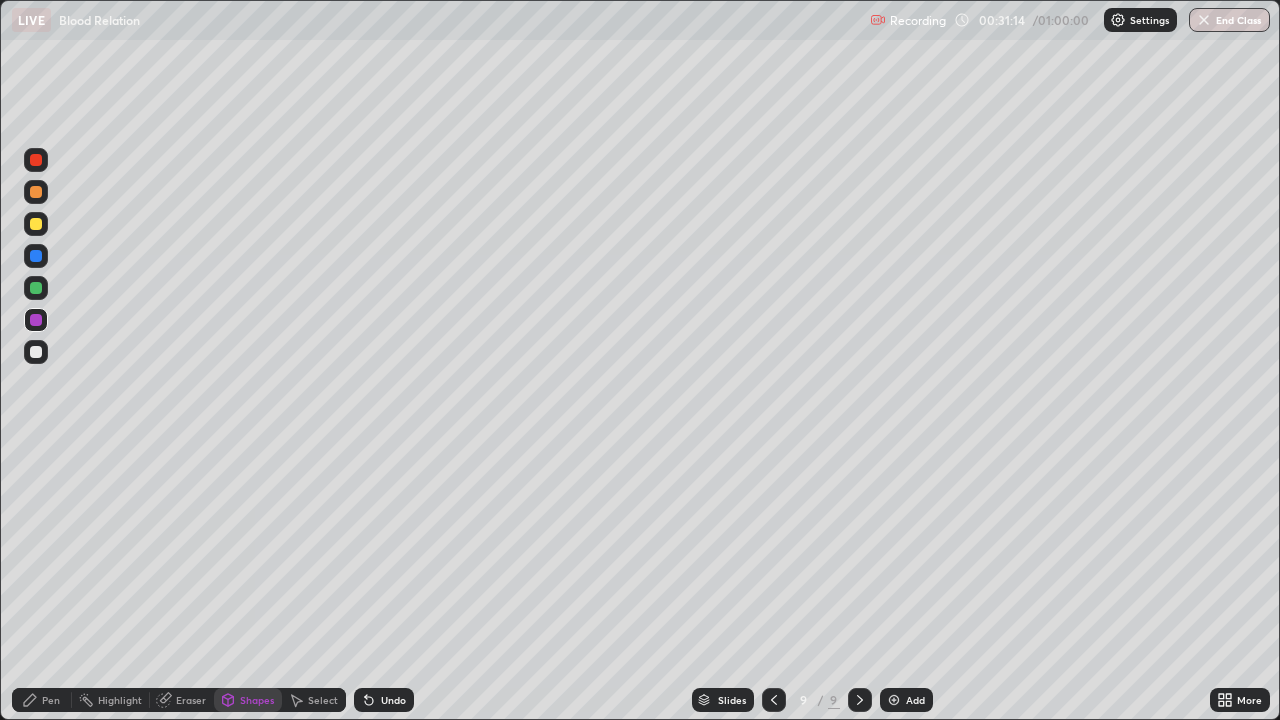 click on "Eraser" at bounding box center (182, 700) 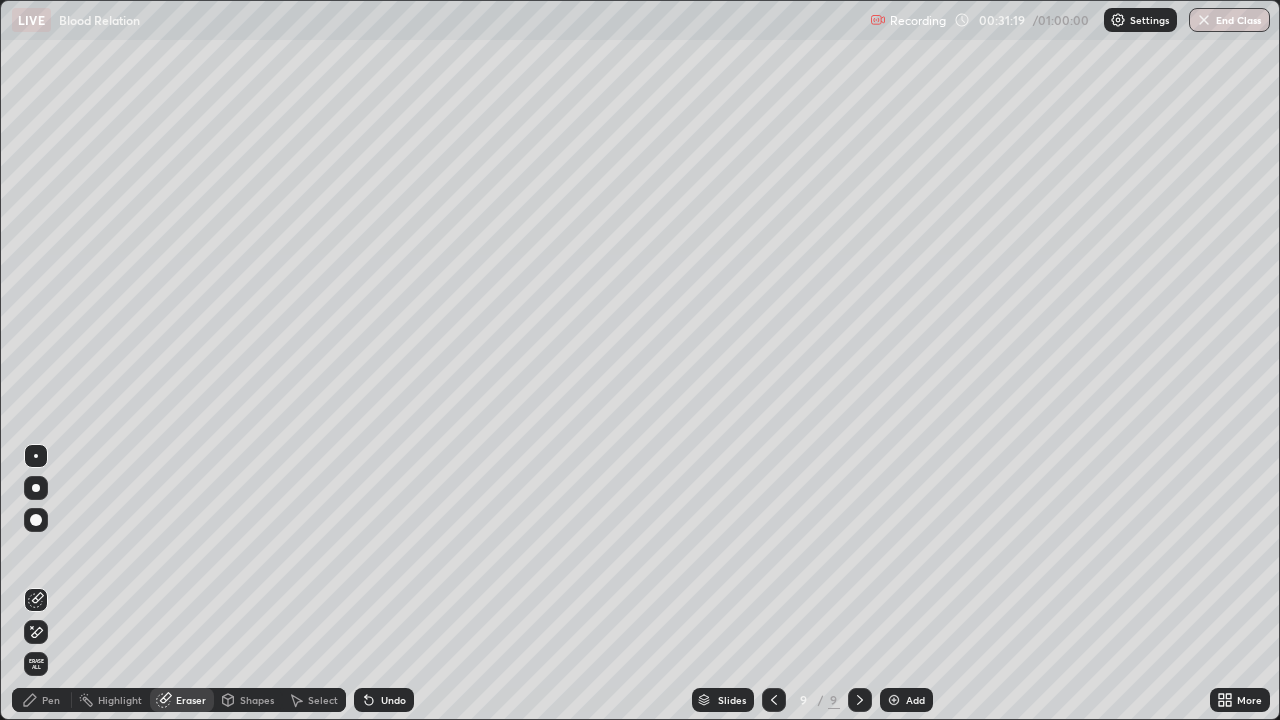 click on "Pen" at bounding box center [51, 700] 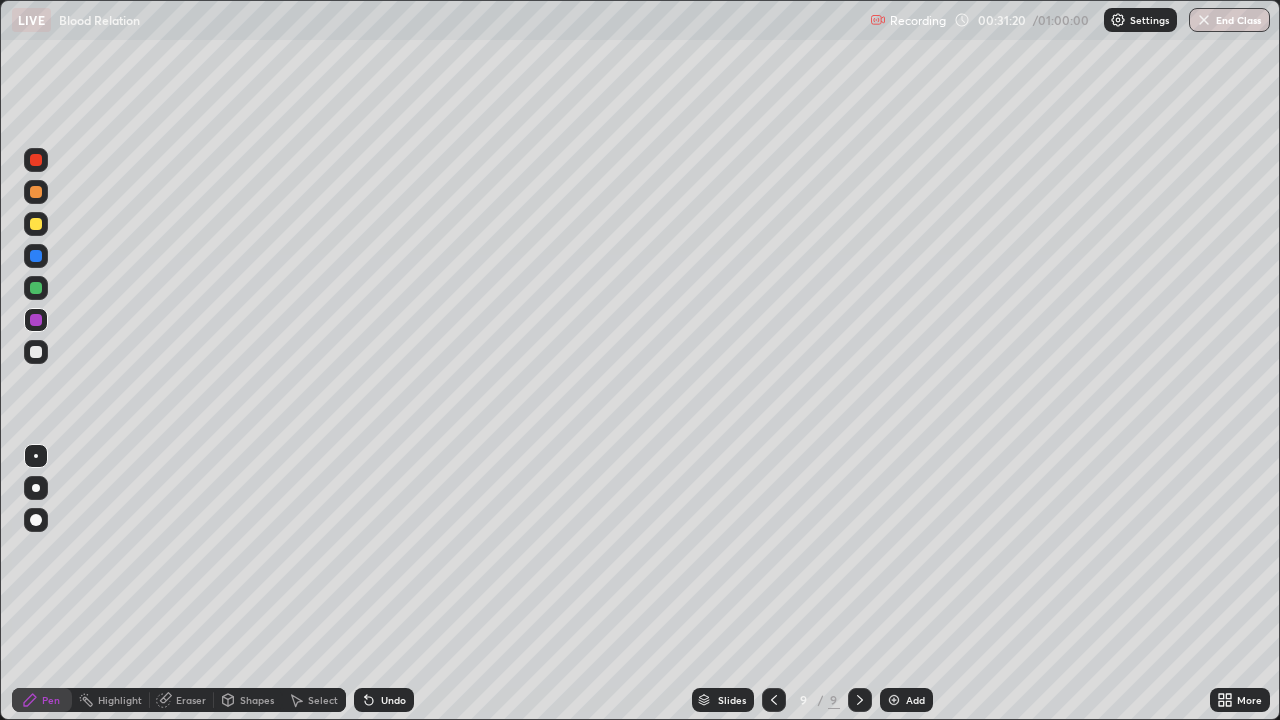 click at bounding box center (36, 224) 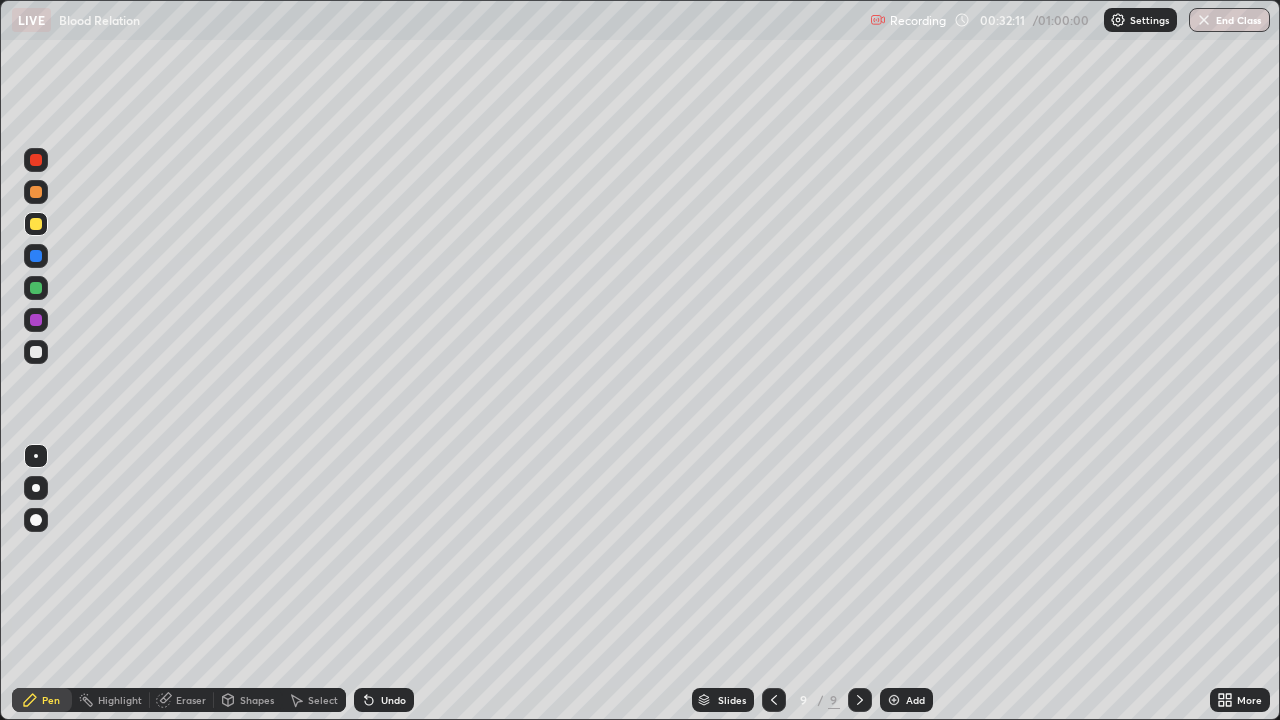click at bounding box center (36, 320) 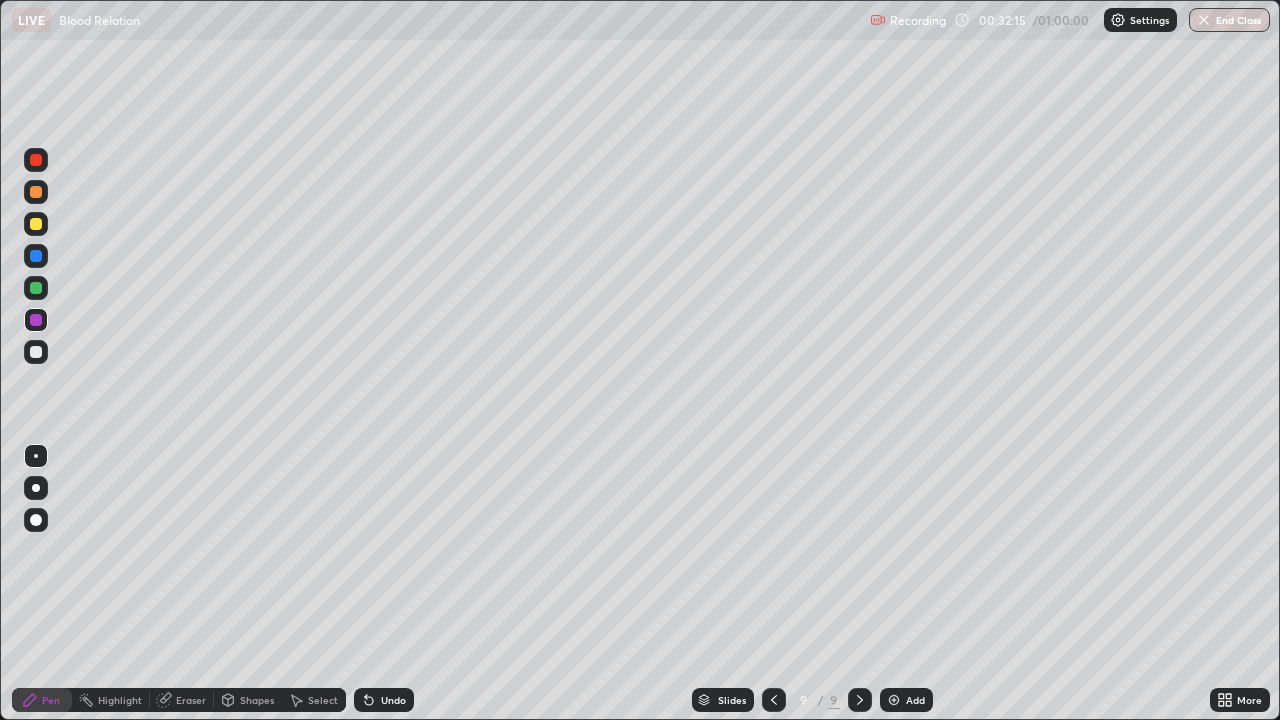 click at bounding box center [36, 192] 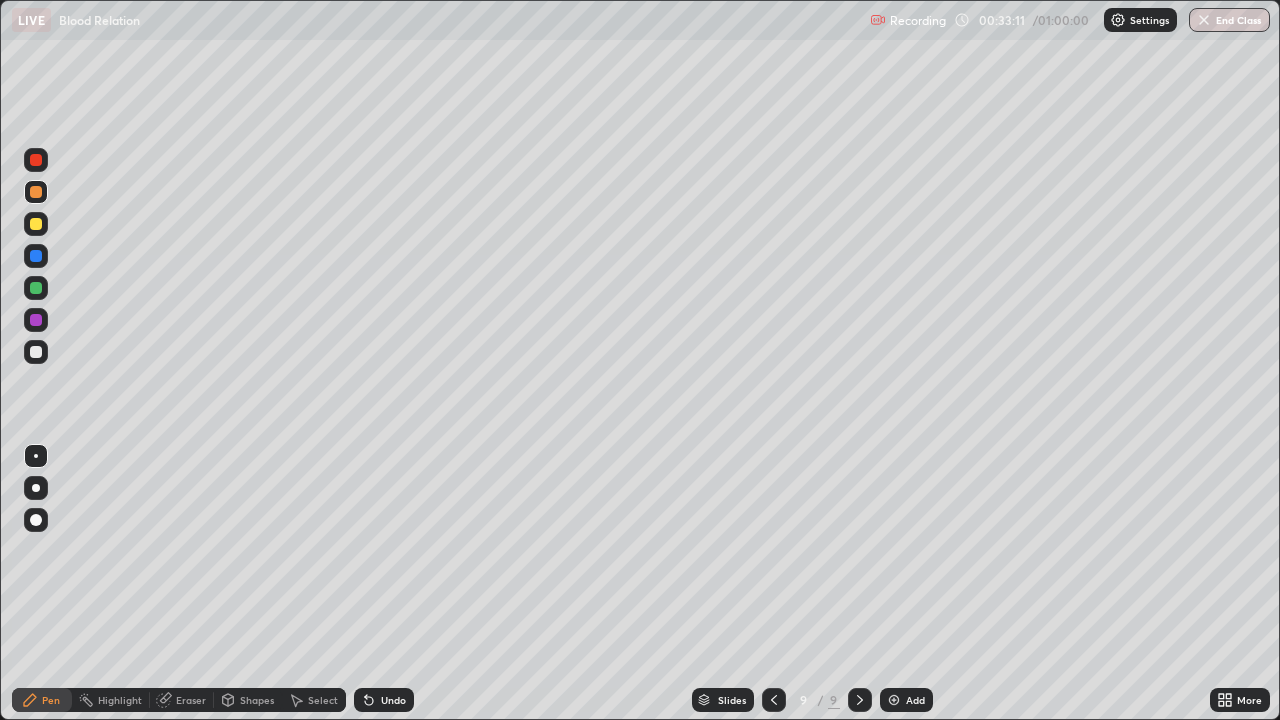 click at bounding box center (36, 256) 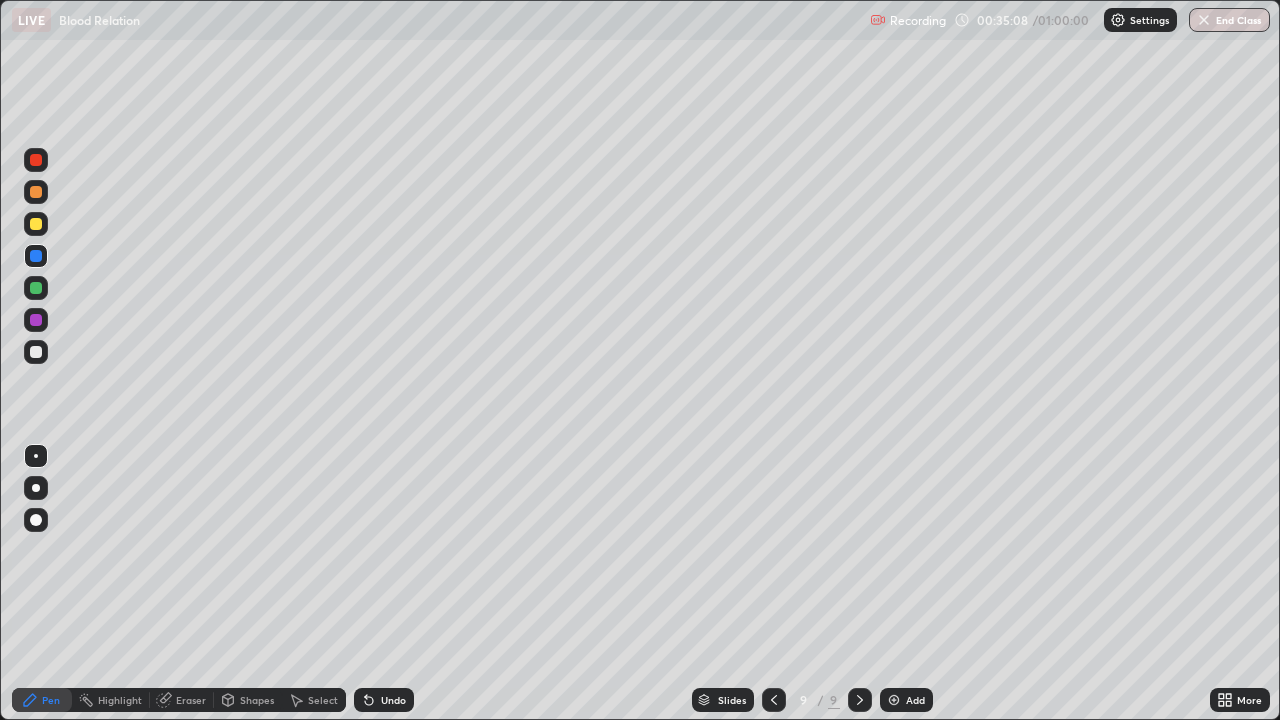 click at bounding box center (36, 352) 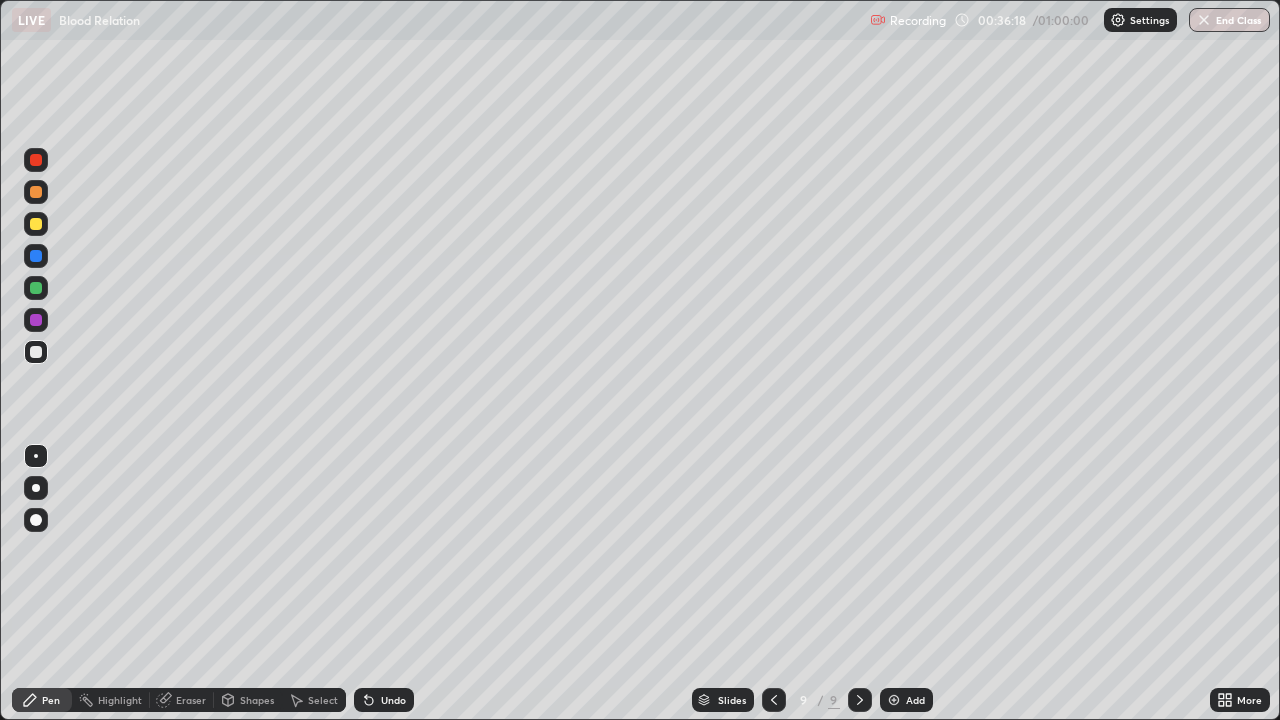 click at bounding box center [36, 320] 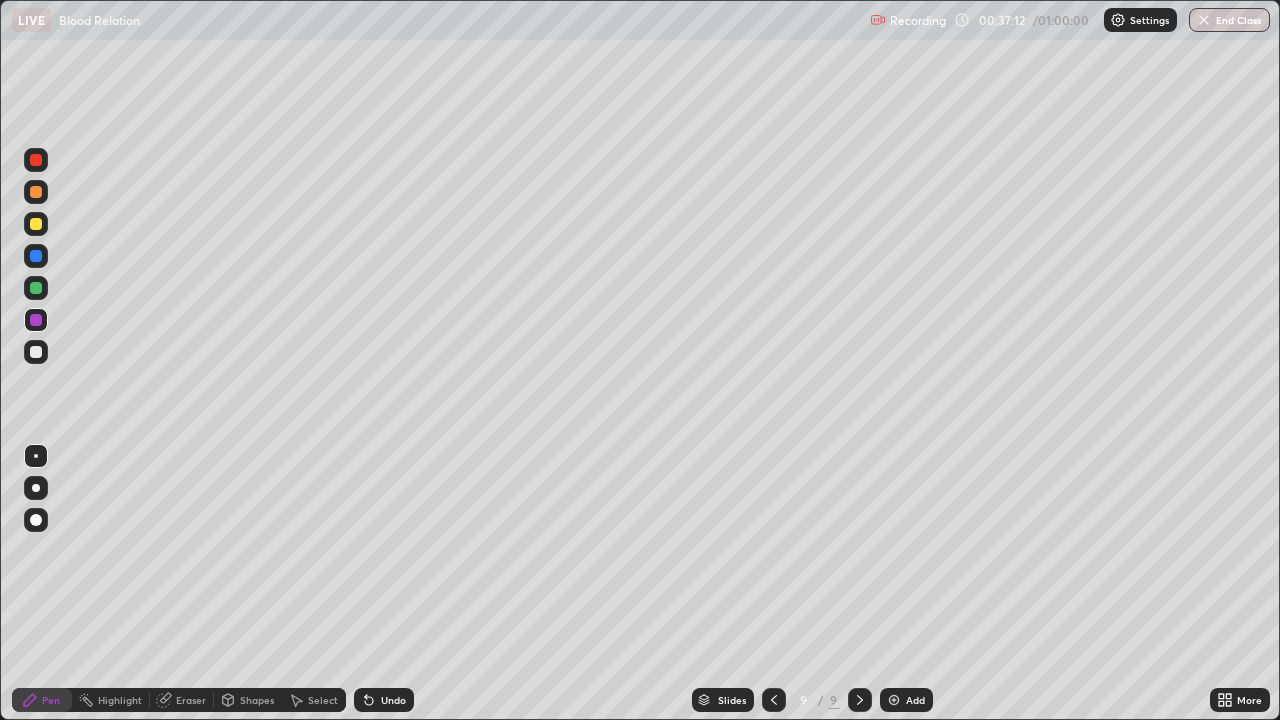 click at bounding box center [894, 700] 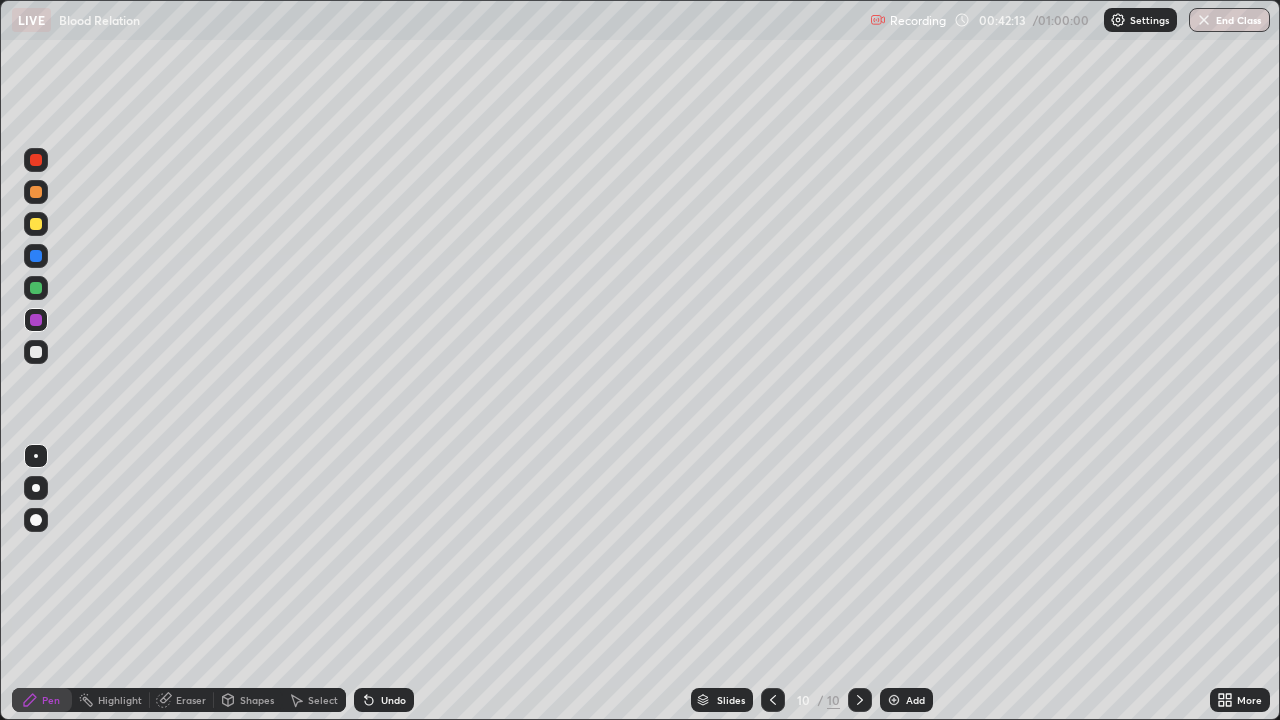 click on "Add" at bounding box center (906, 700) 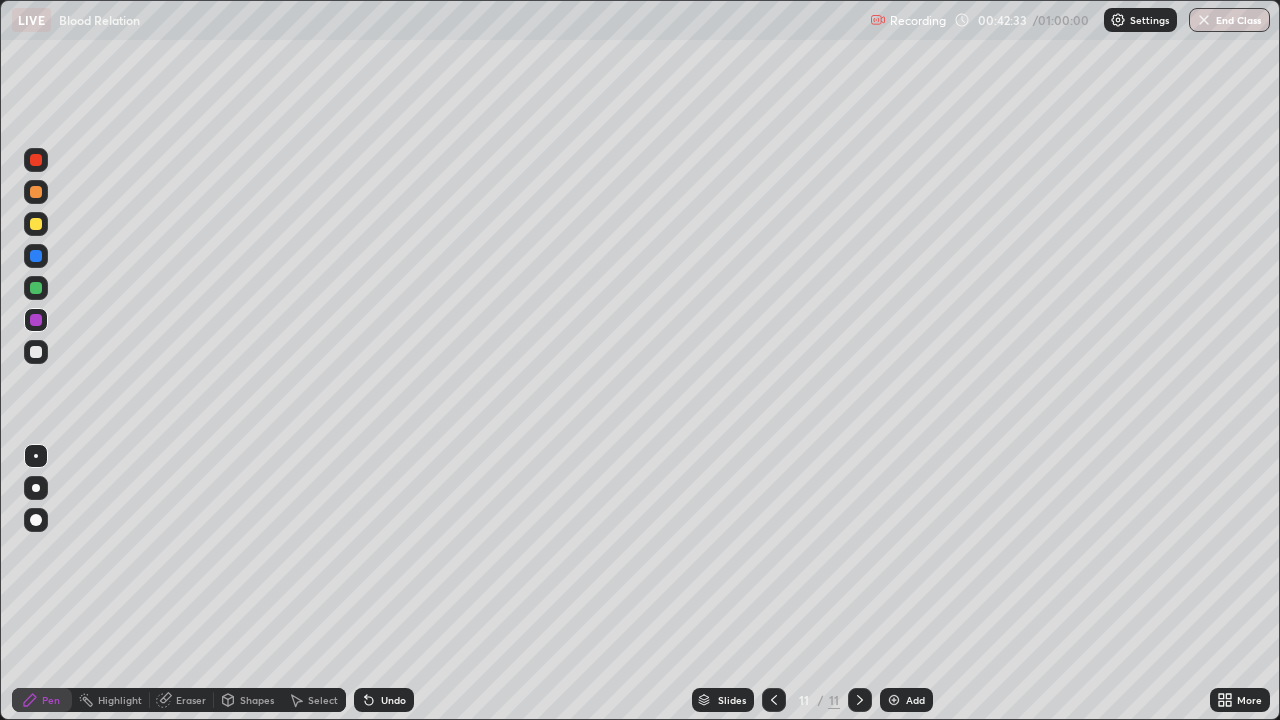 click at bounding box center (36, 288) 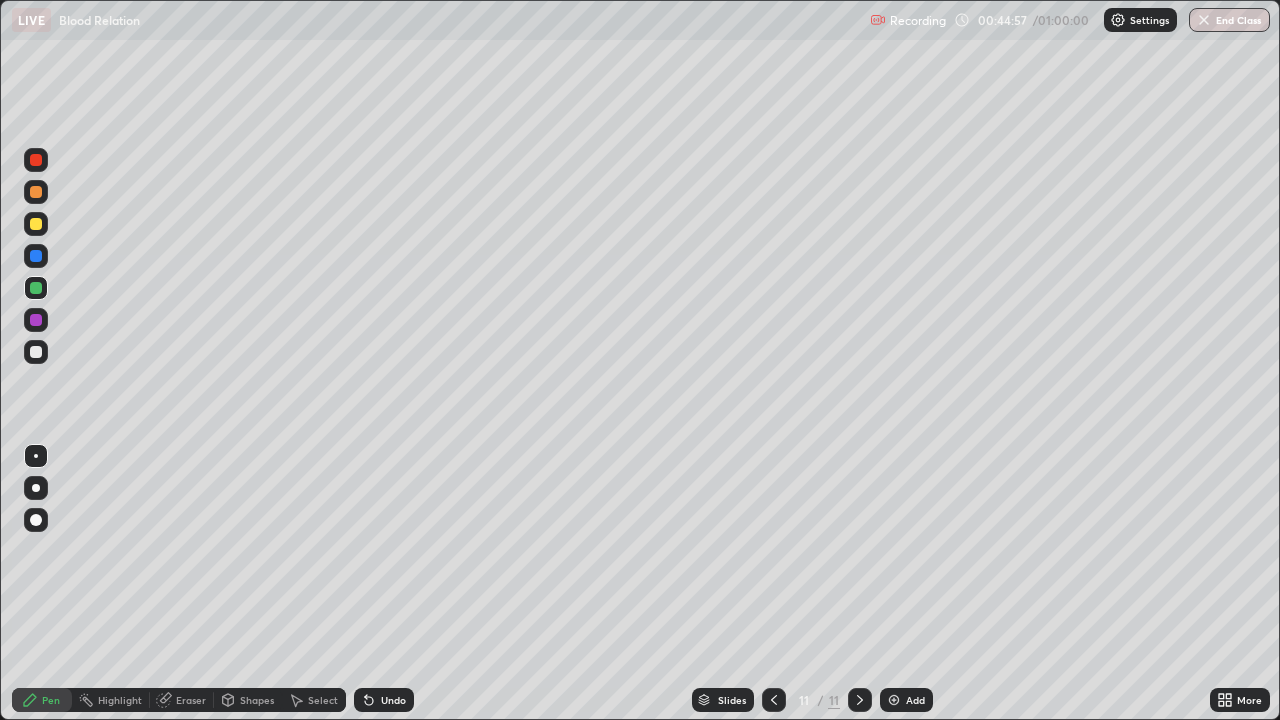 click at bounding box center [36, 320] 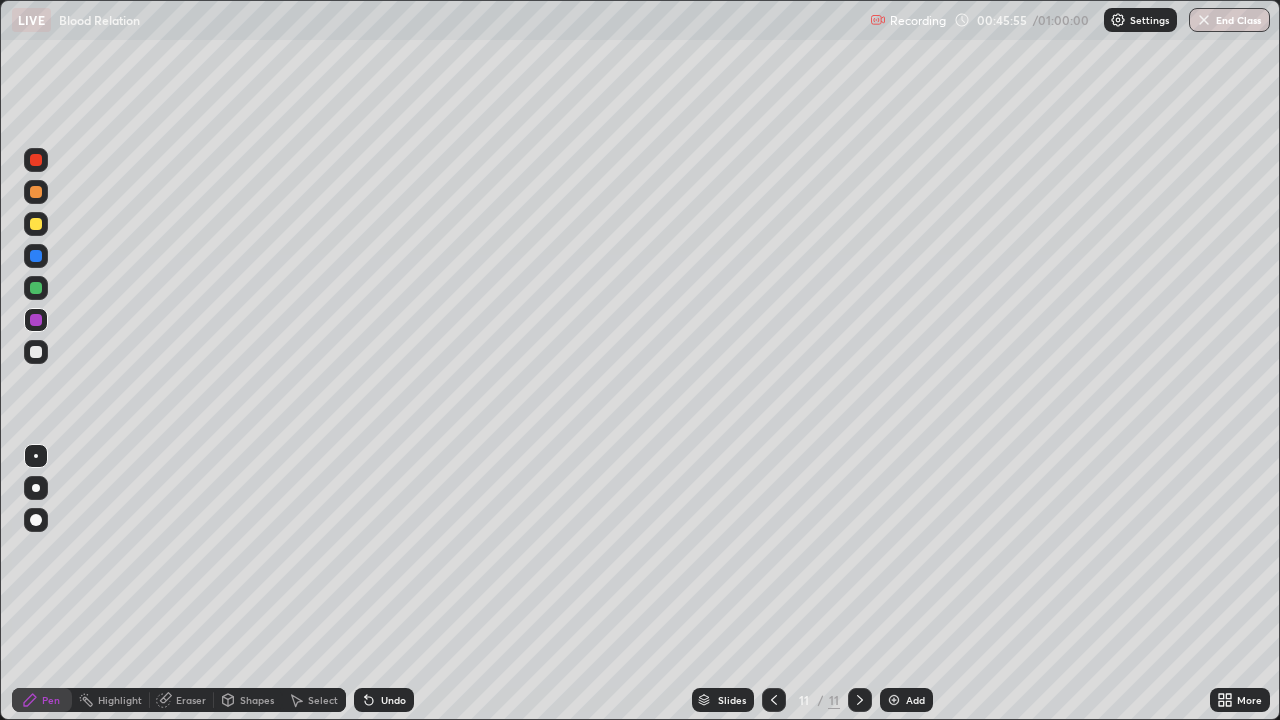 click at bounding box center (894, 700) 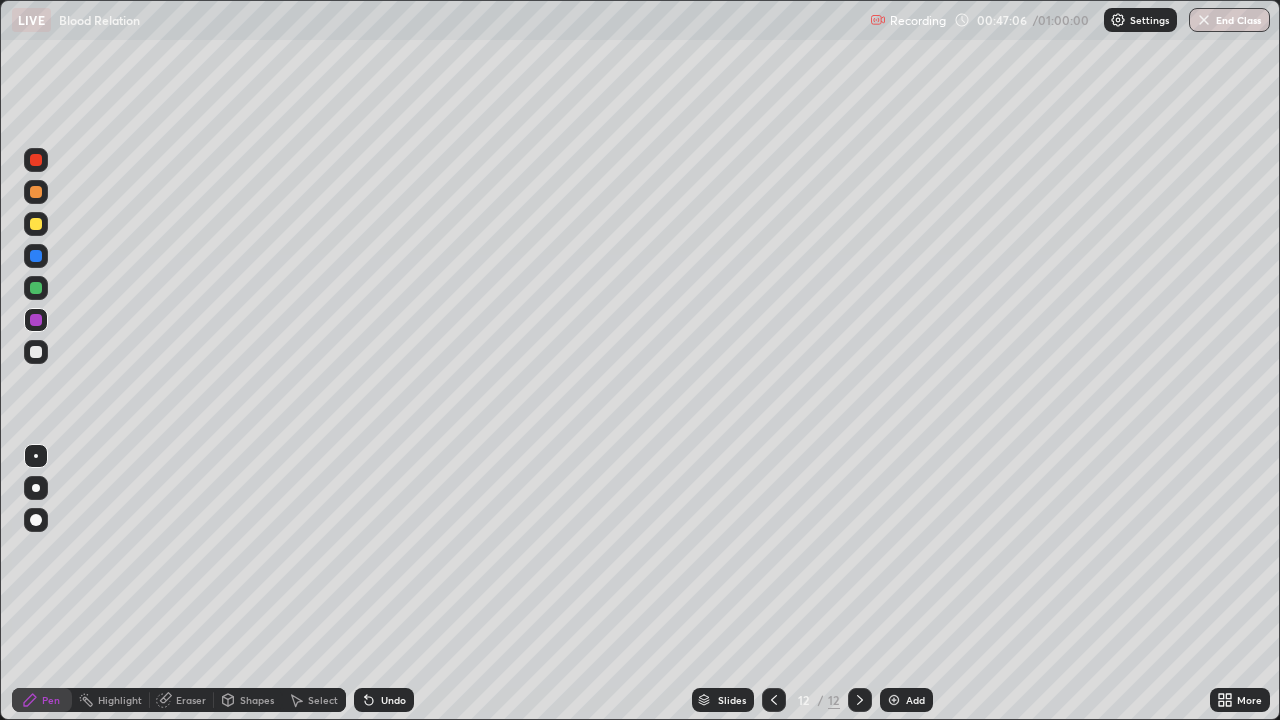 click at bounding box center [36, 288] 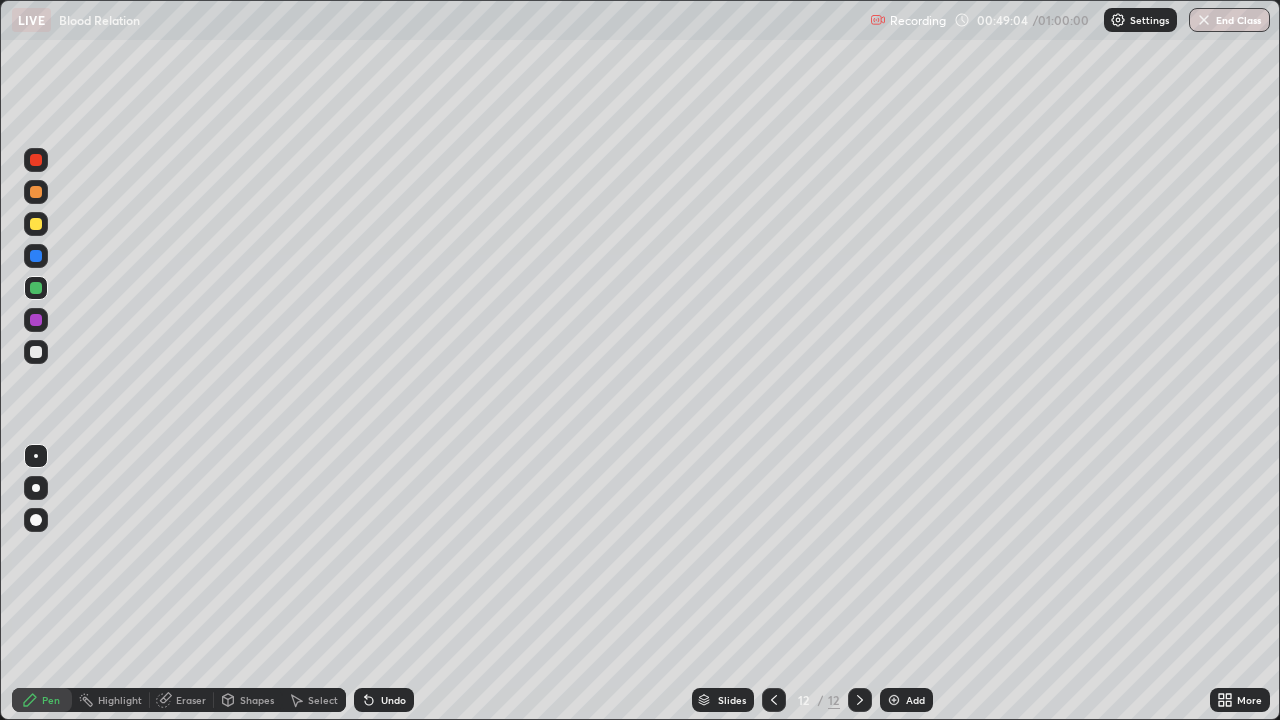 click at bounding box center (894, 700) 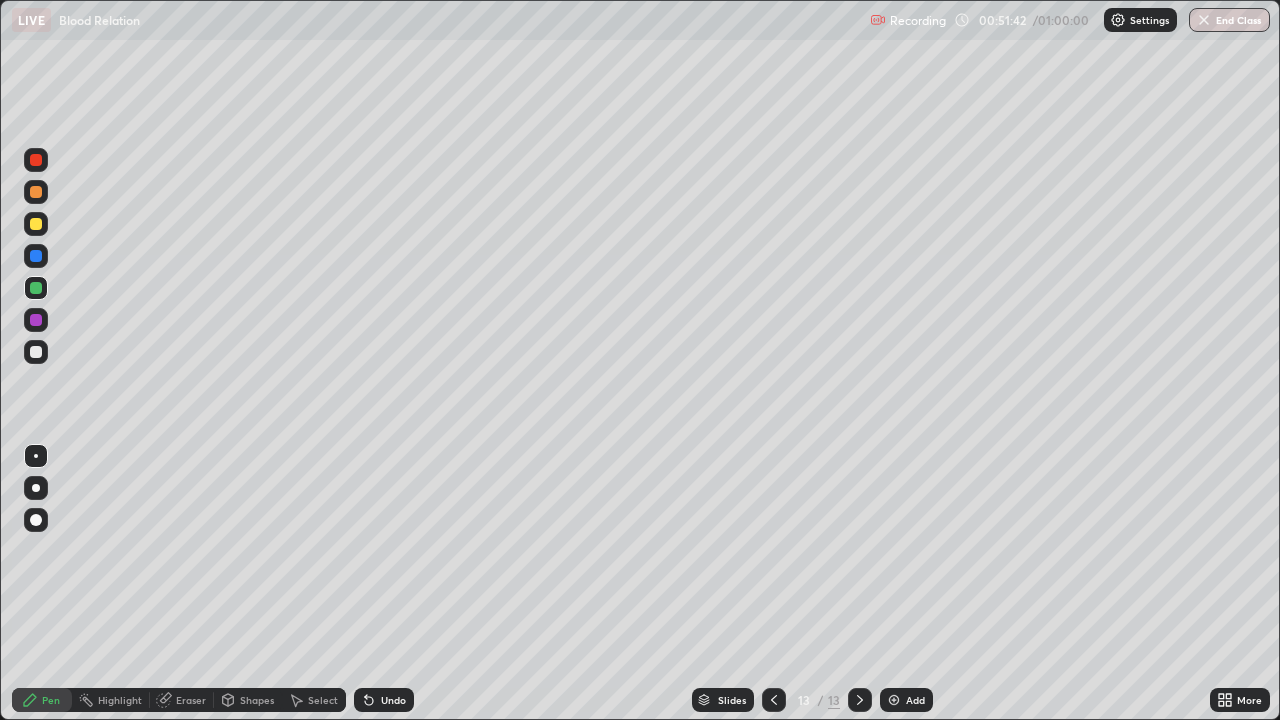 click at bounding box center (36, 256) 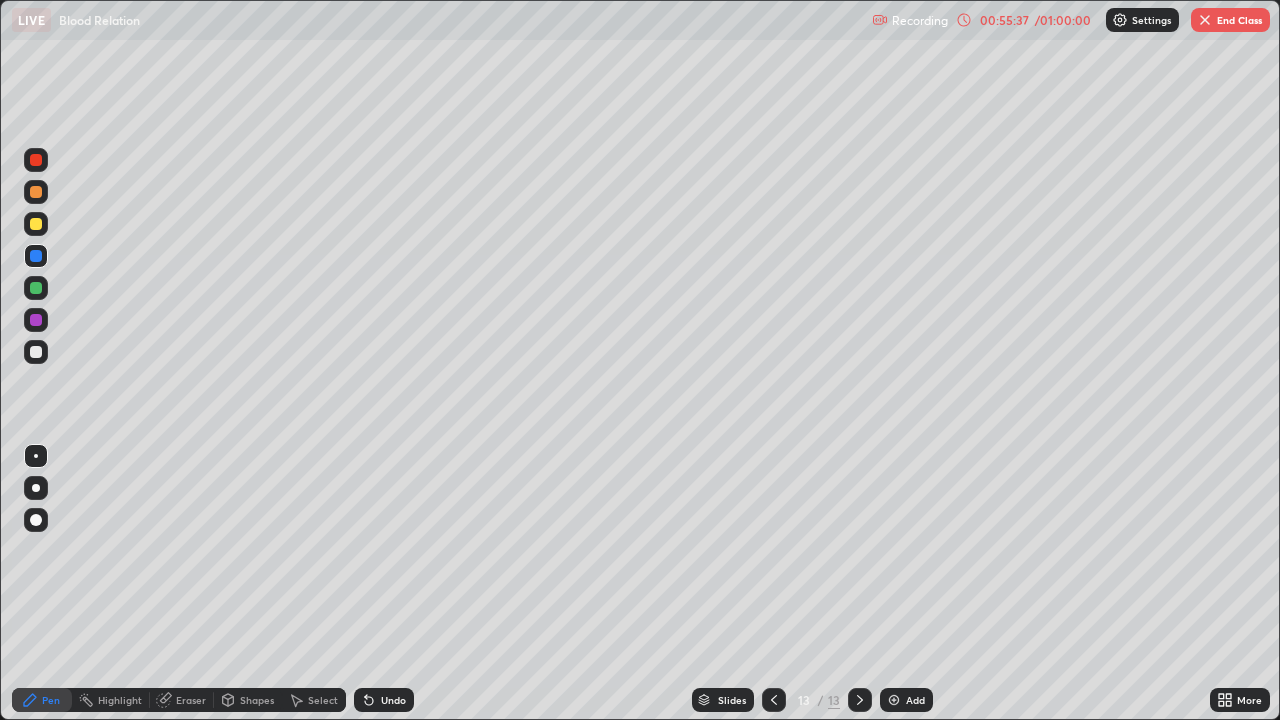 click at bounding box center (894, 700) 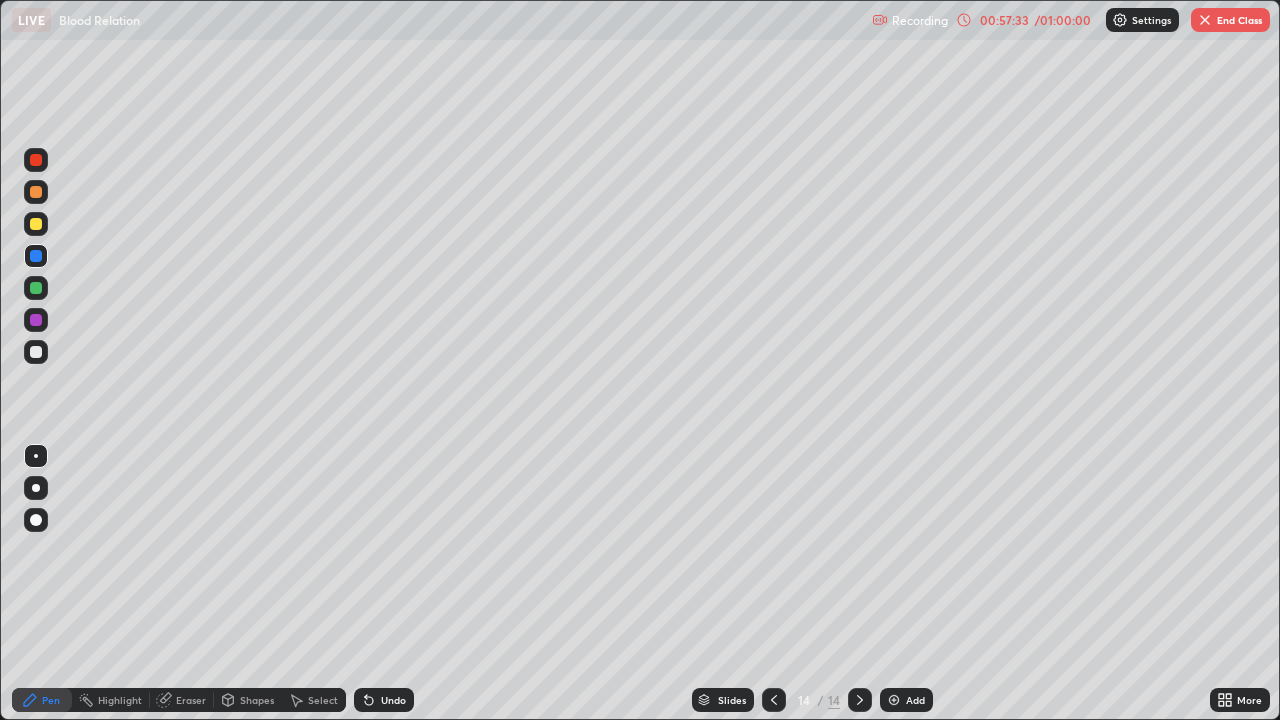 click at bounding box center (894, 700) 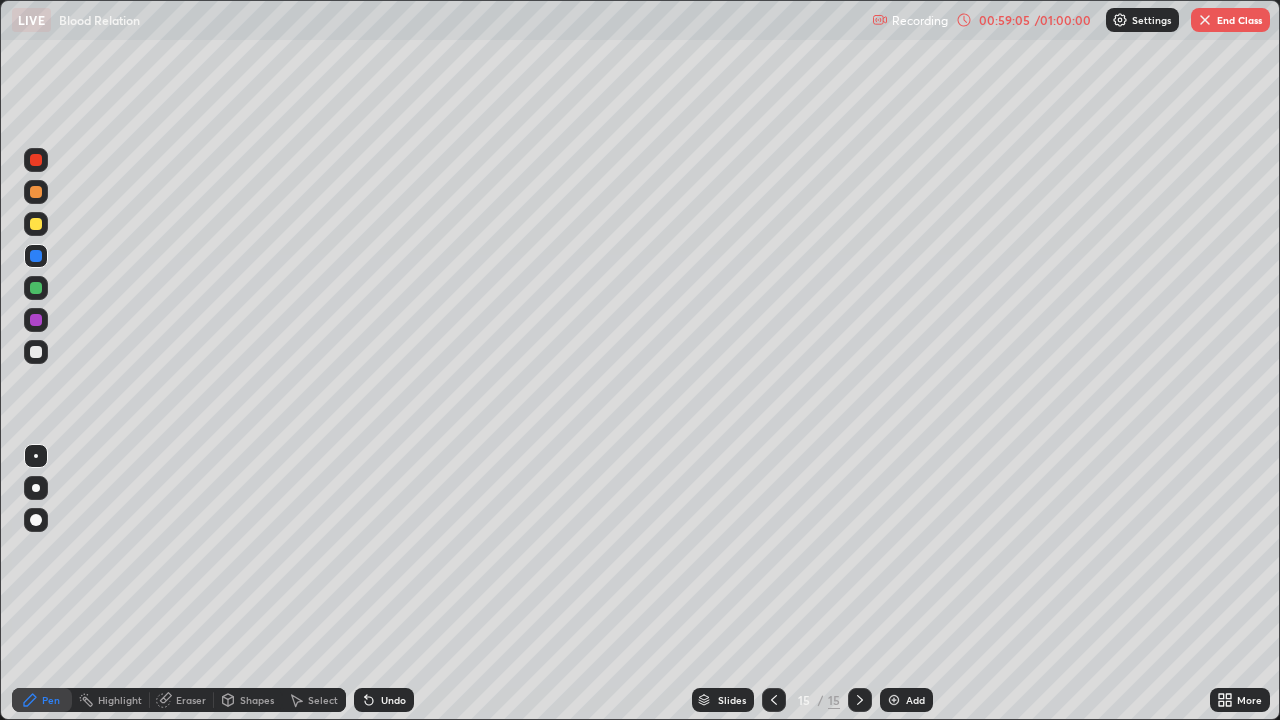 click at bounding box center (36, 320) 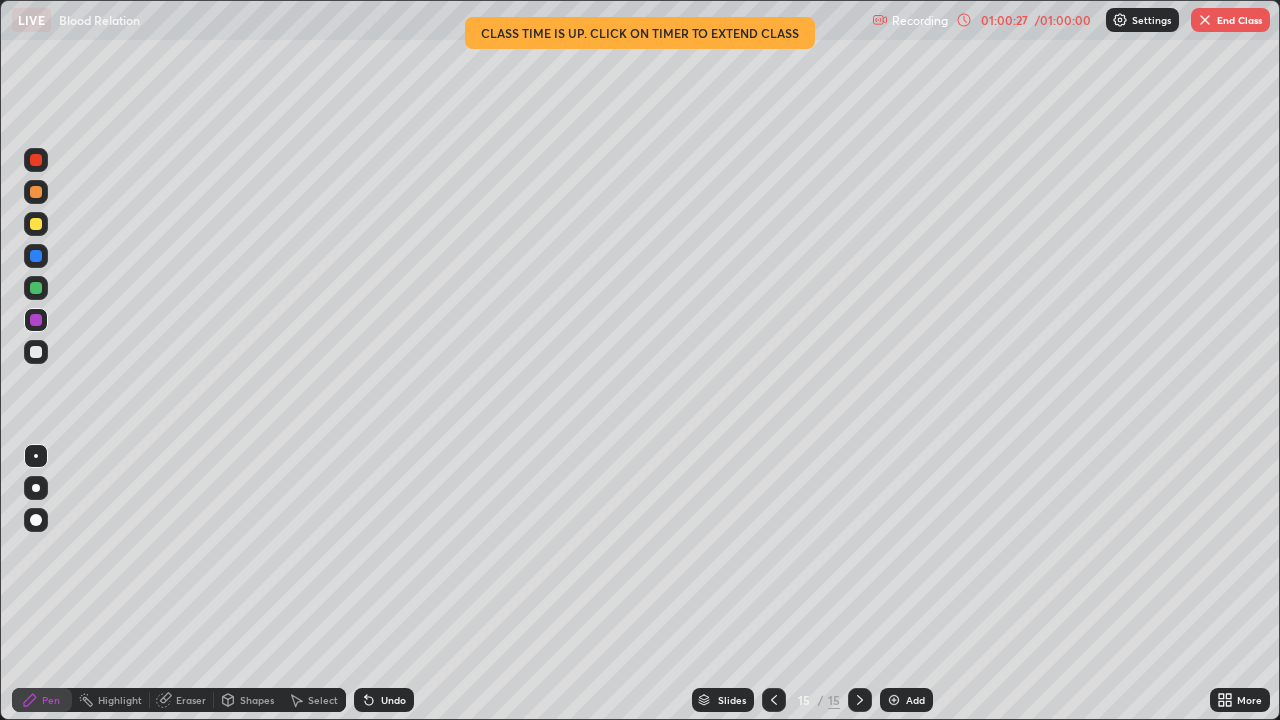 click on "End Class" at bounding box center (1230, 20) 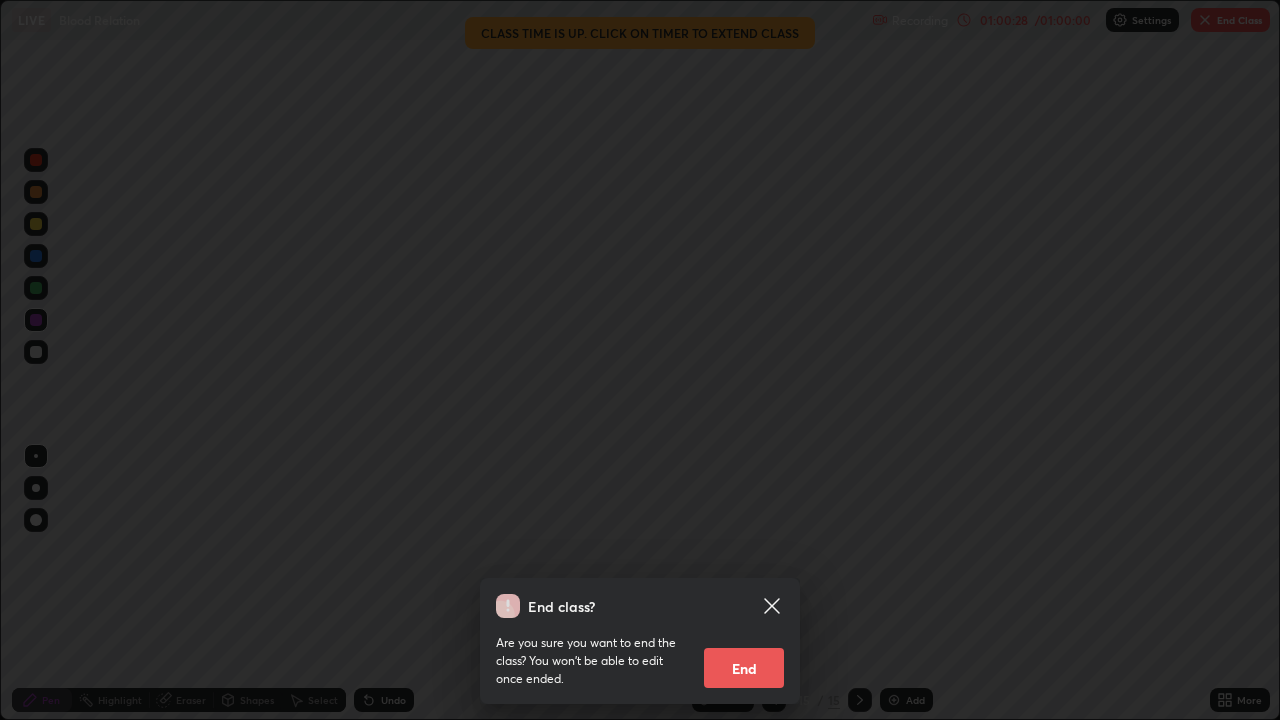 click on "End" at bounding box center [744, 668] 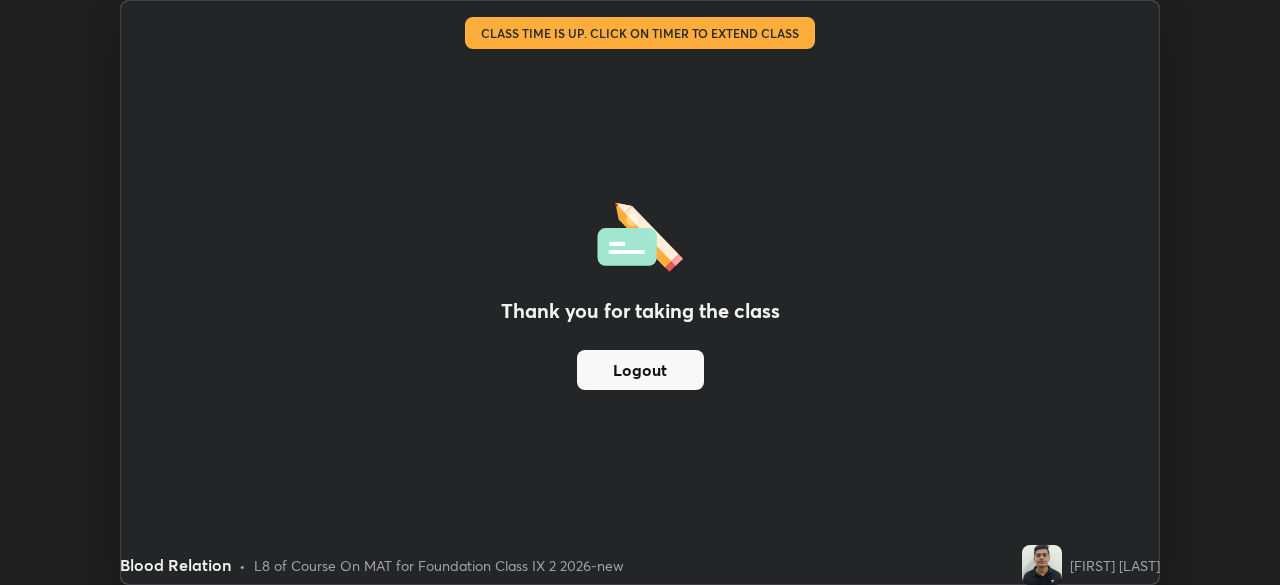 scroll, scrollTop: 585, scrollLeft: 1280, axis: both 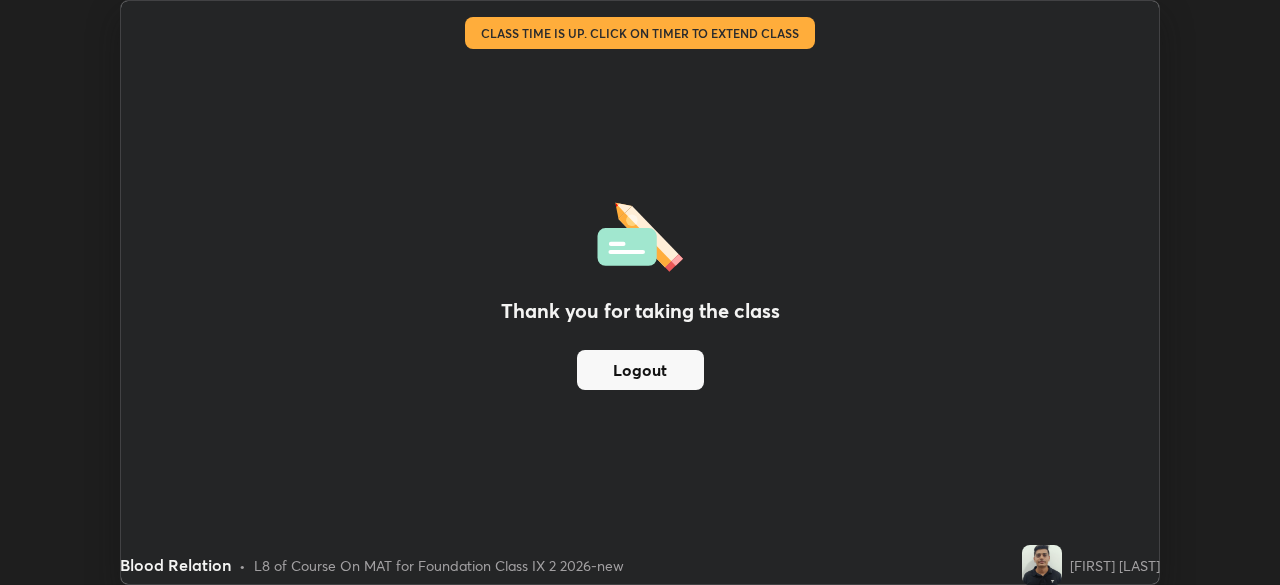 click on "Thank you for taking the class Logout" at bounding box center [640, 292] 